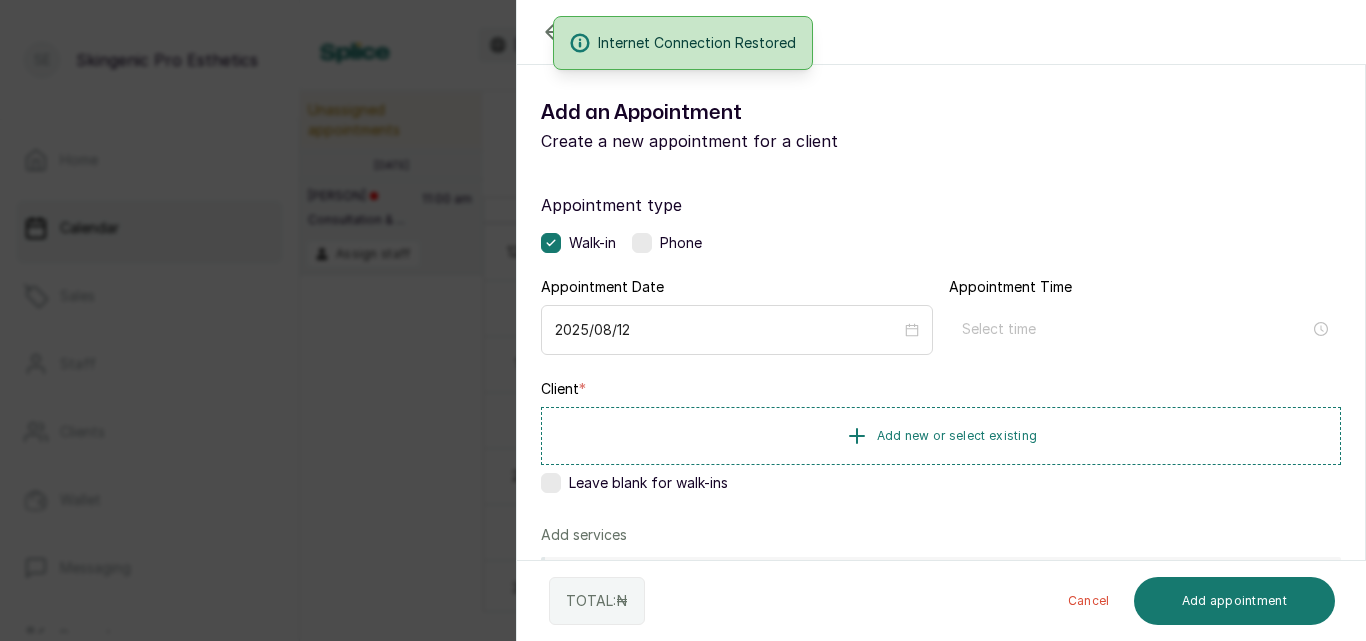 scroll, scrollTop: 0, scrollLeft: 0, axis: both 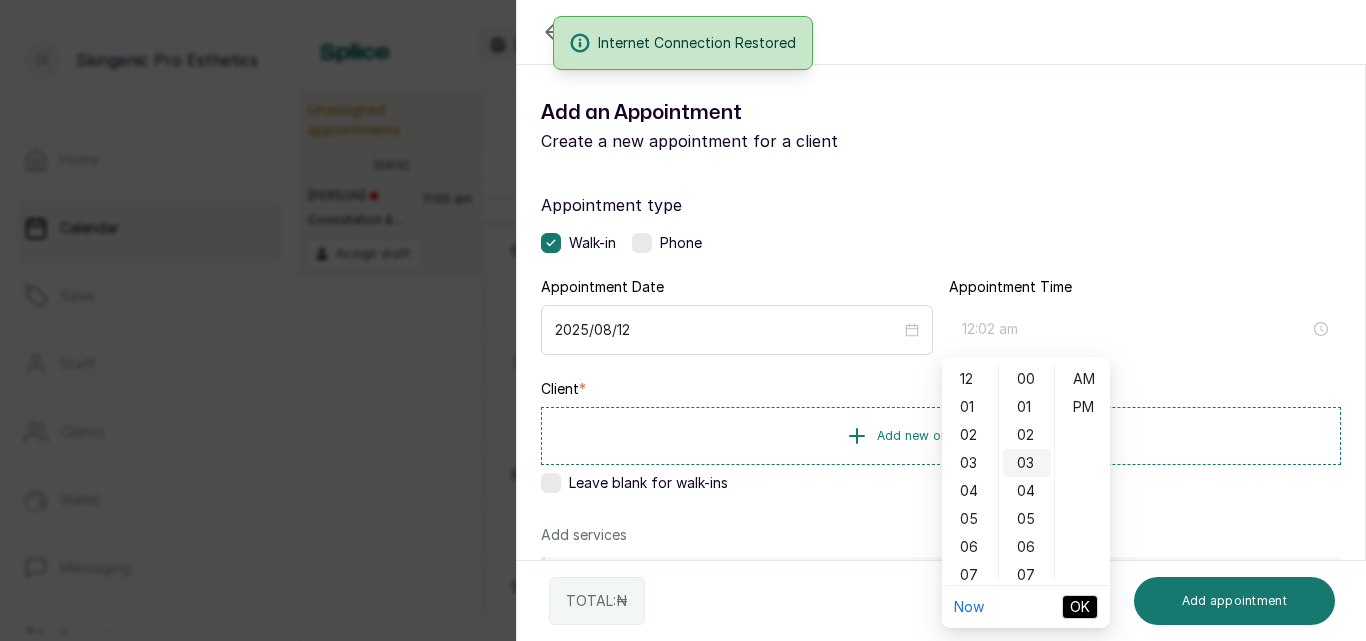 type on "12:03 am" 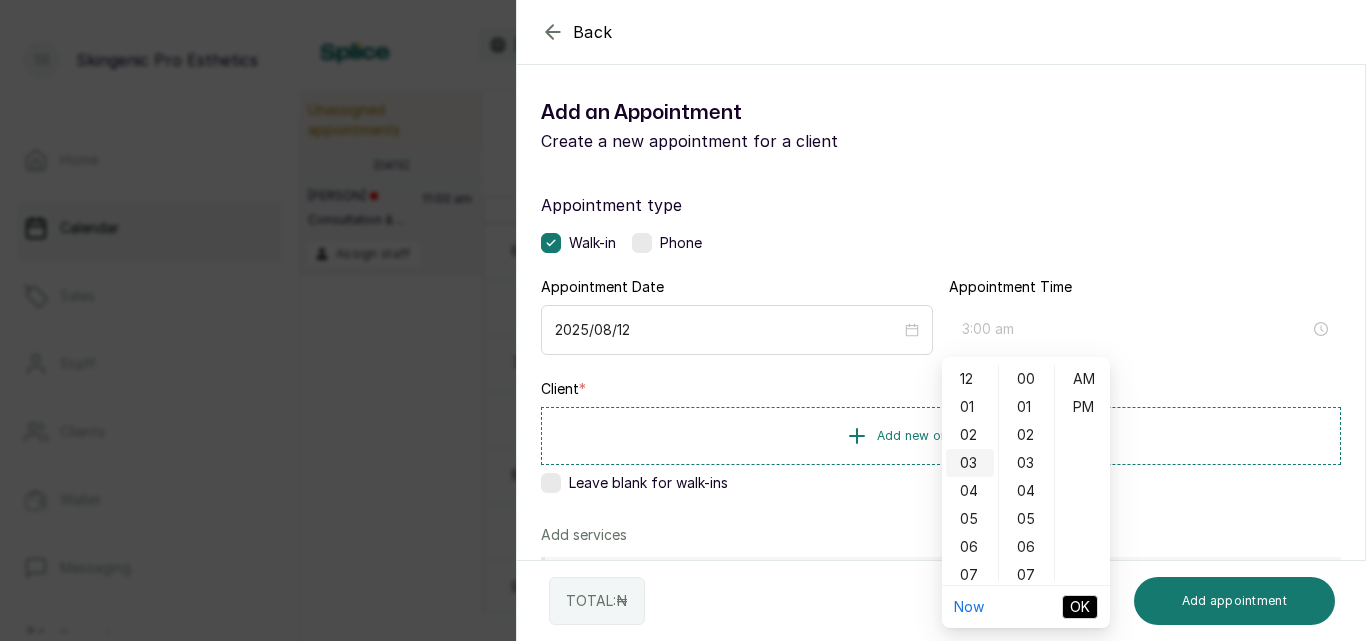 click on "03" at bounding box center [970, 463] 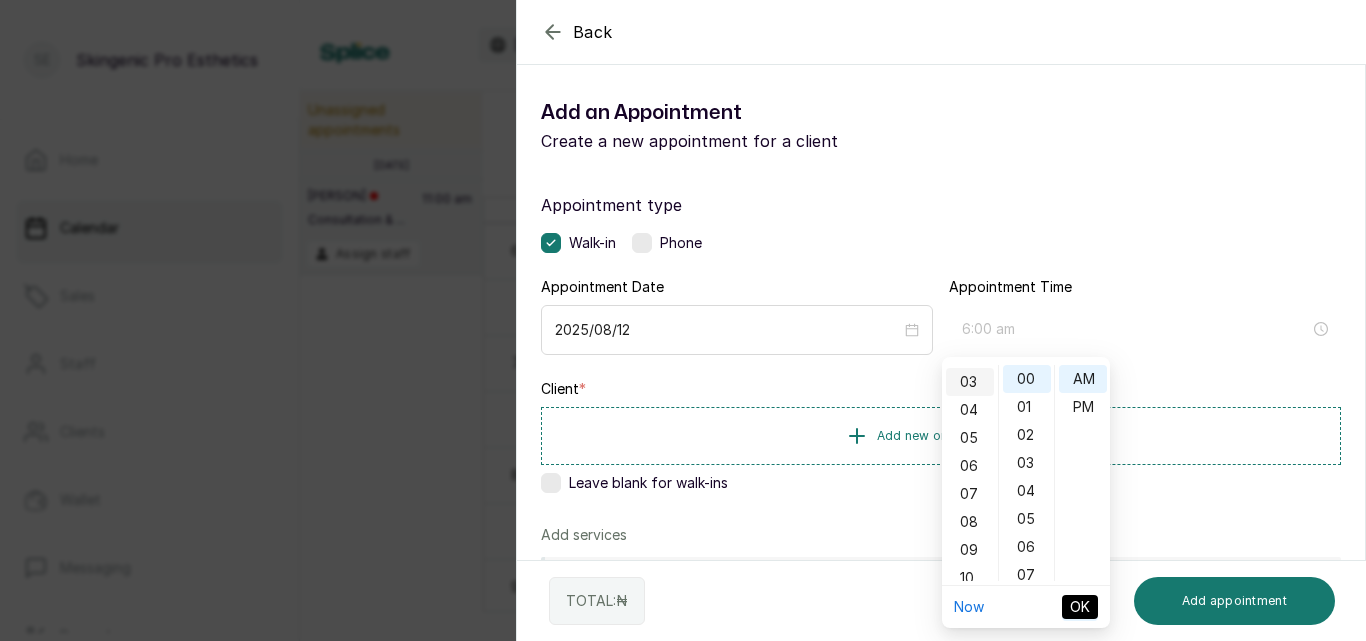 scroll, scrollTop: 84, scrollLeft: 0, axis: vertical 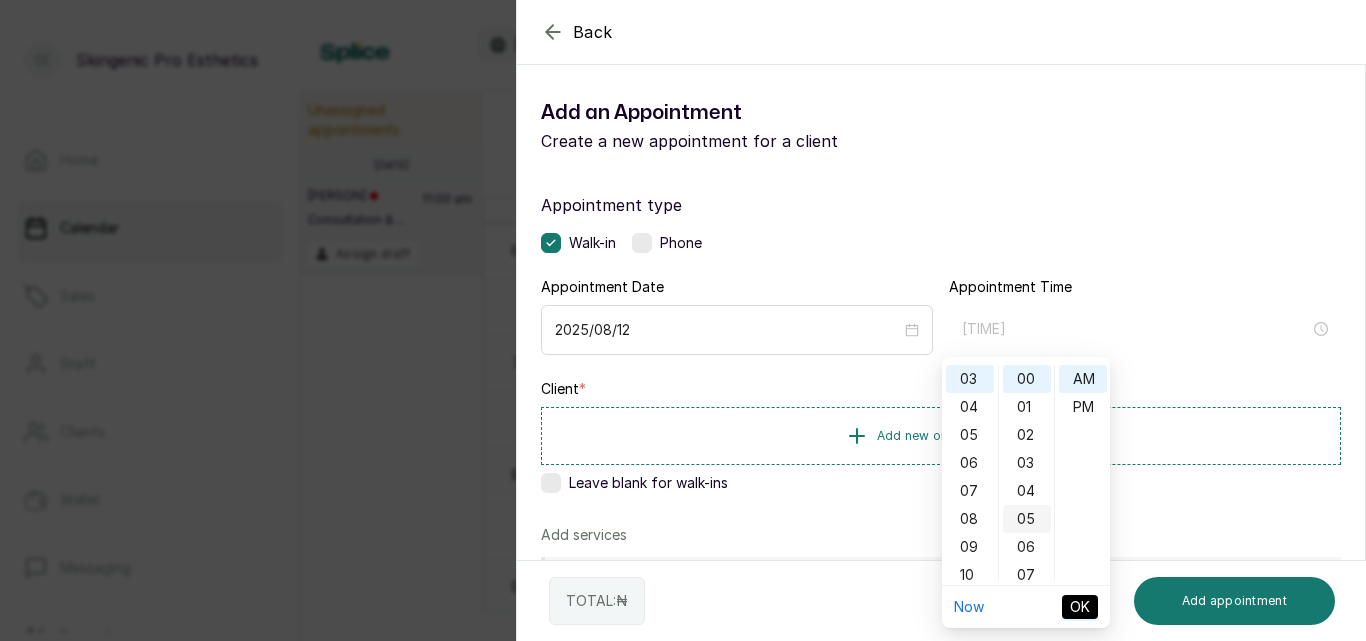 click on "05" at bounding box center (1027, 519) 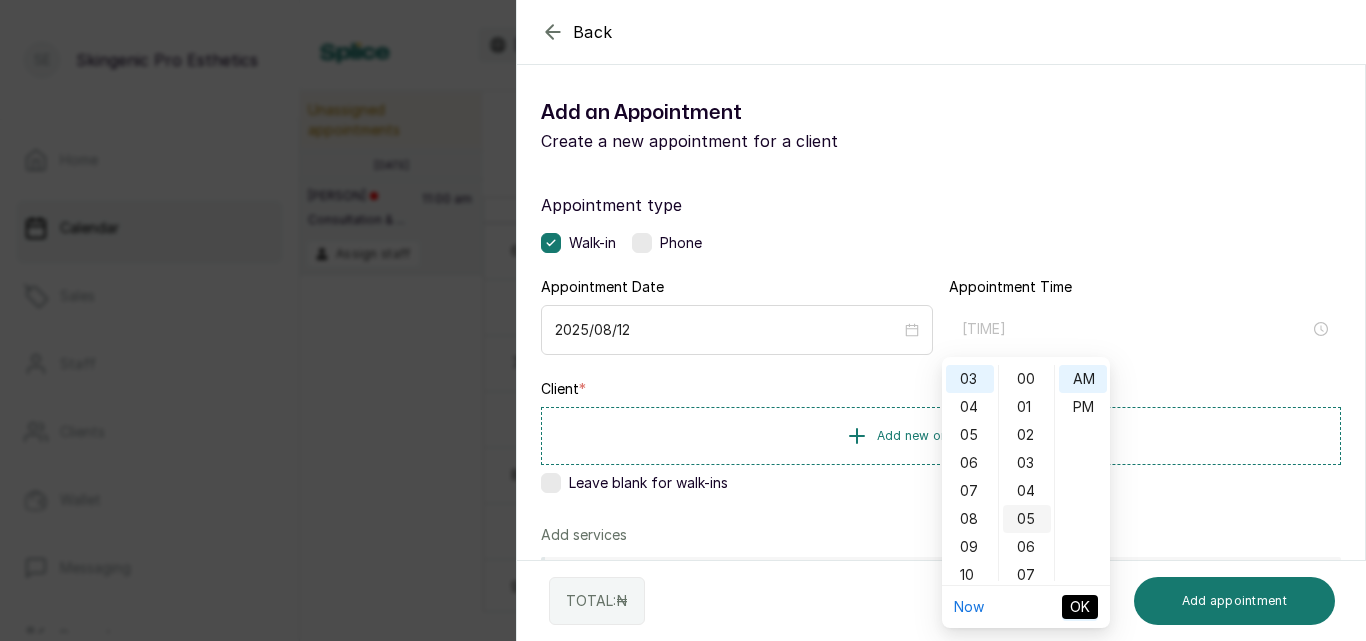 scroll, scrollTop: 140, scrollLeft: 0, axis: vertical 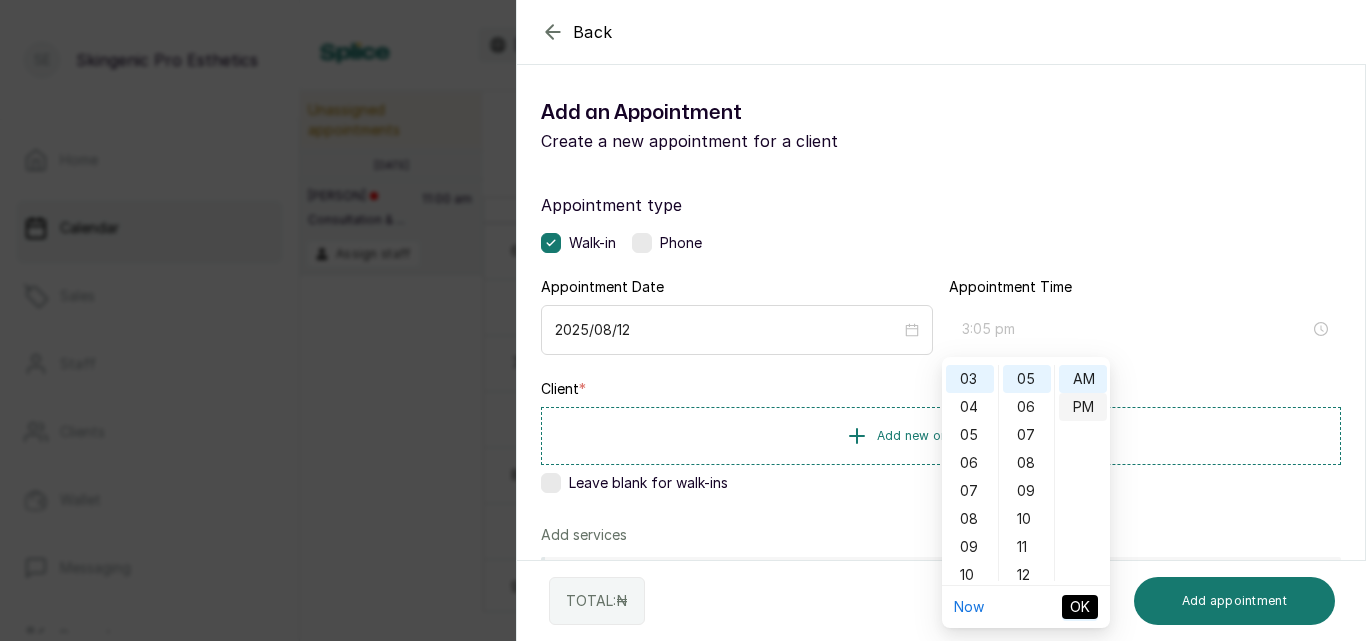 click on "PM" at bounding box center [1083, 407] 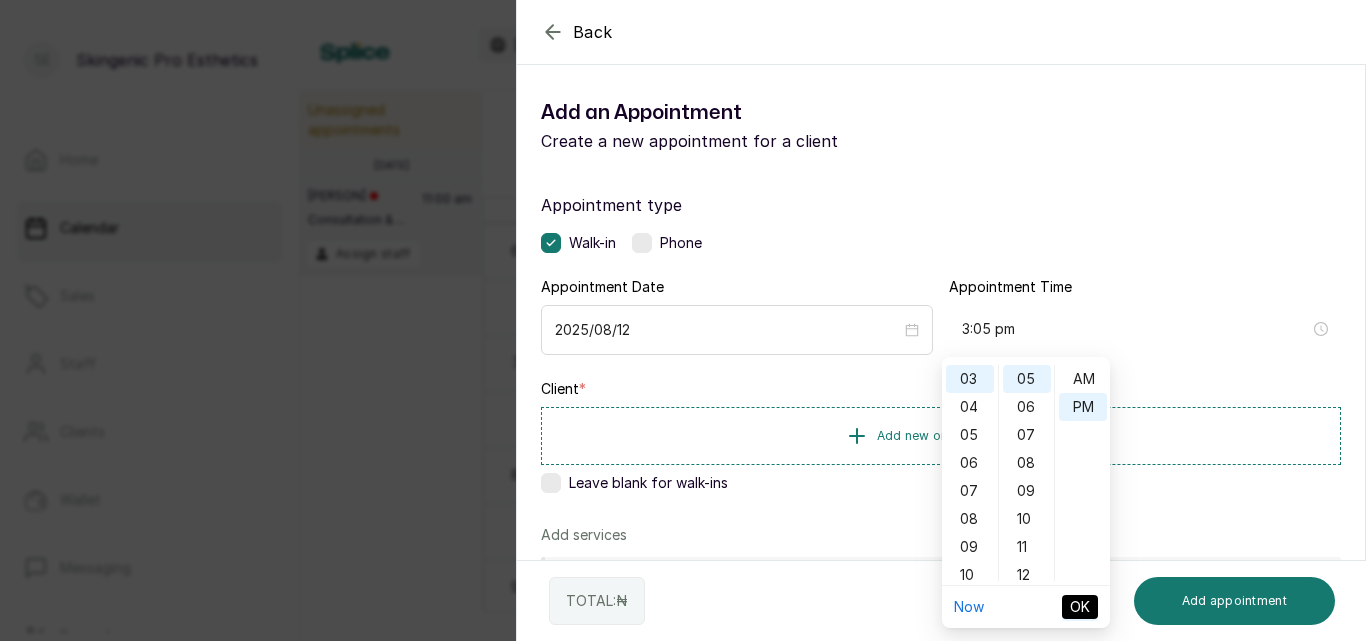 scroll, scrollTop: 0, scrollLeft: 0, axis: both 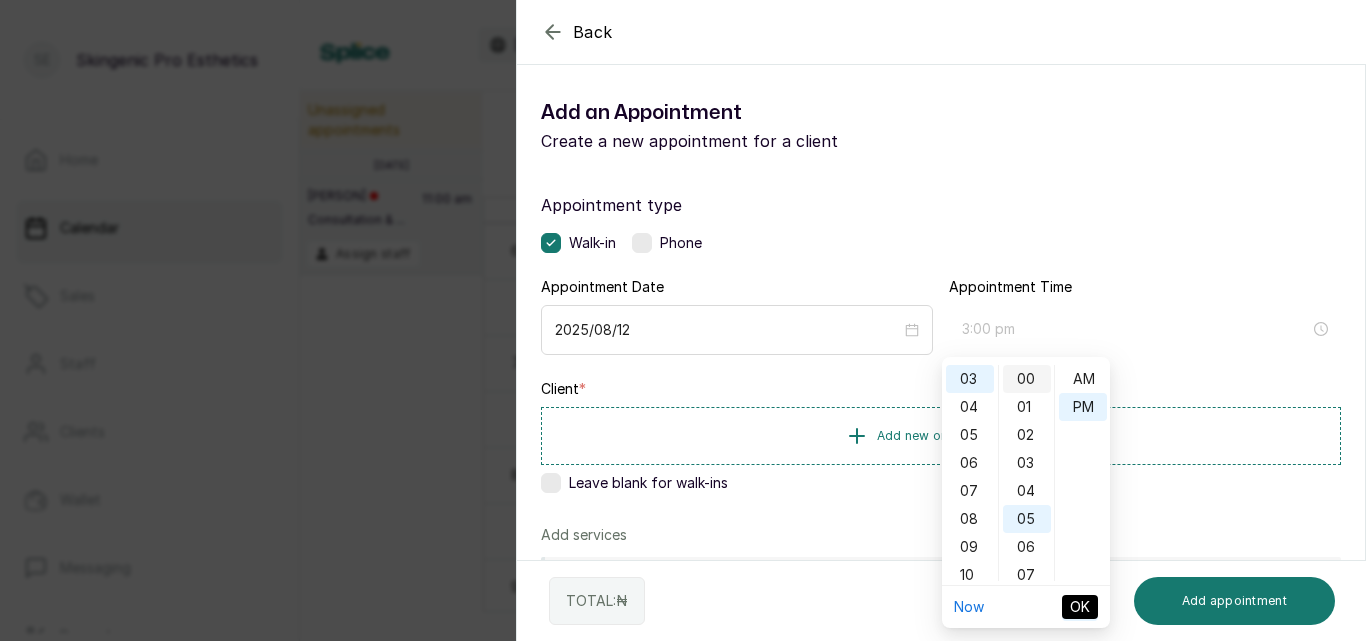 click on "00" at bounding box center [1027, 379] 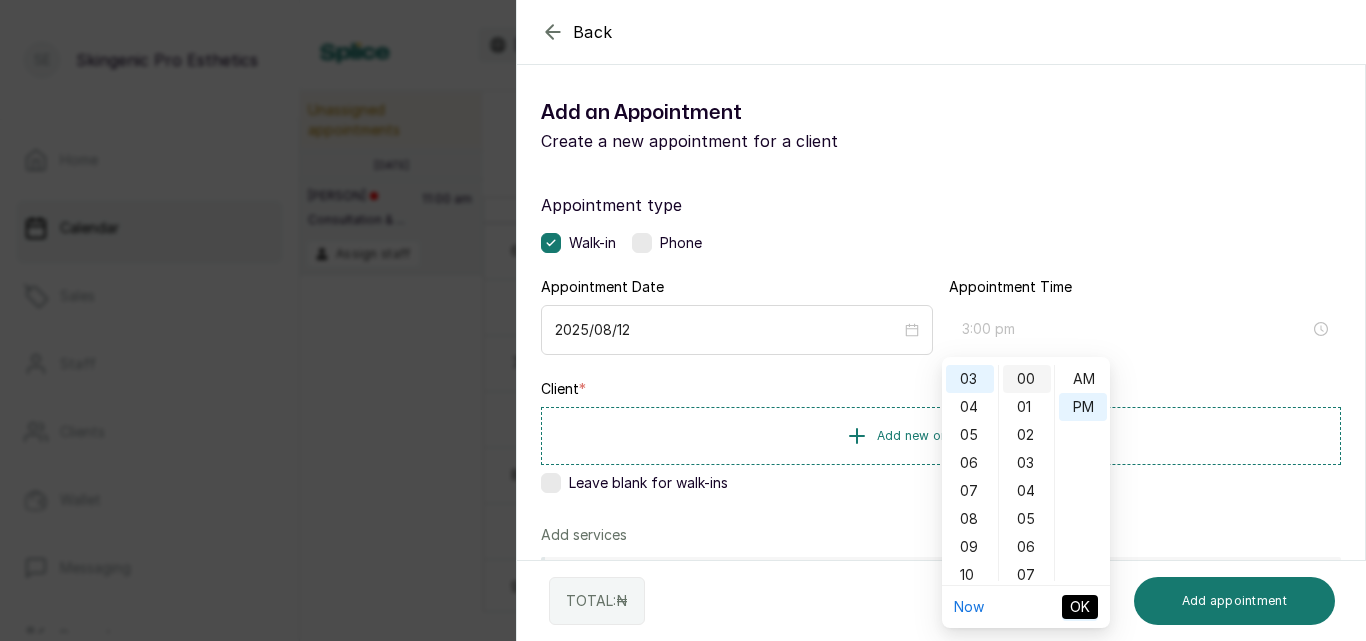 click on "00" at bounding box center (1027, 379) 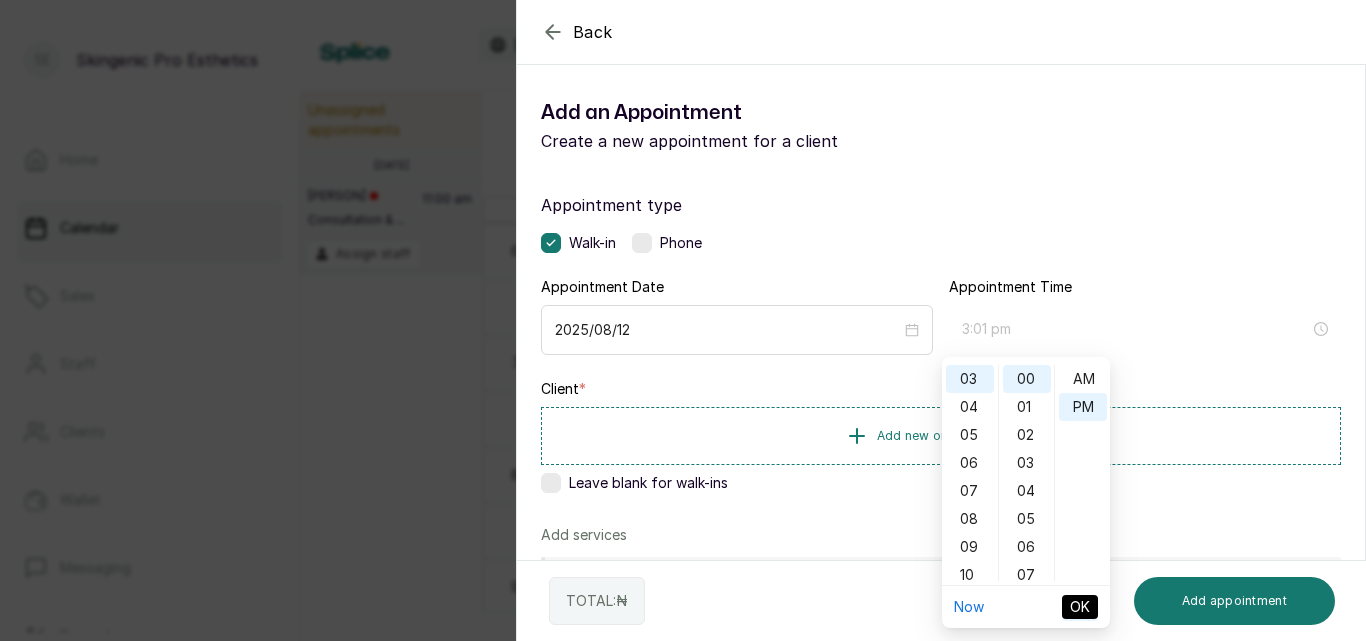 type on "3:00 pm" 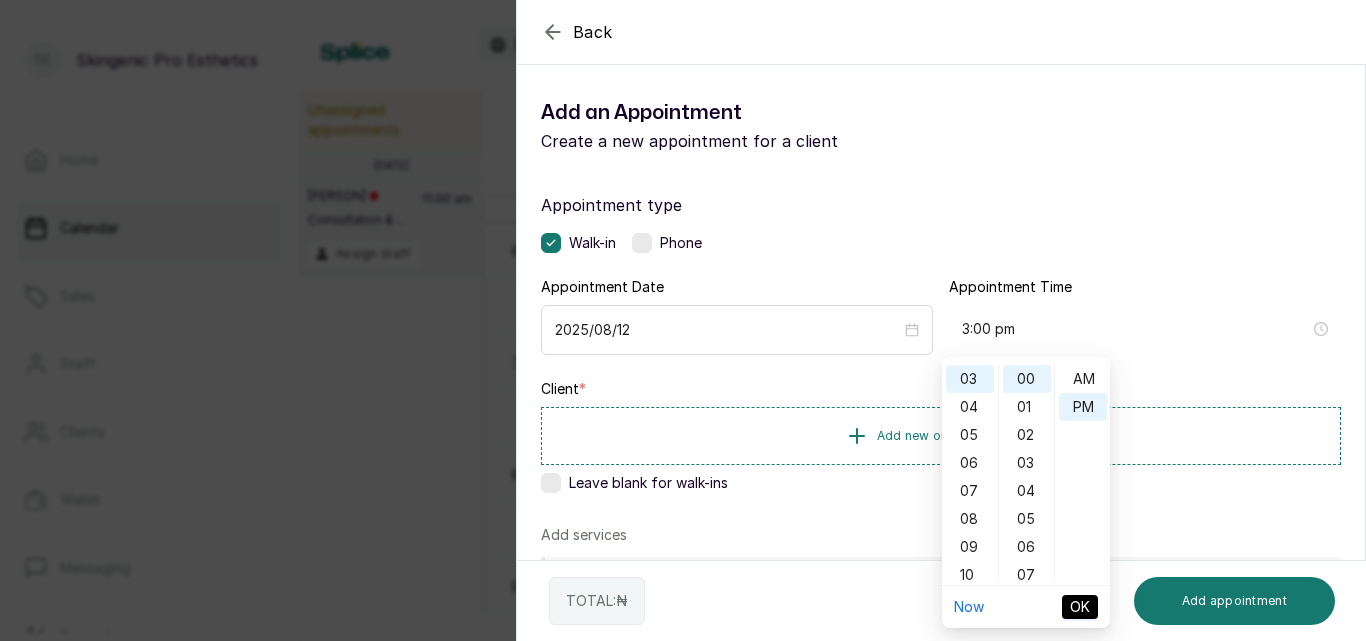 click on "OK" at bounding box center (1080, 607) 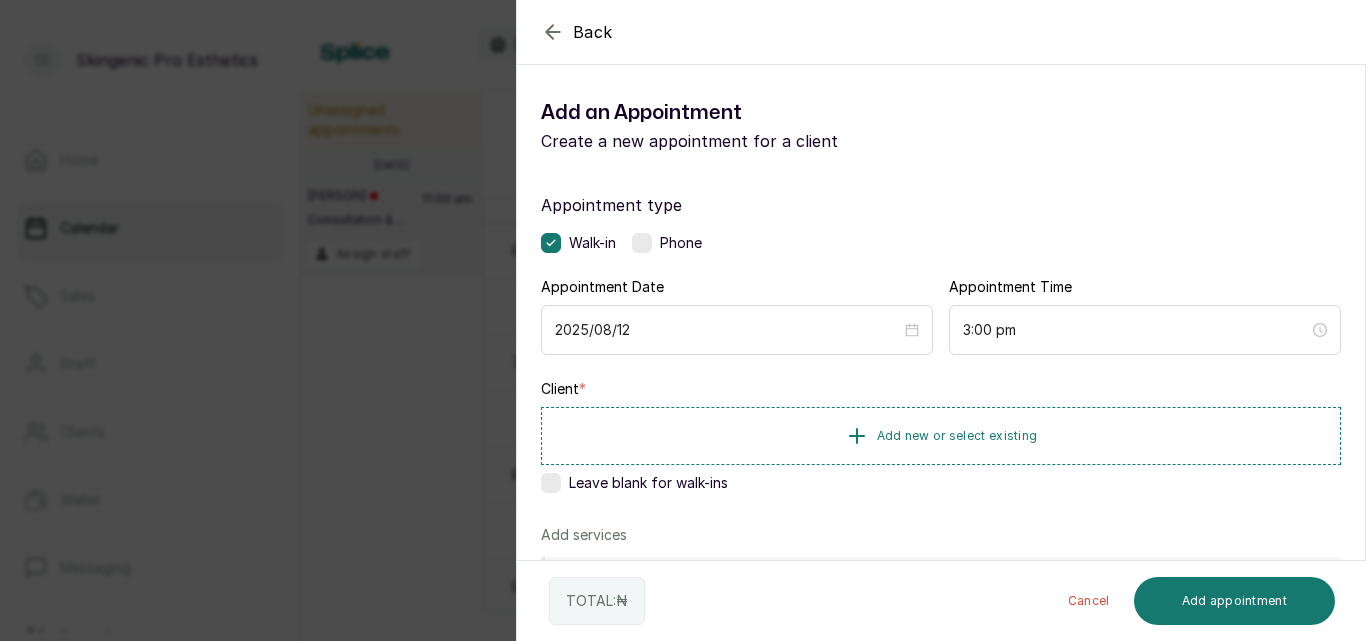 scroll, scrollTop: 419, scrollLeft: 0, axis: vertical 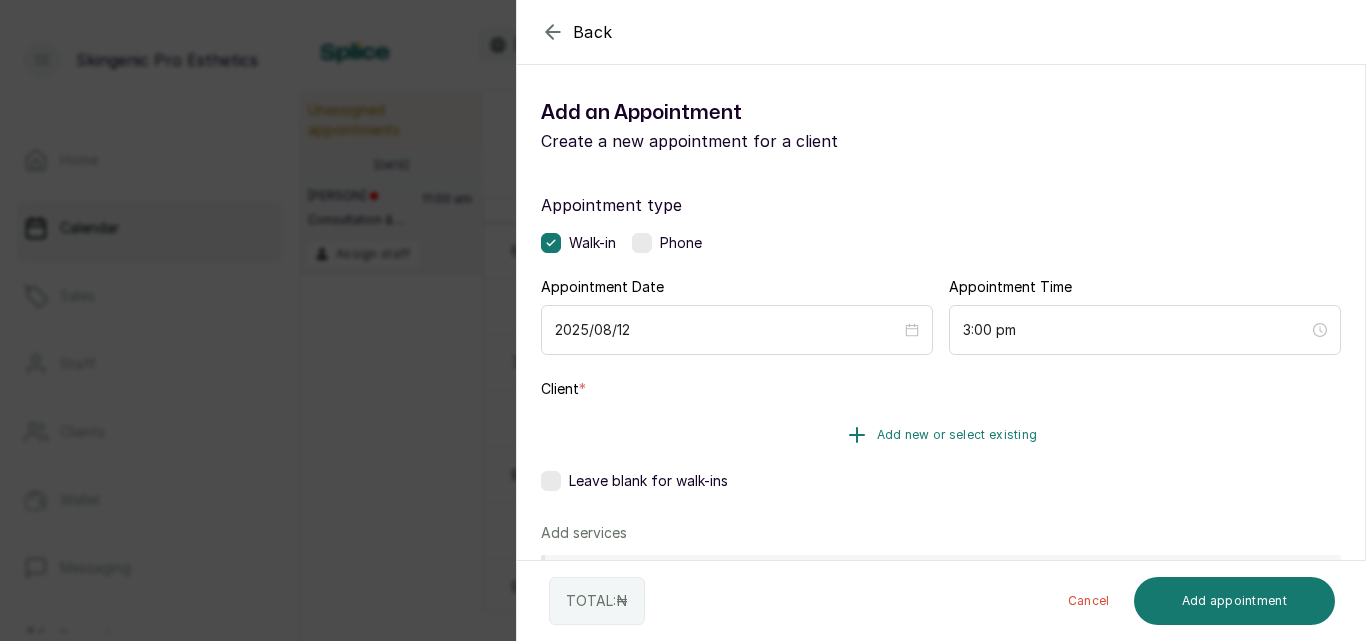 click on "Add new or select existing" at bounding box center [941, 435] 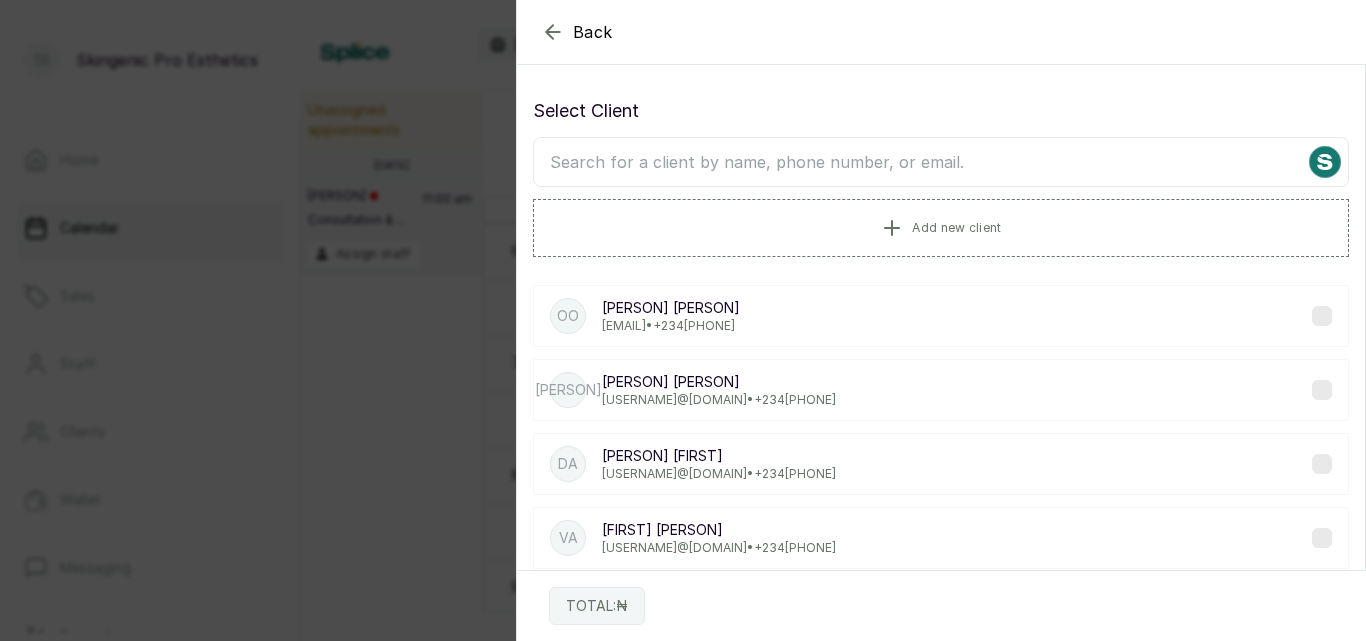 click at bounding box center [941, 162] 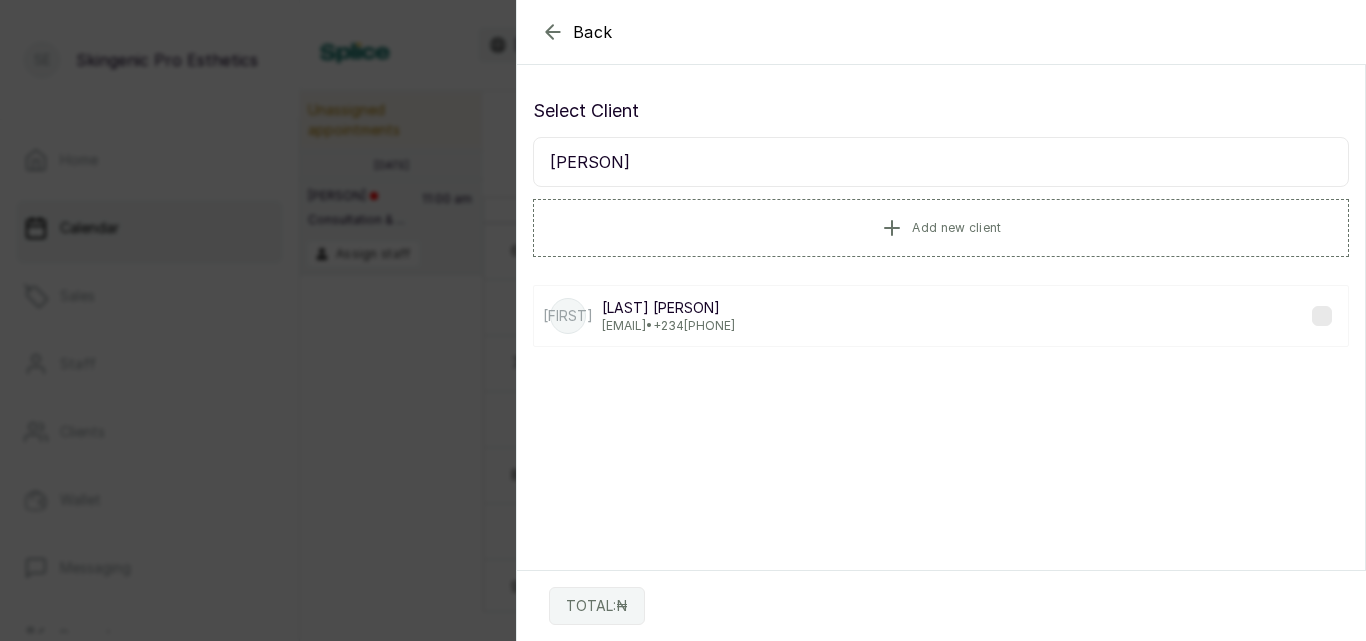 type on "[PERSON]" 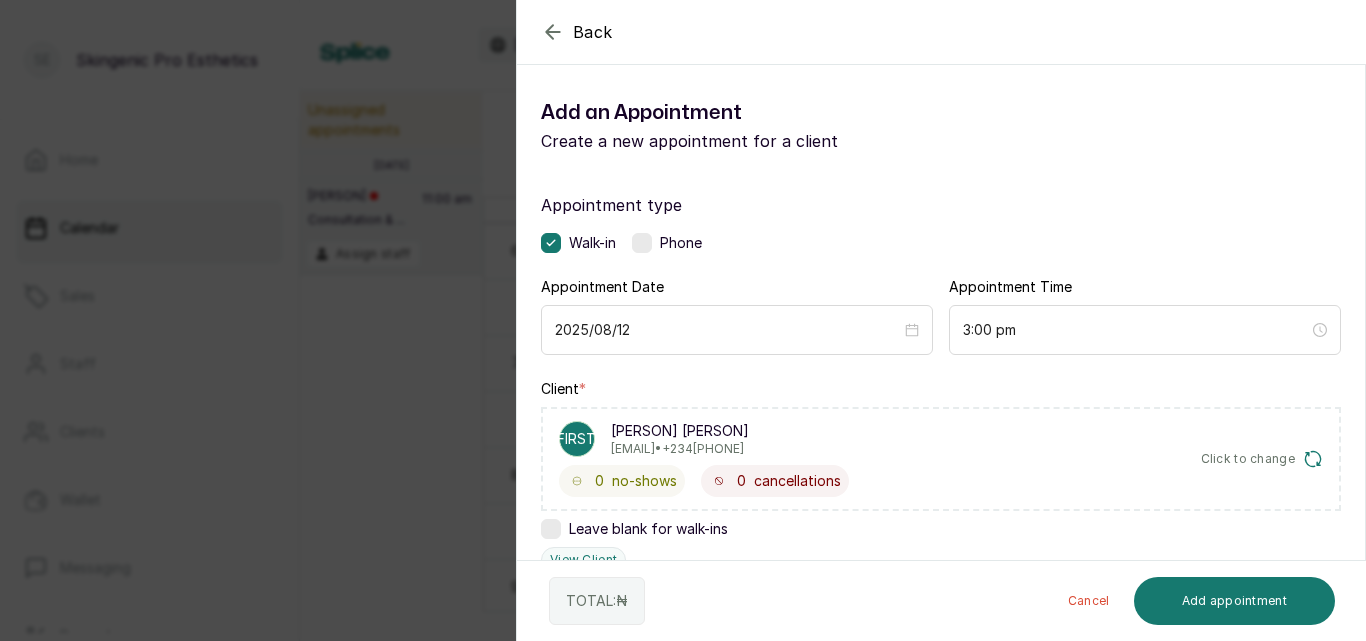 scroll, scrollTop: 491, scrollLeft: 0, axis: vertical 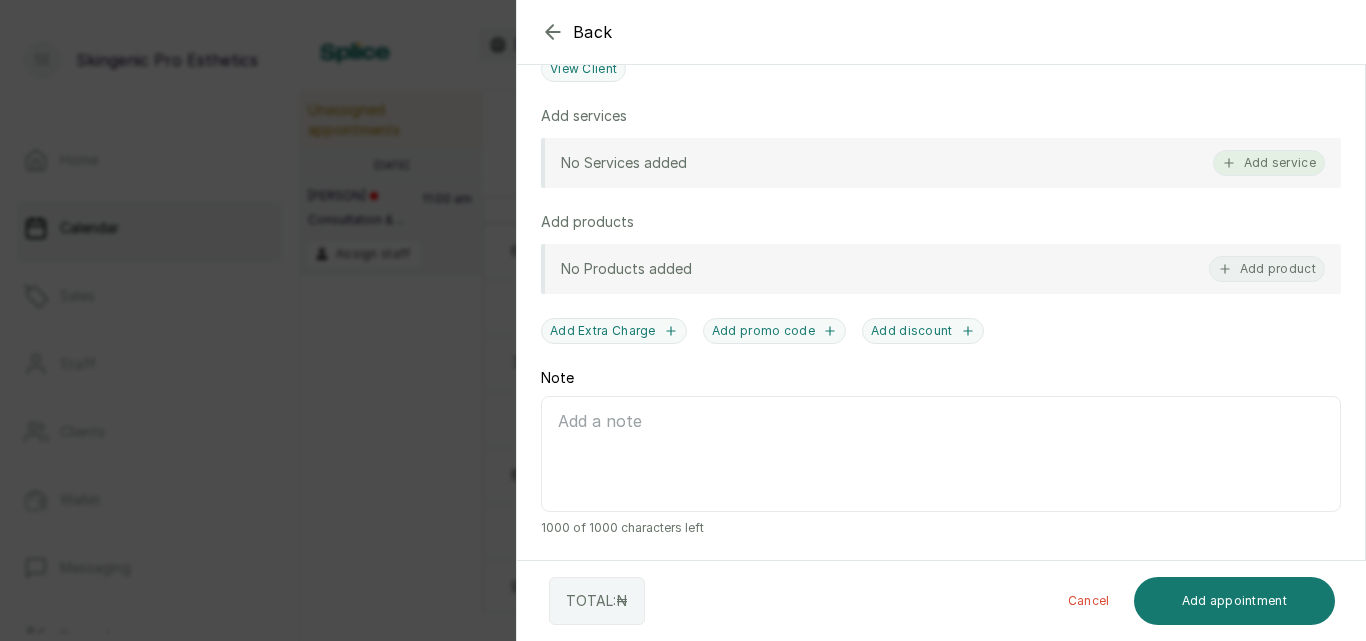 click on "Add service" at bounding box center (1269, 163) 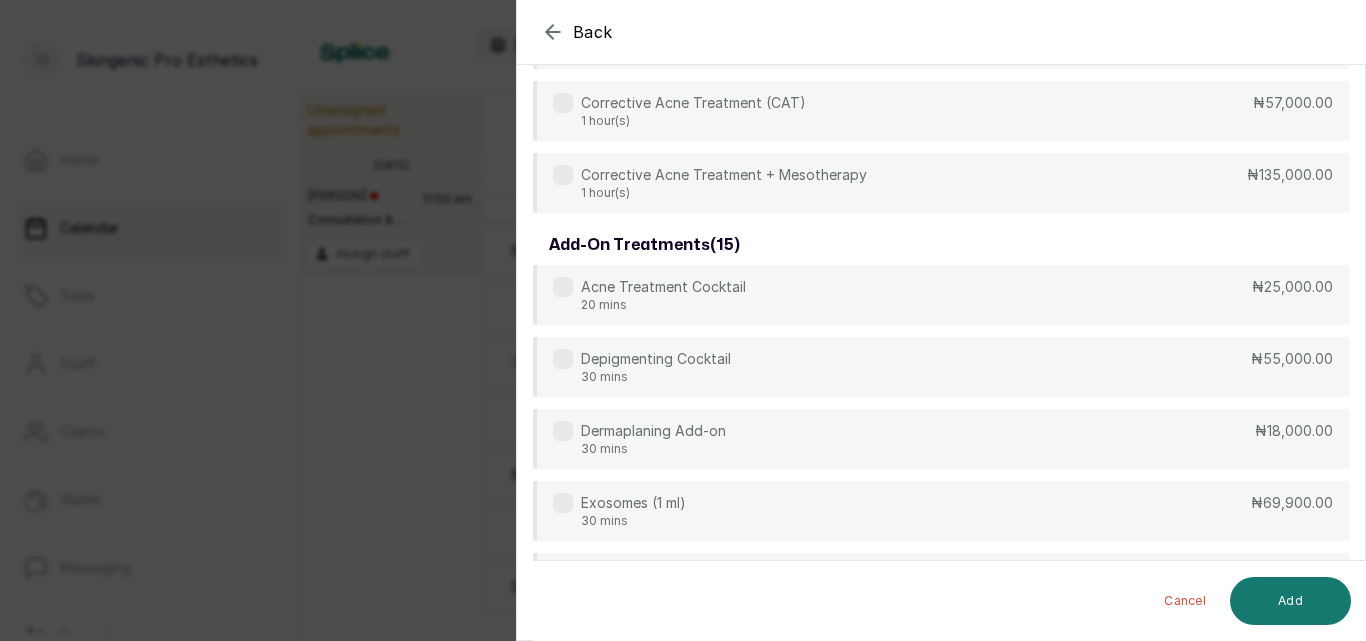 scroll, scrollTop: 80, scrollLeft: 0, axis: vertical 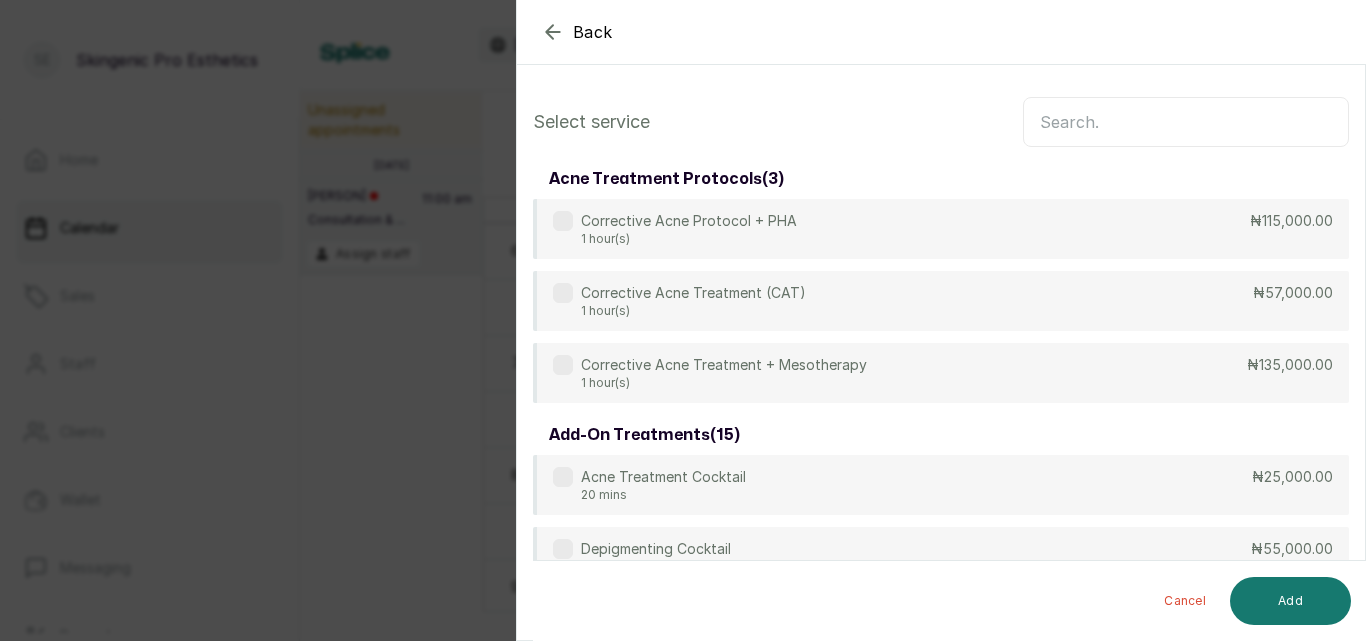 click at bounding box center (1186, 122) 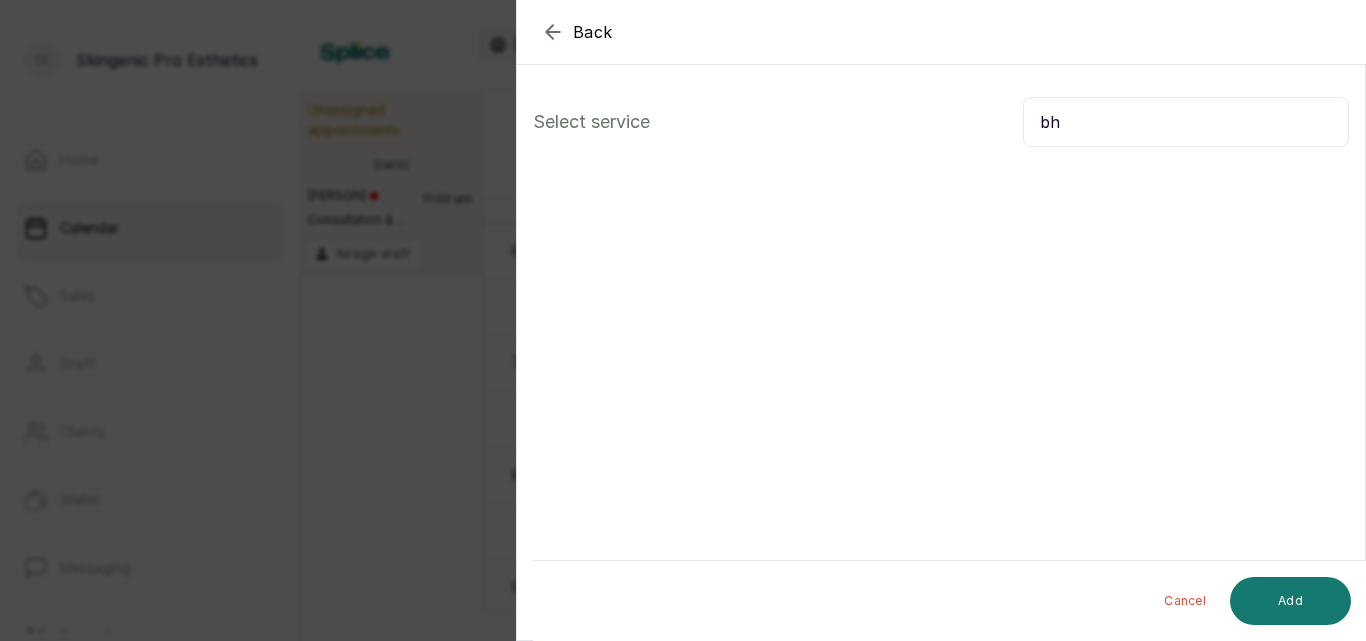 type on "b" 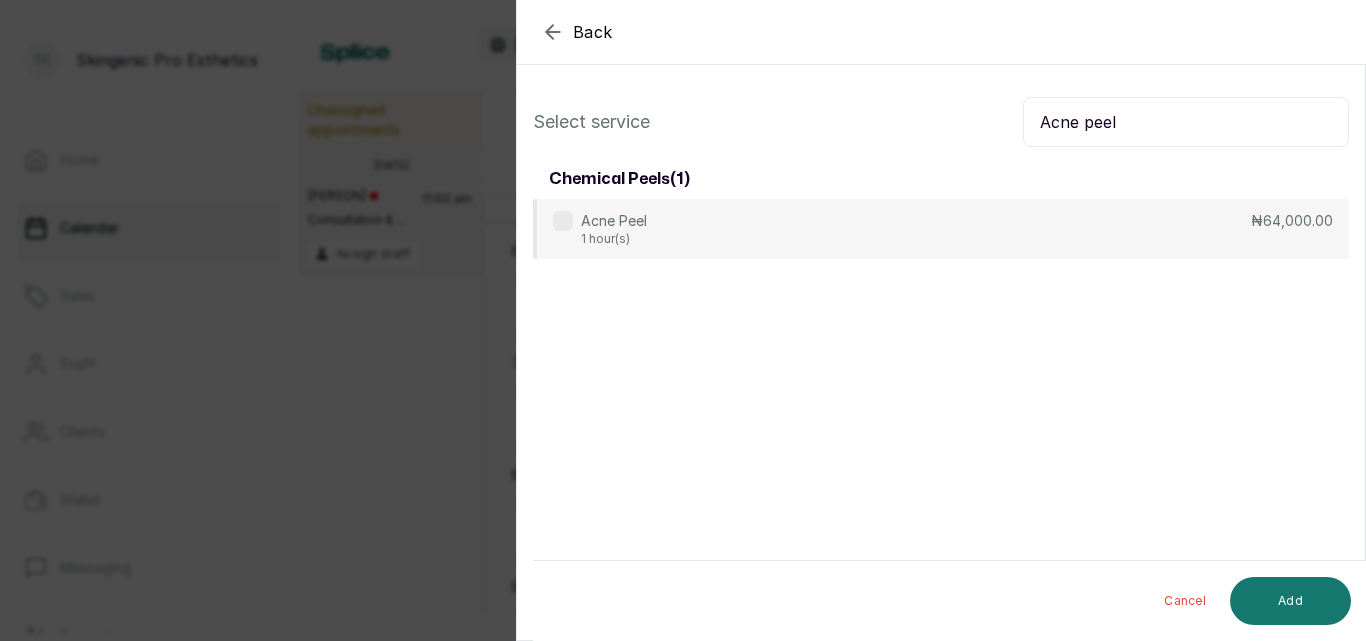 click on "Acne peel" at bounding box center (1186, 122) 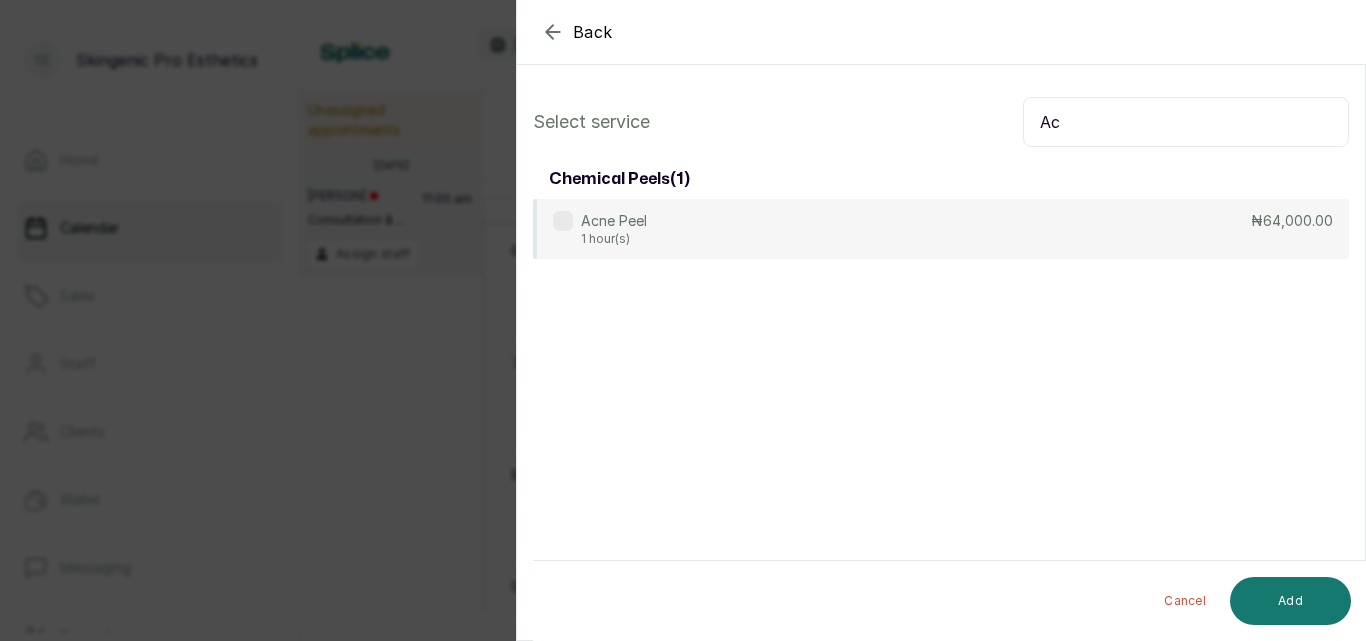 type on "A" 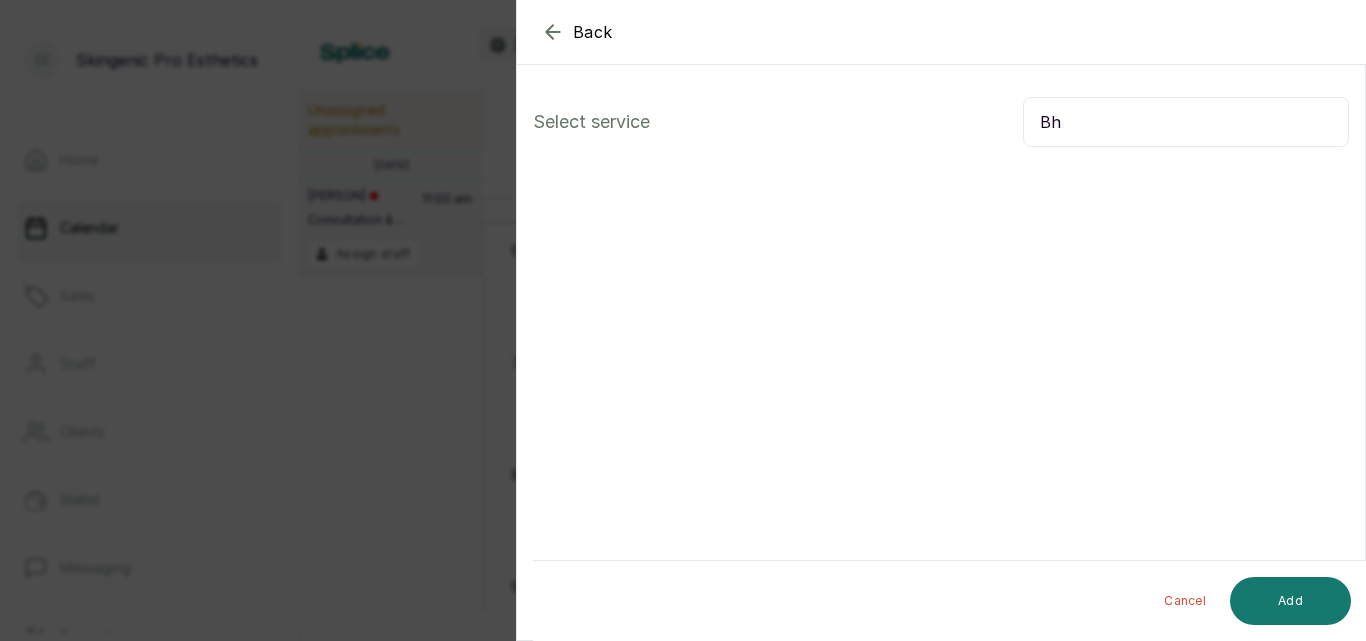 type on "B" 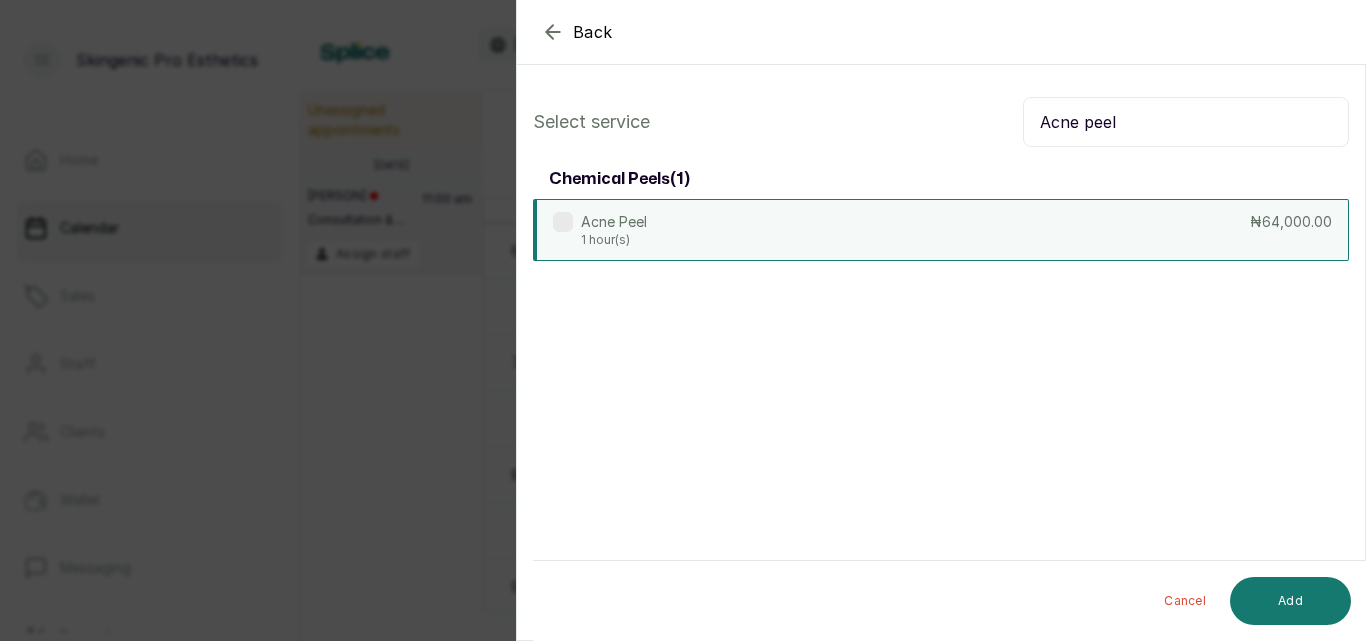 type on "Acne peel" 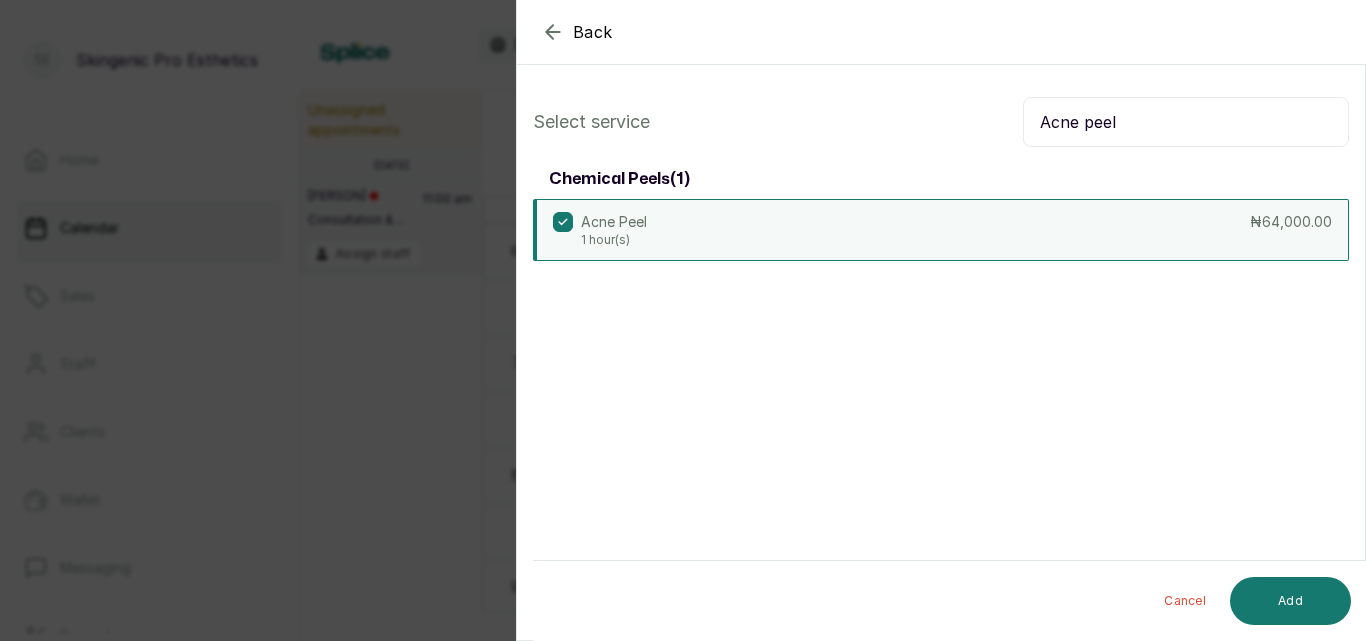 click 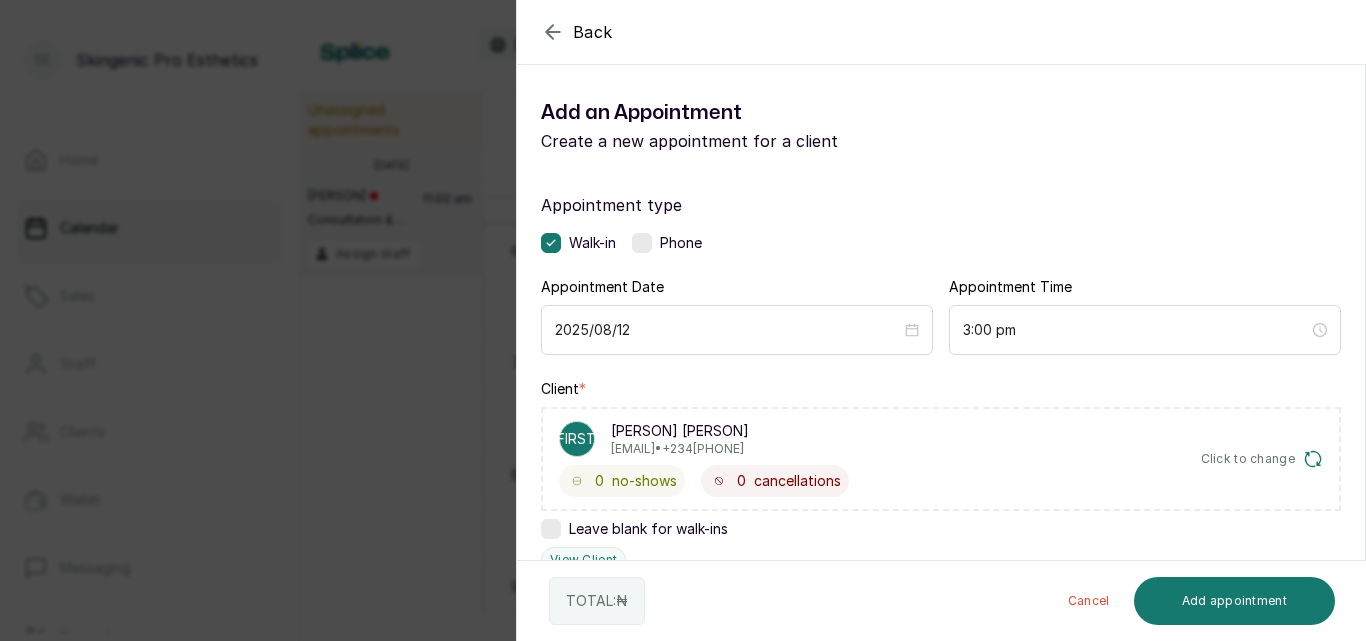 scroll, scrollTop: 491, scrollLeft: 0, axis: vertical 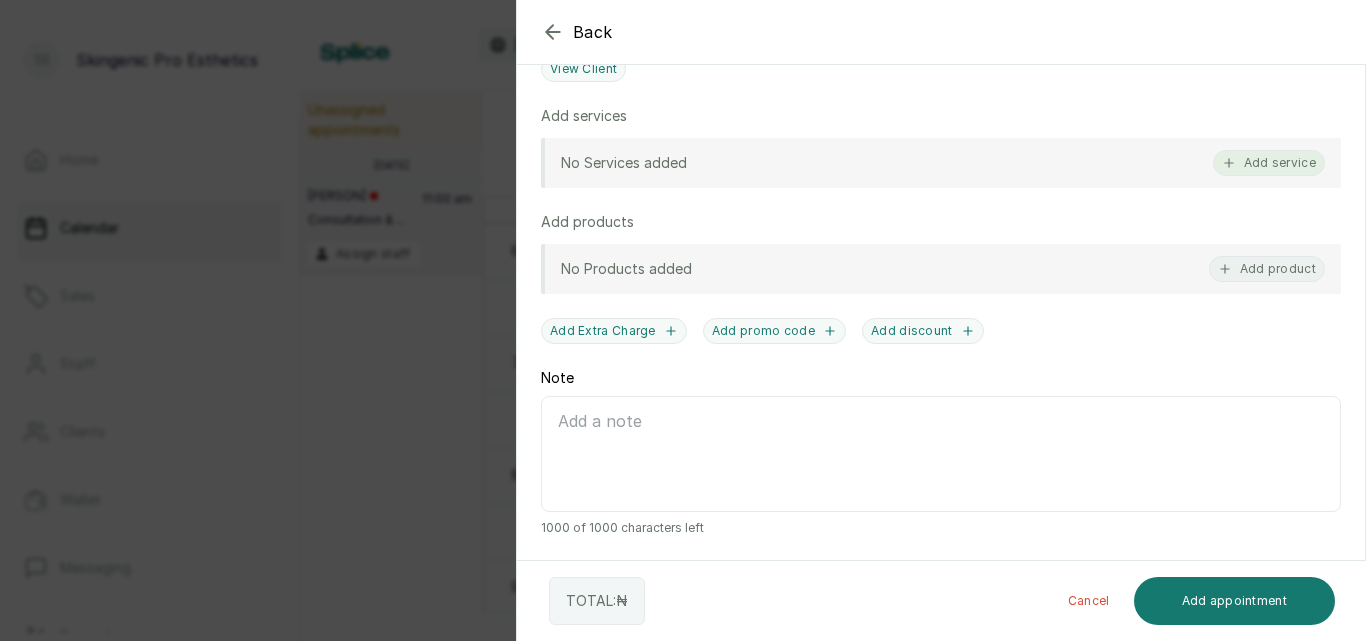 click on "Add service" at bounding box center (1269, 163) 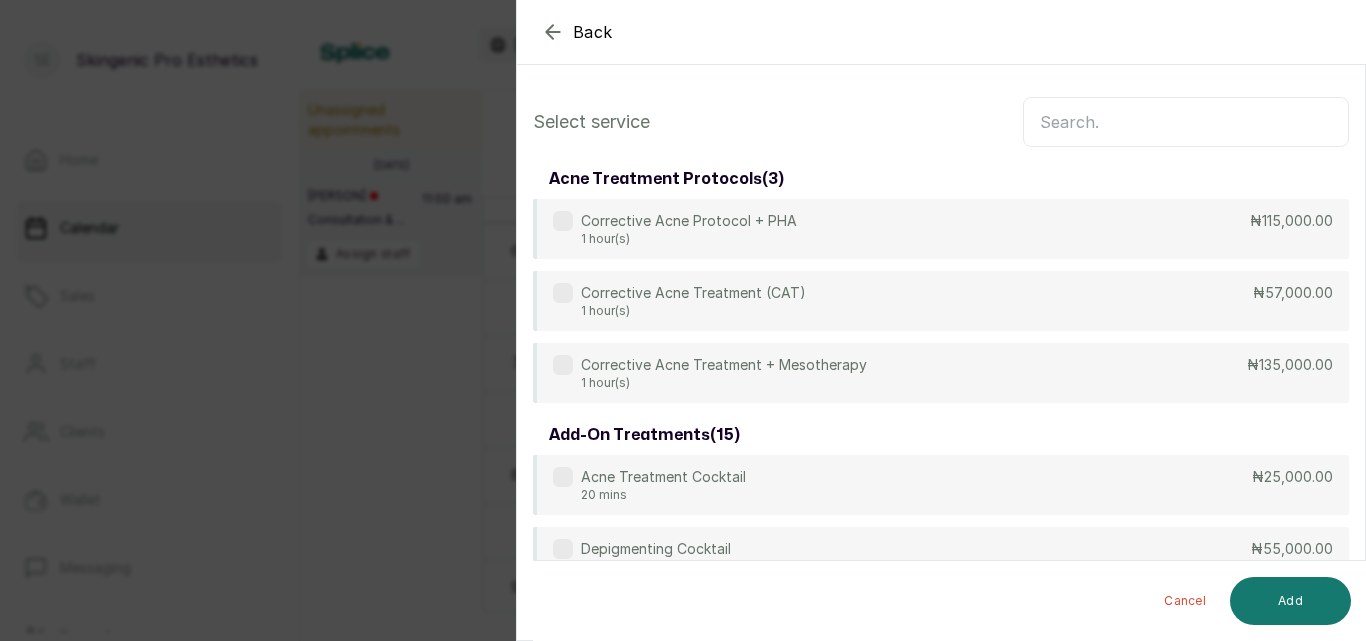 click at bounding box center (1186, 122) 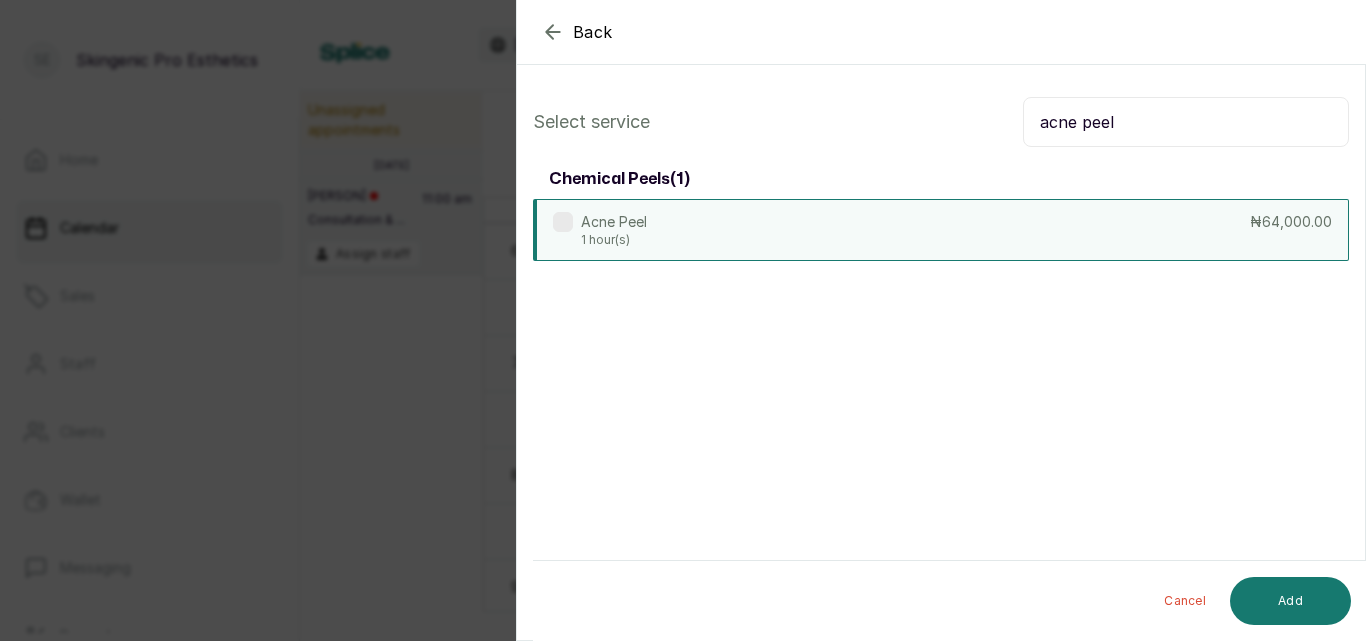 type on "acne peel" 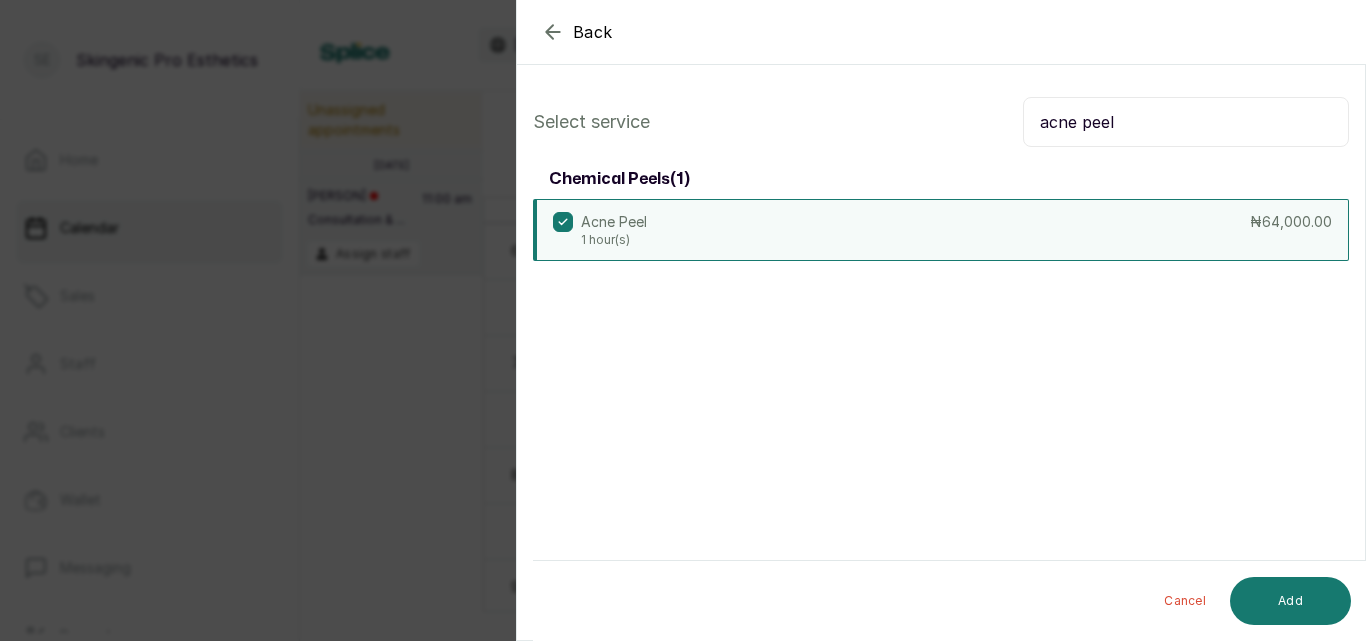 click 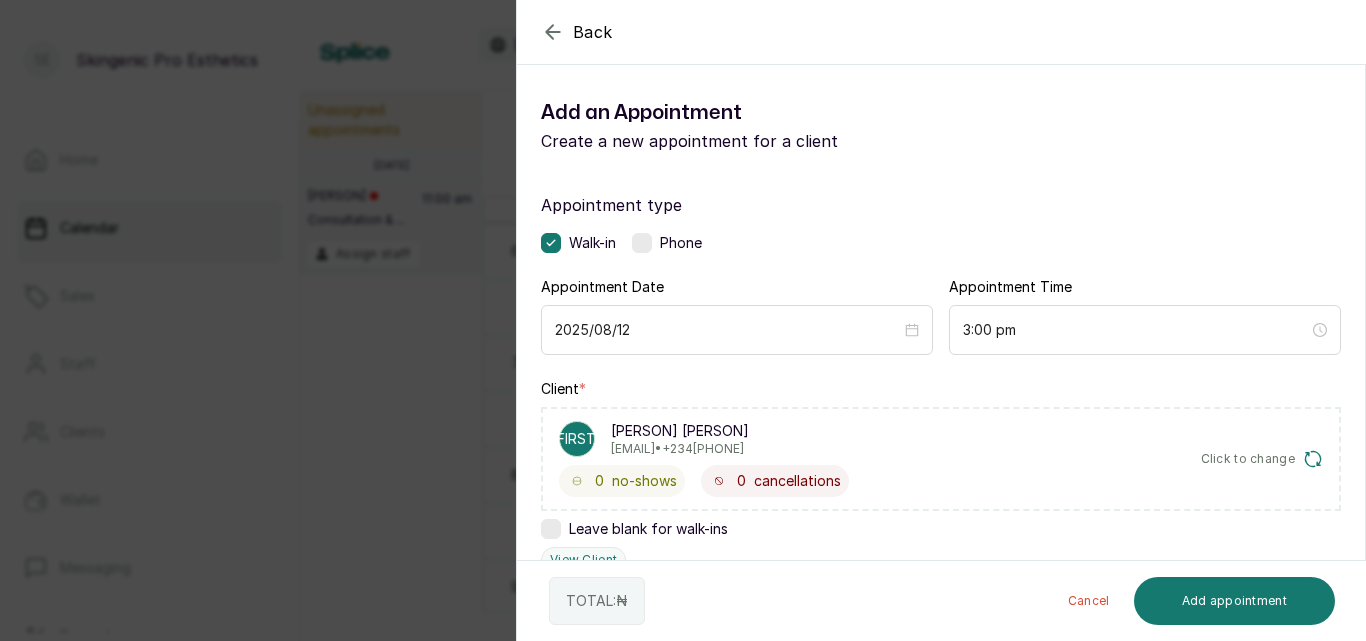 scroll, scrollTop: 491, scrollLeft: 0, axis: vertical 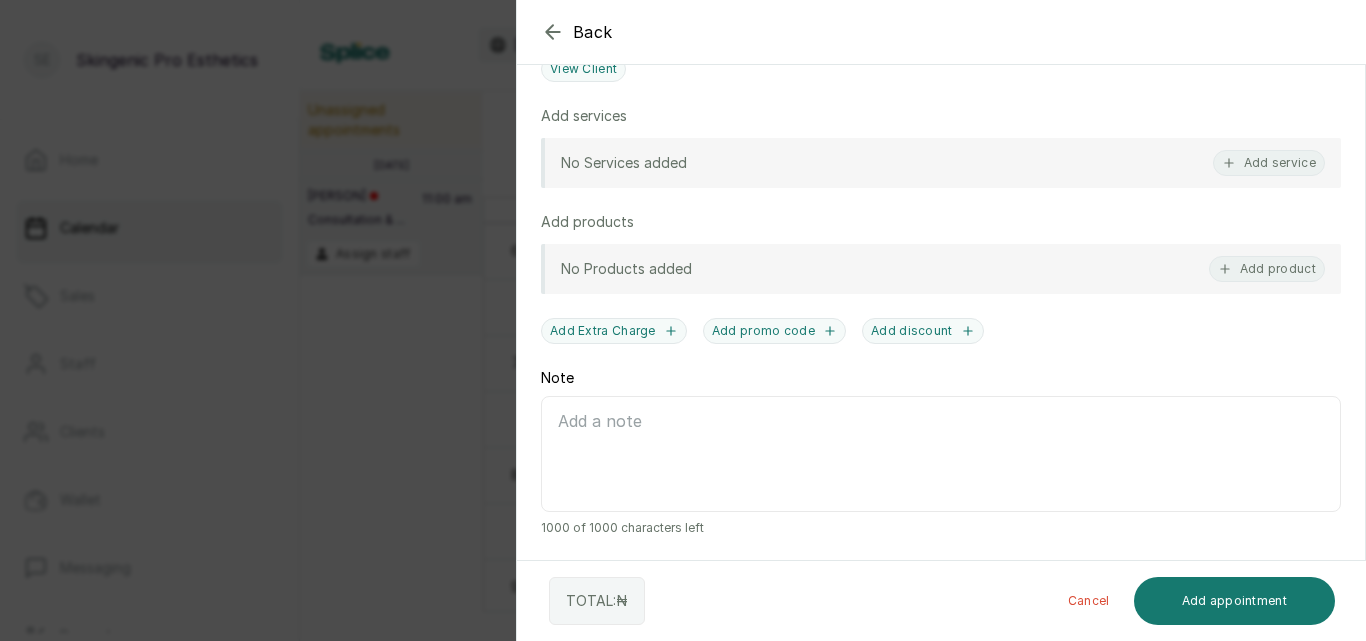 click on "No Services added Add service" at bounding box center [941, 163] 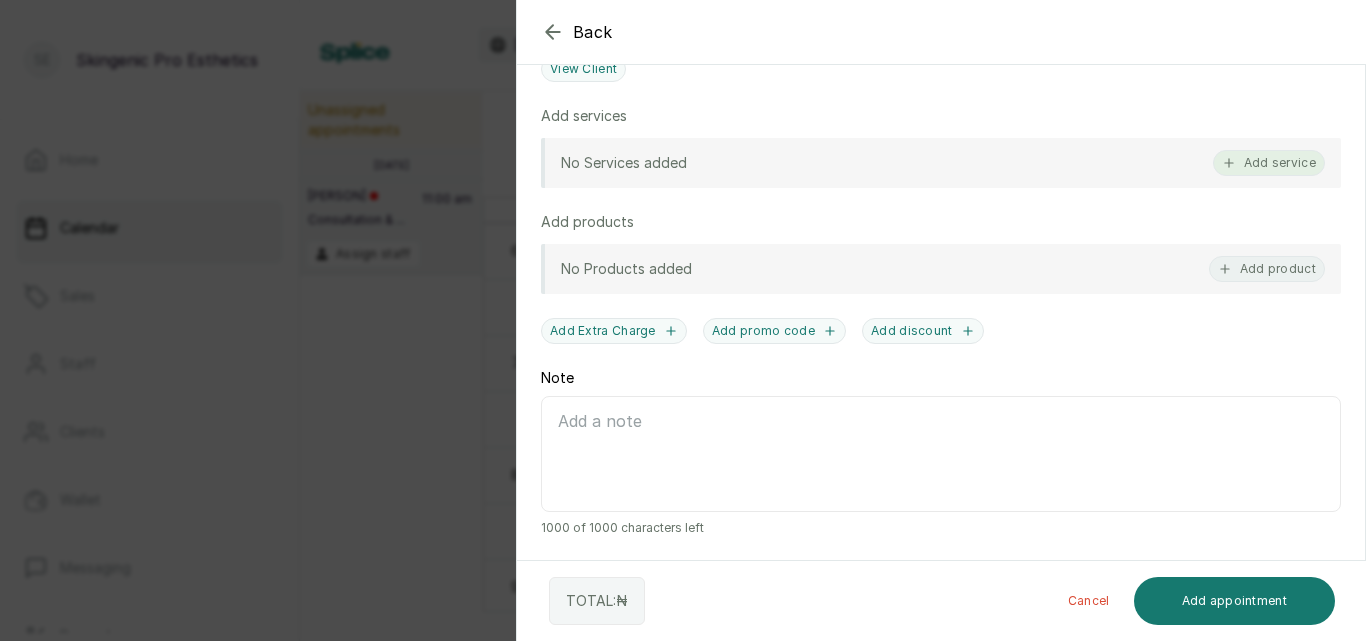 click on "Add service" at bounding box center [1269, 163] 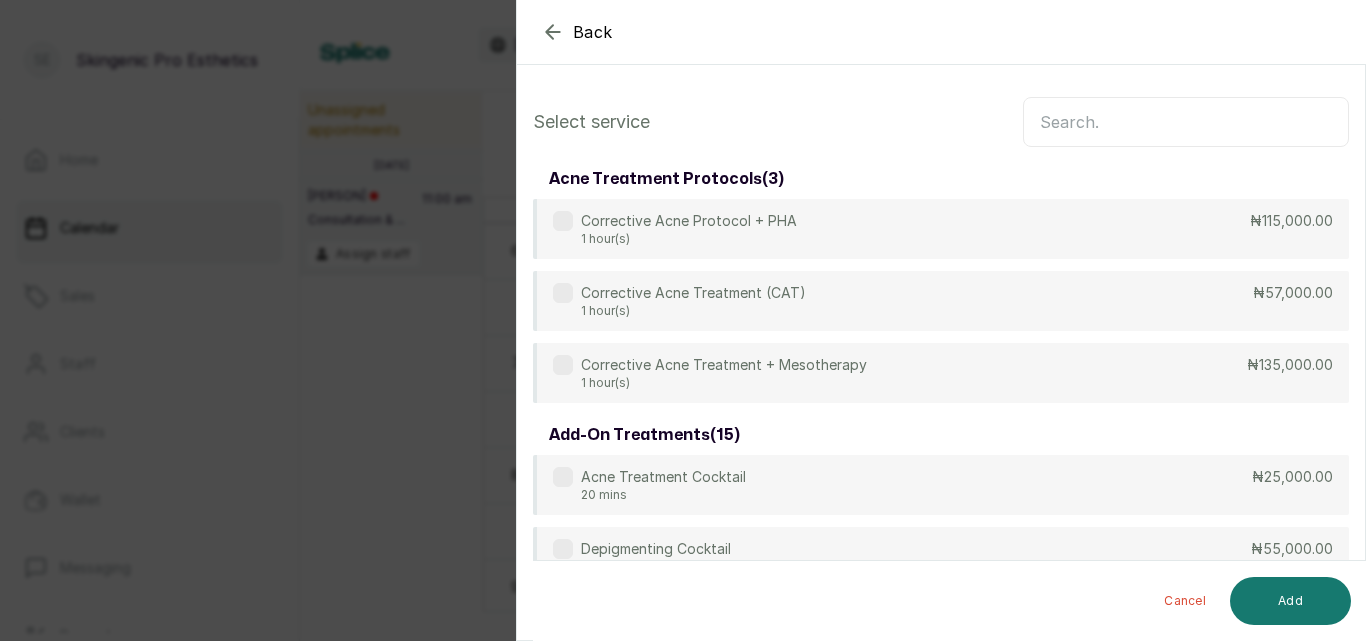 click at bounding box center [1186, 122] 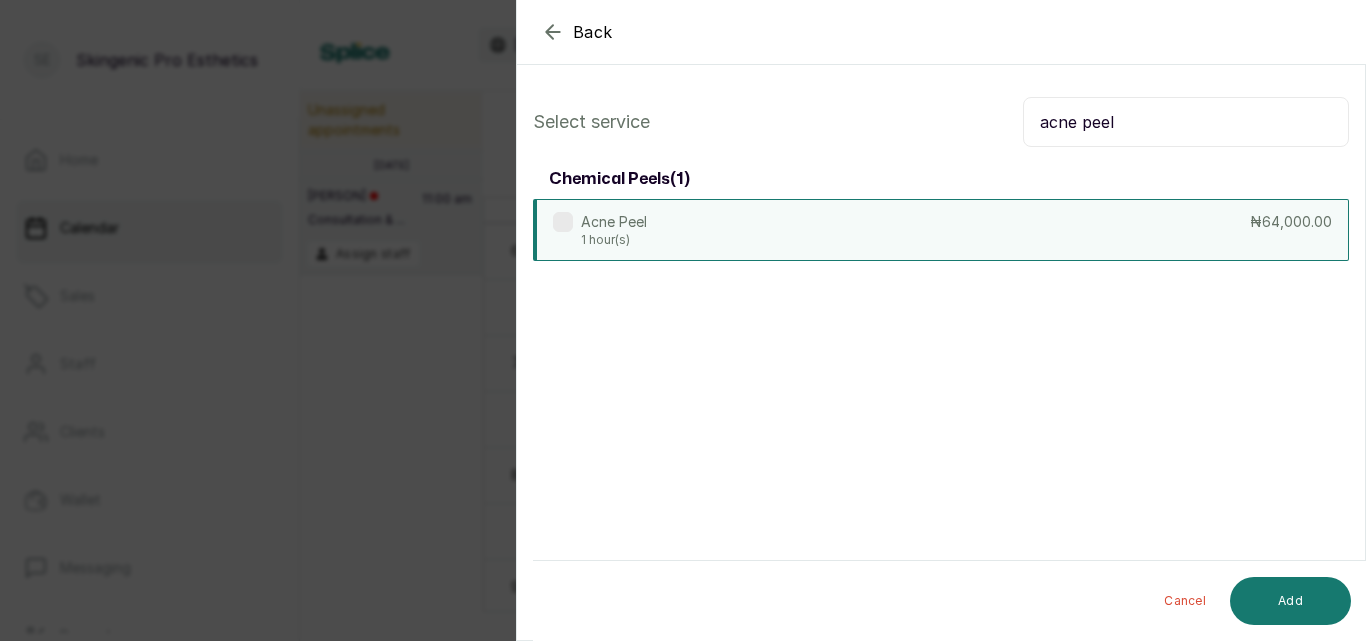 type on "acne peel" 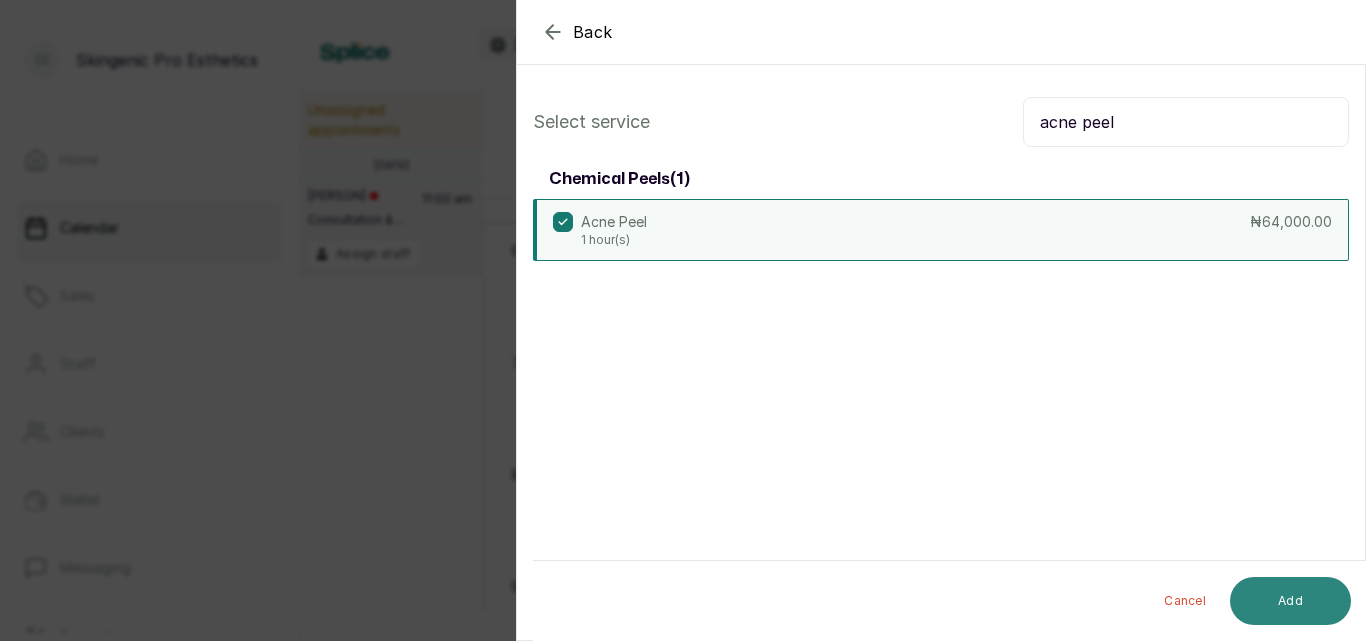 click on "Add" at bounding box center [1290, 601] 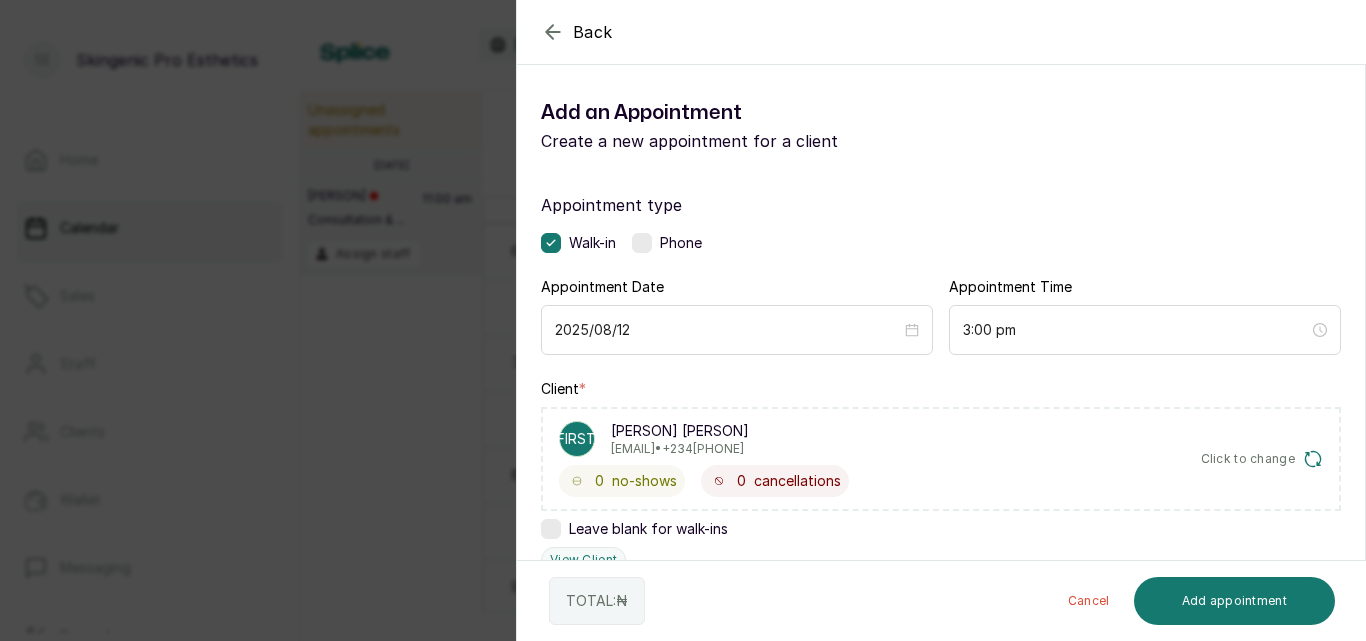 scroll, scrollTop: 559, scrollLeft: 0, axis: vertical 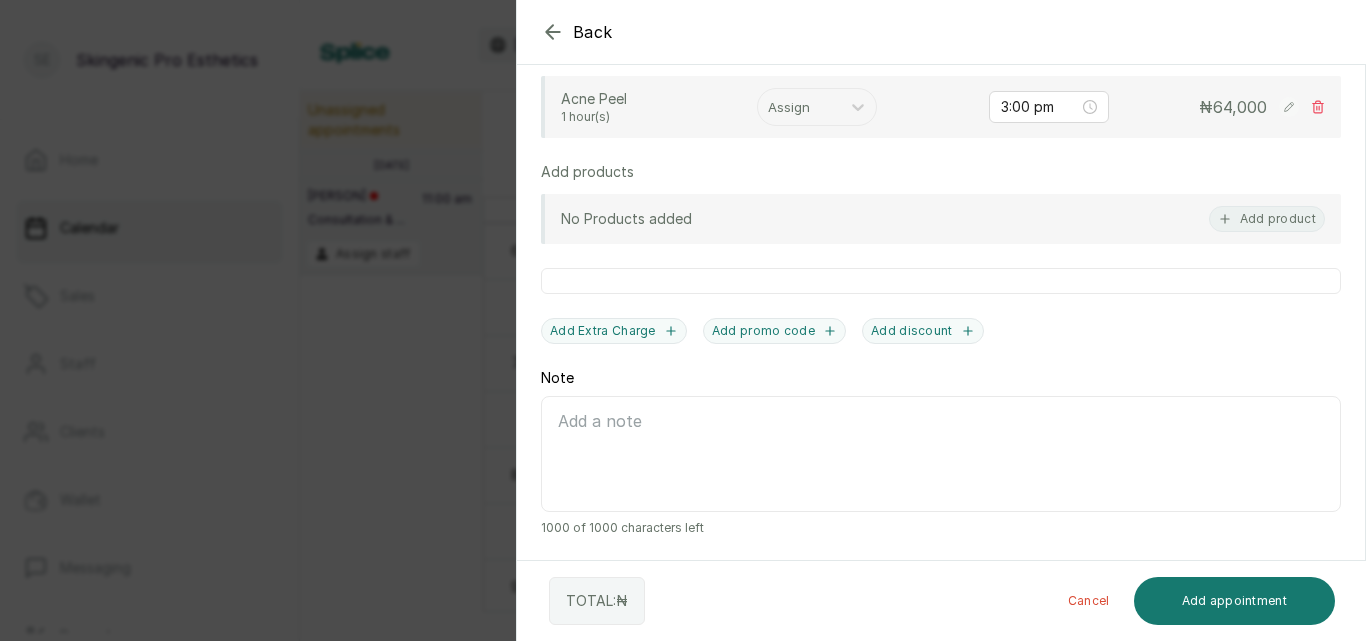 click on "Back Add Appointment Add an Appointment Create a new appointment for a client Appointment type Walk-in Phone Appointment Date [DATE] Appointment Time [TIME] Client * [LAST] [EMAIL]  •  [PHONE] 0 no-shows 0 cancellations Click to change Leave blank for walk-ins View Client  Add services  Add service Acne Peel 1 hour(s) Assign [TIME] ₦ 64,000  Add products   No Products added Add product Add Extra Charge Add promo code Add discount Note 1000 of 1000 characters left TOTAL:  ₦ Cancel Add appointment" at bounding box center (941, 320) 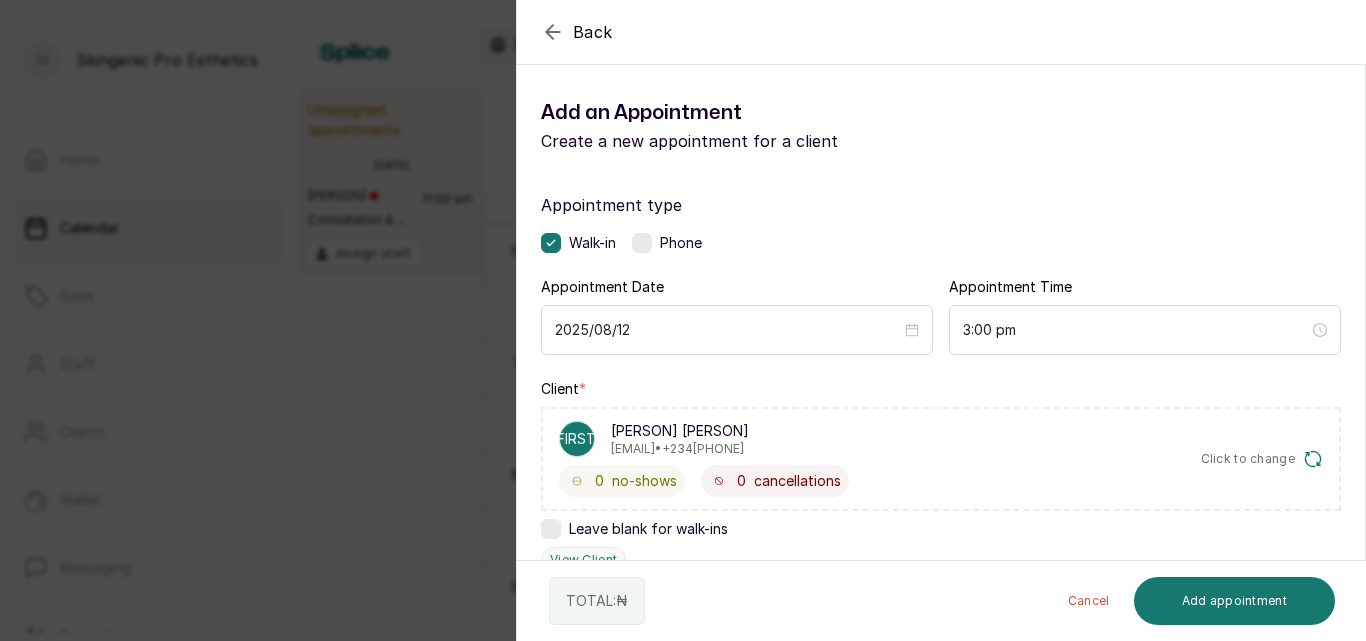 scroll, scrollTop: 559, scrollLeft: 0, axis: vertical 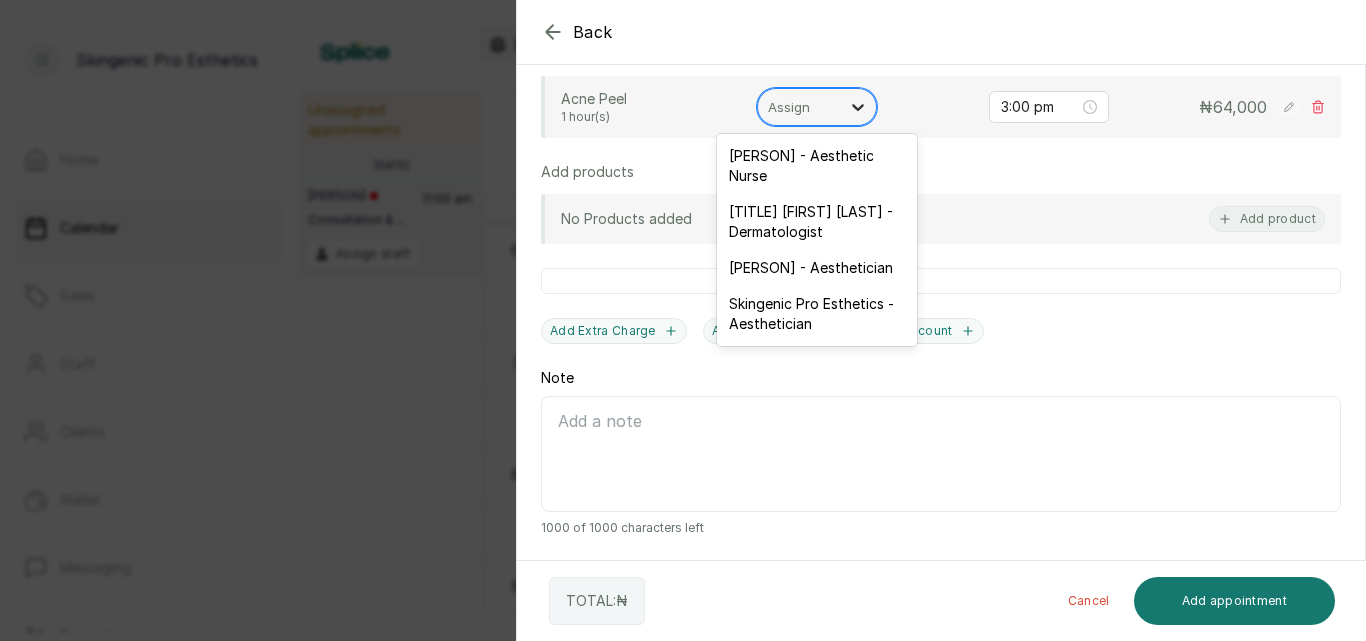 click 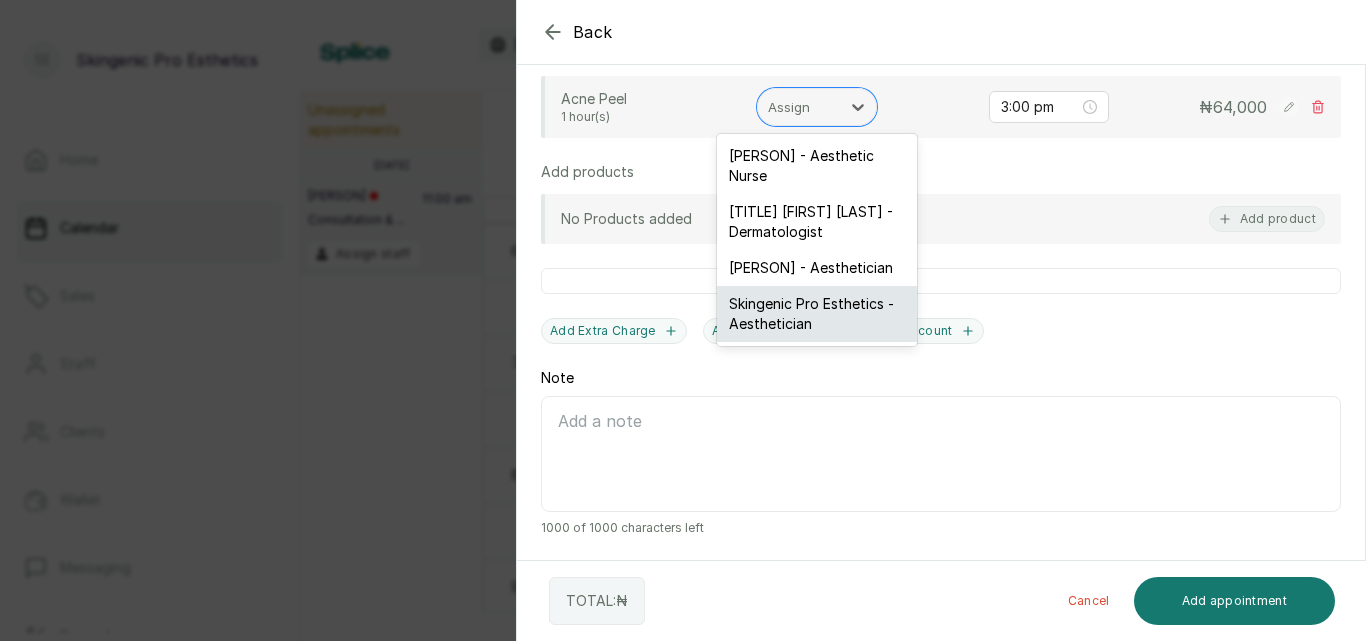 click on "Skingenic Pro Esthetics - Aesthetician" at bounding box center [817, 314] 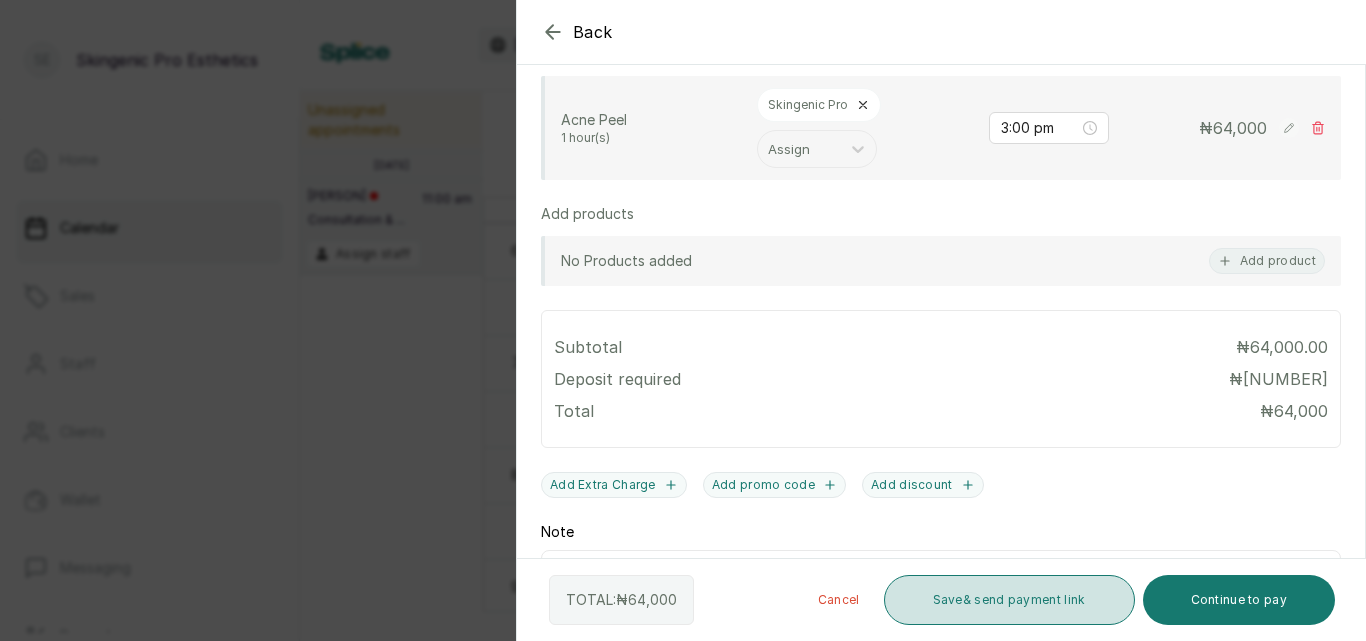 click on "Save  & send payment link" at bounding box center [1009, 600] 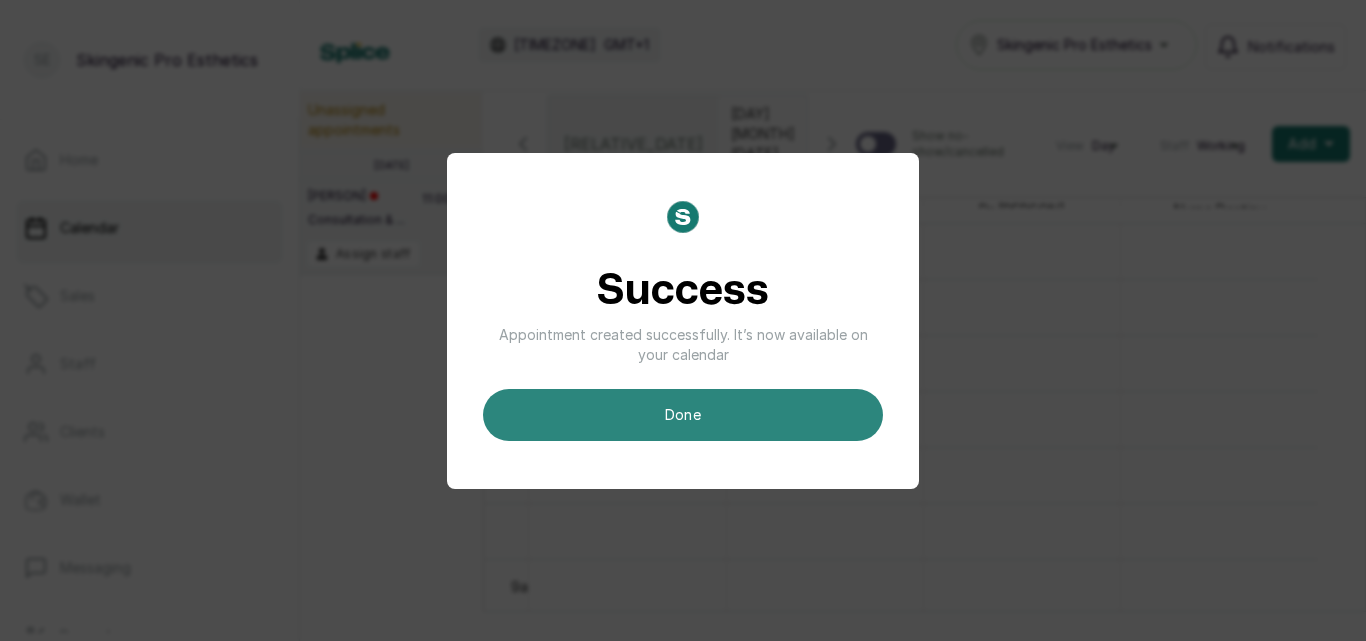 click on "done" at bounding box center (683, 415) 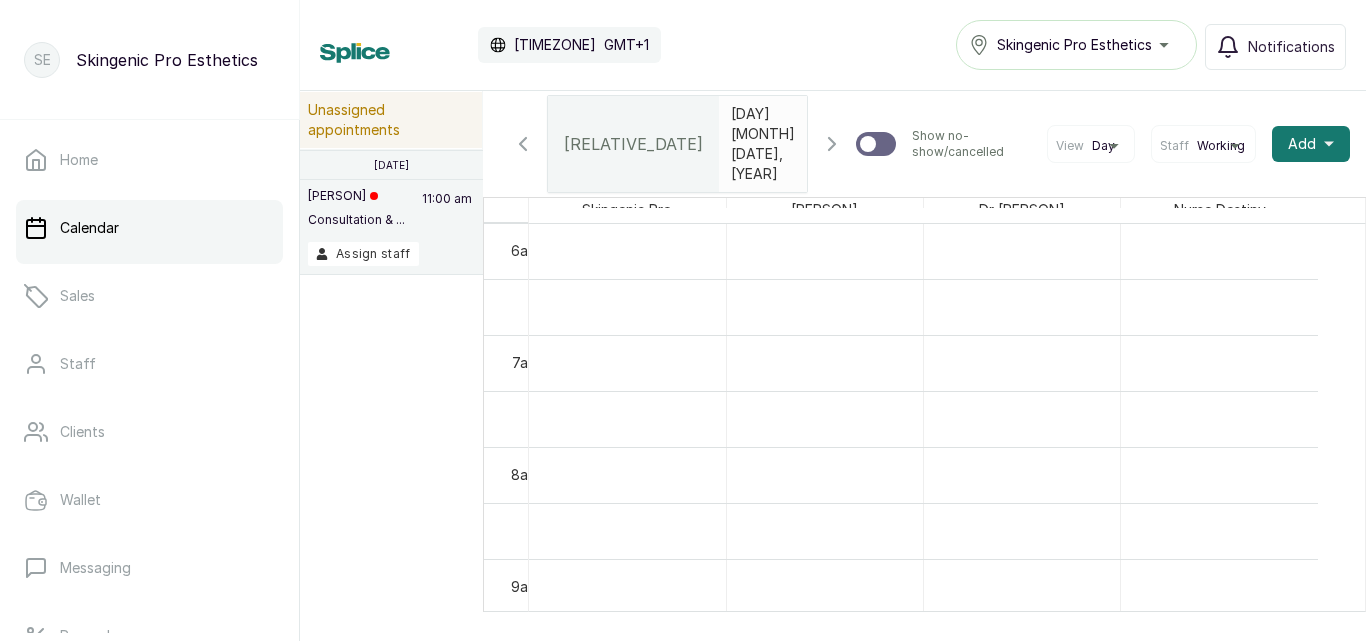 type on "yyyy-MM-dd" 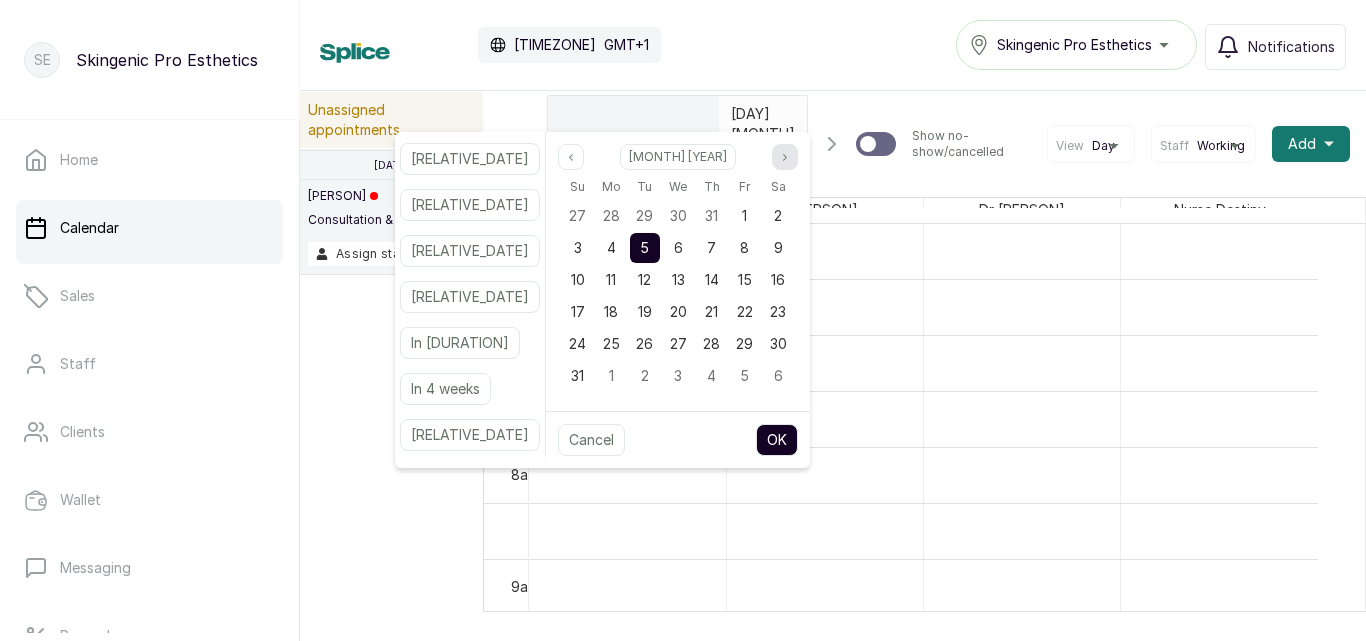click 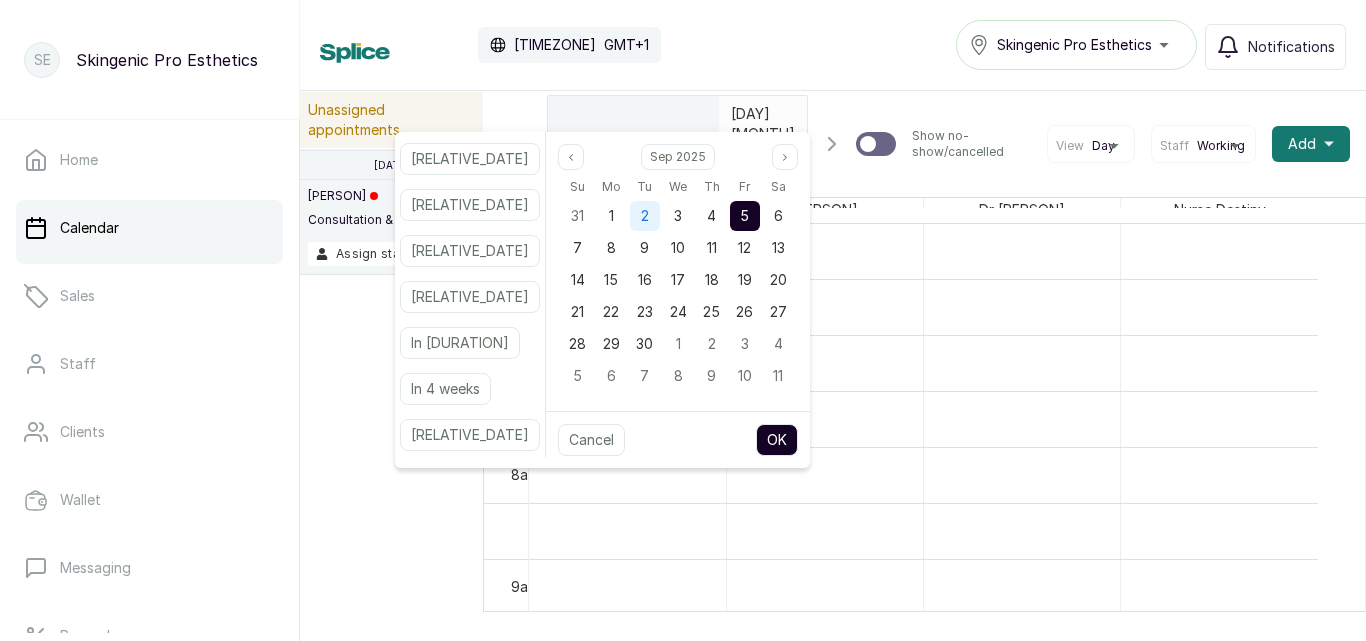 click on "2" at bounding box center [645, 216] 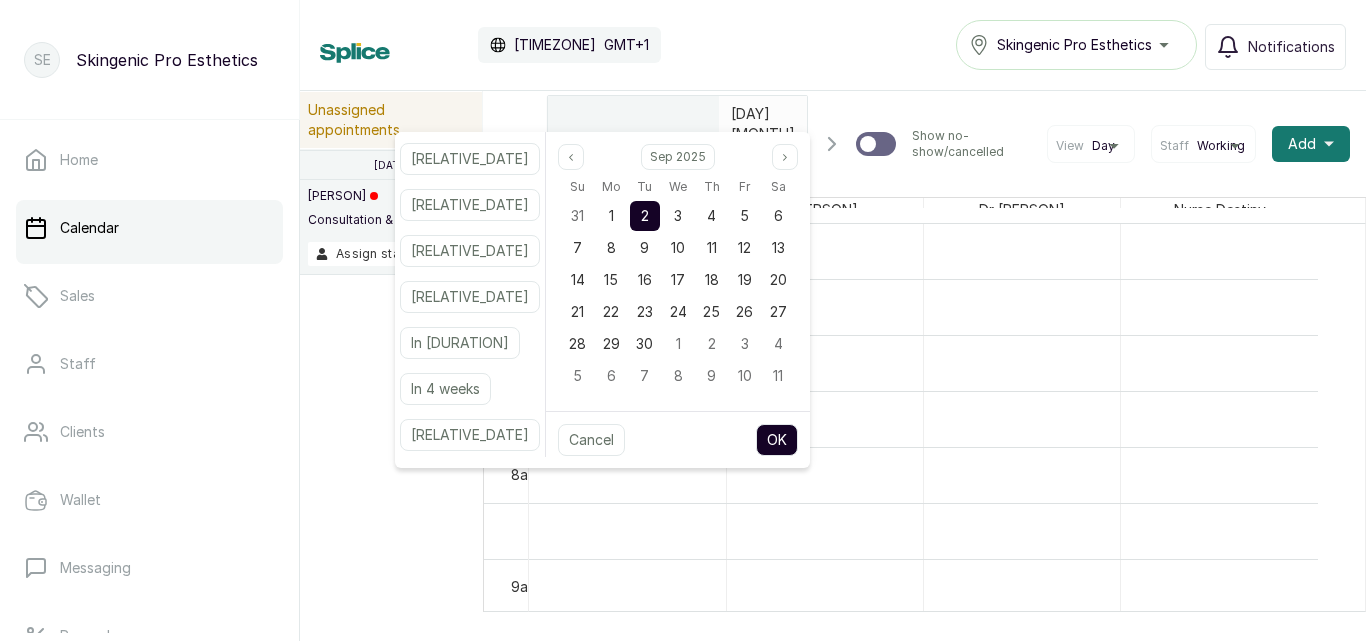 click on "OK" at bounding box center [777, 440] 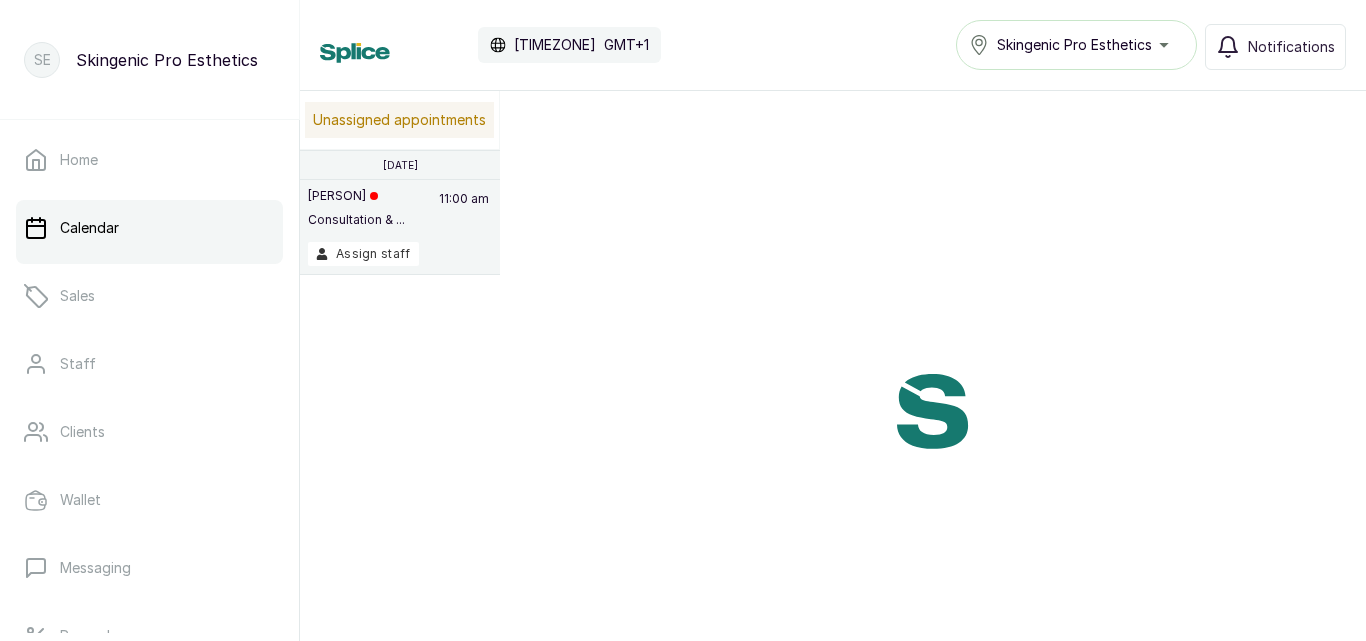 scroll, scrollTop: 0, scrollLeft: 13, axis: horizontal 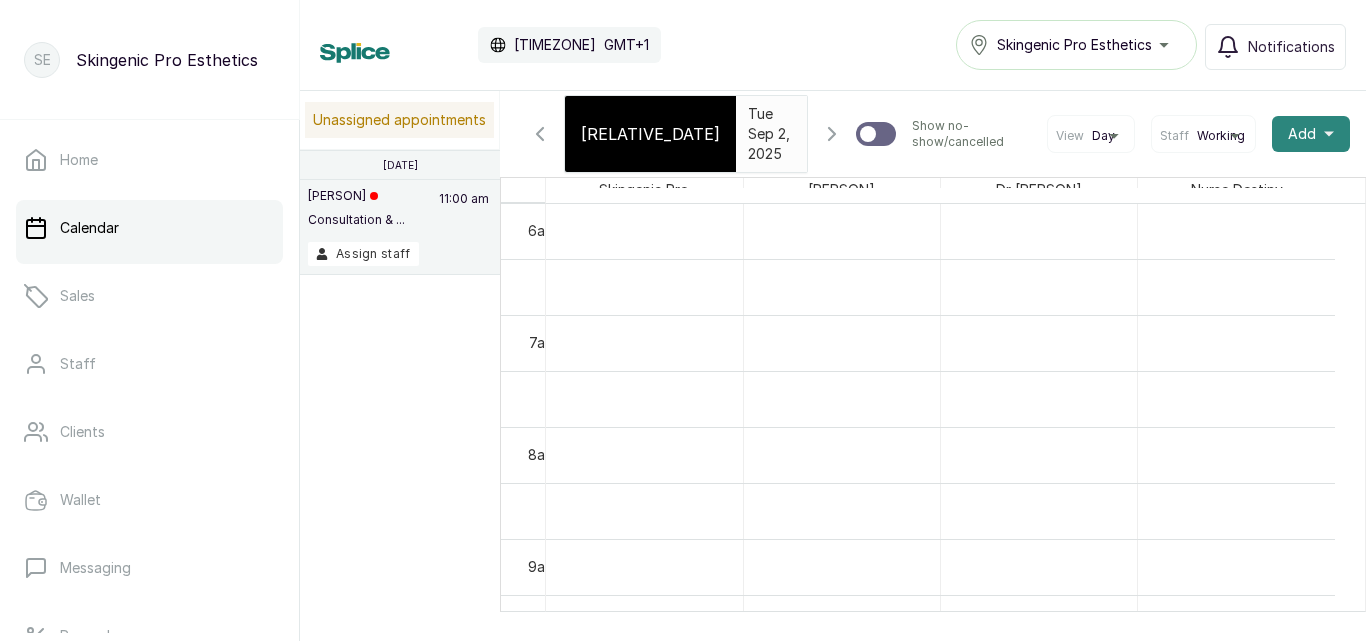 click on "Add" at bounding box center (1302, 134) 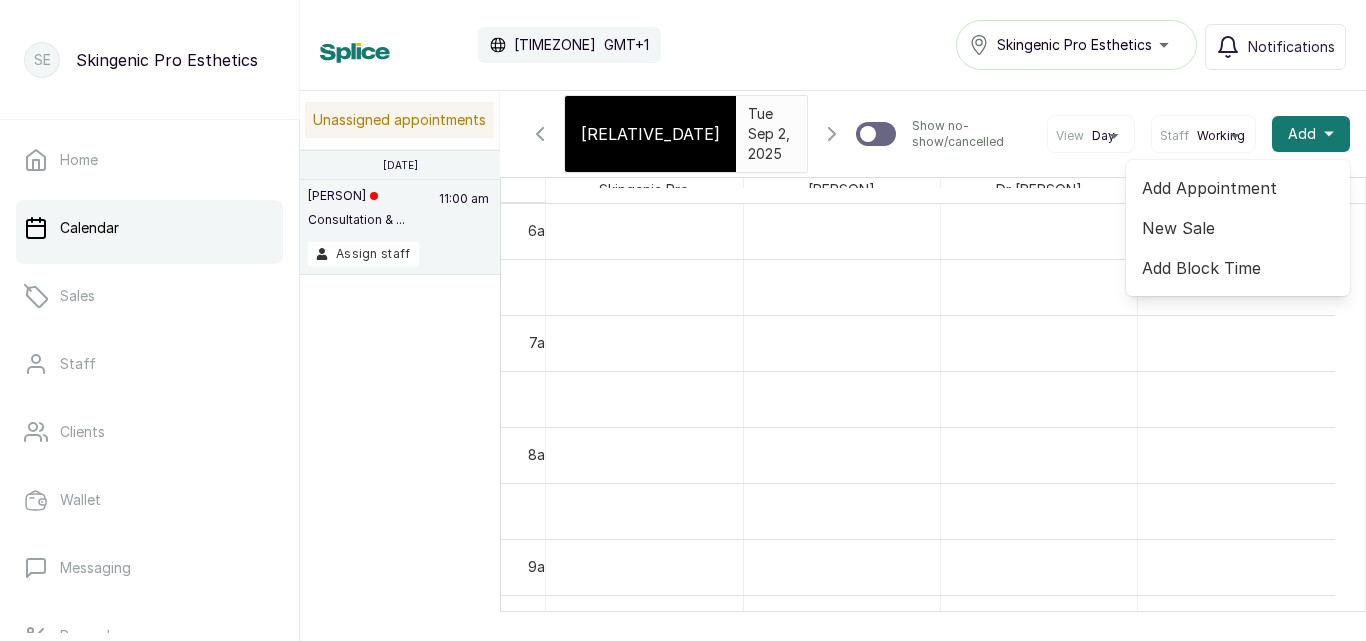click on "Add Appointment" at bounding box center [1238, 188] 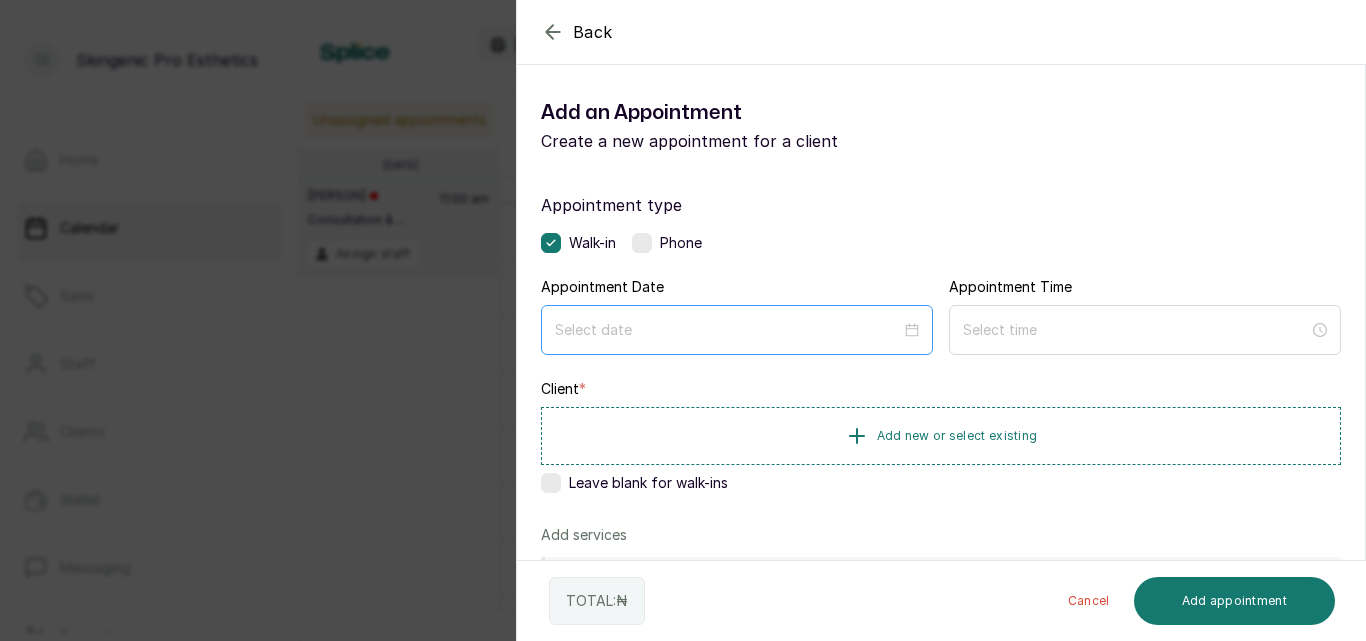 click at bounding box center (737, 330) 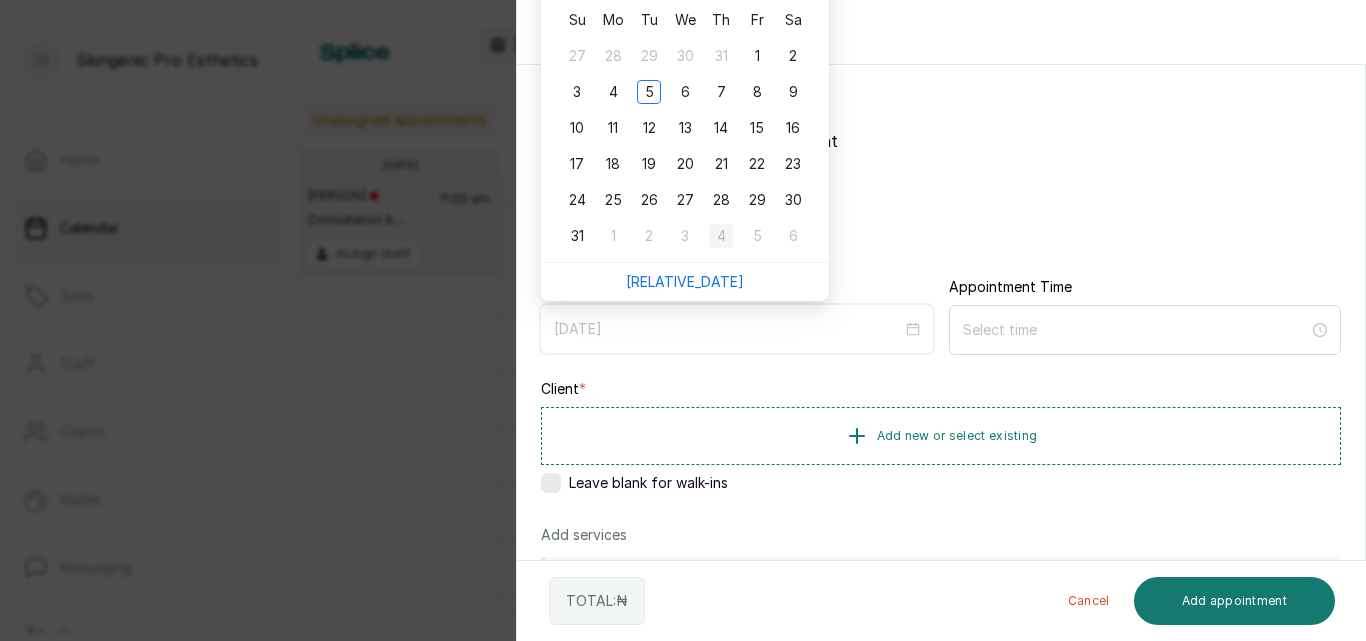 type on "2025/09/04" 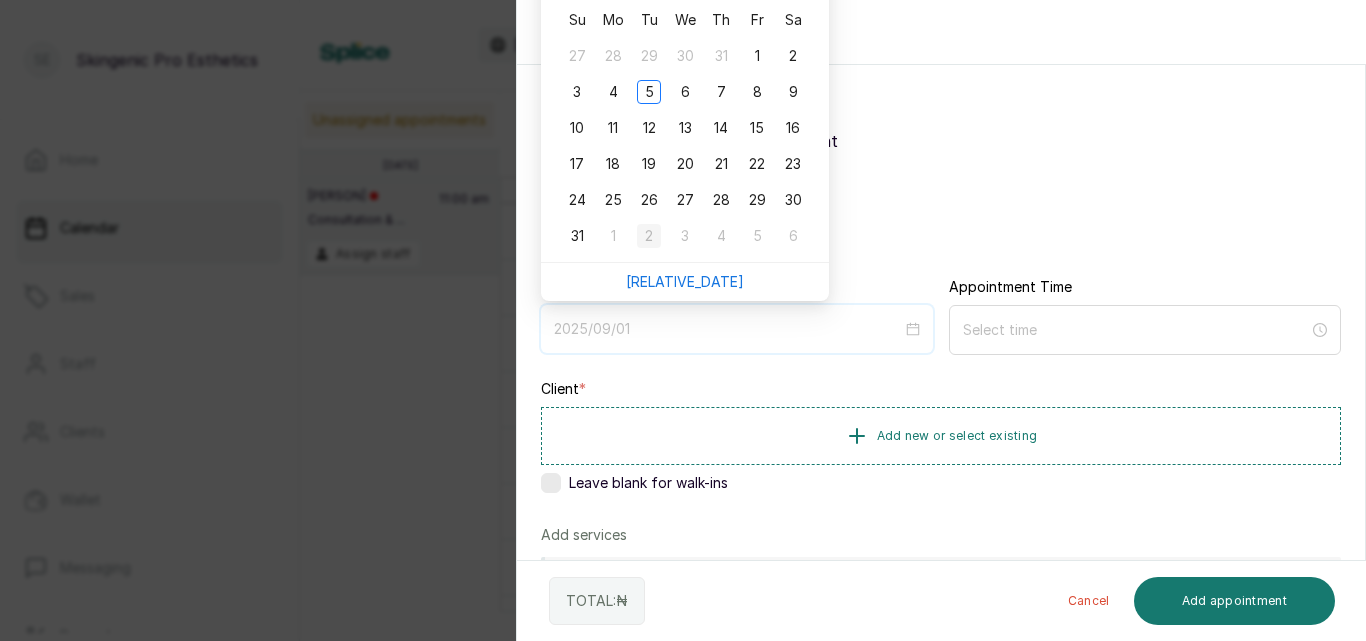type on "[DATE]" 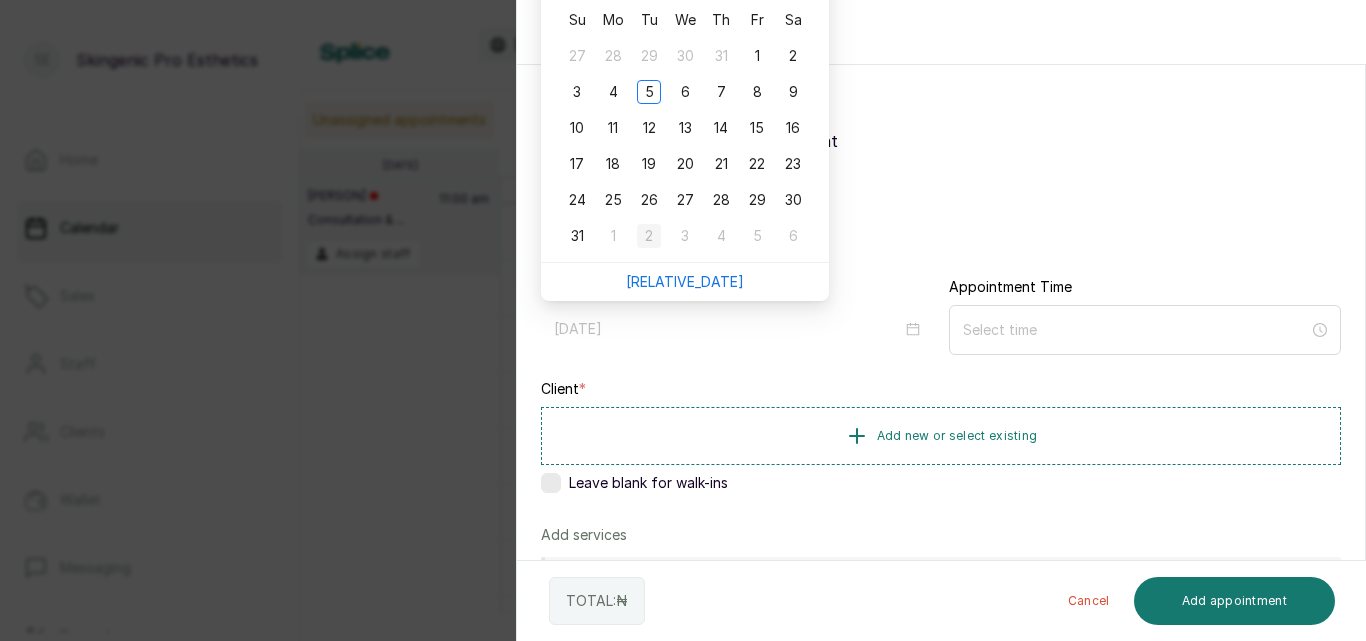 click on "2" at bounding box center [649, 236] 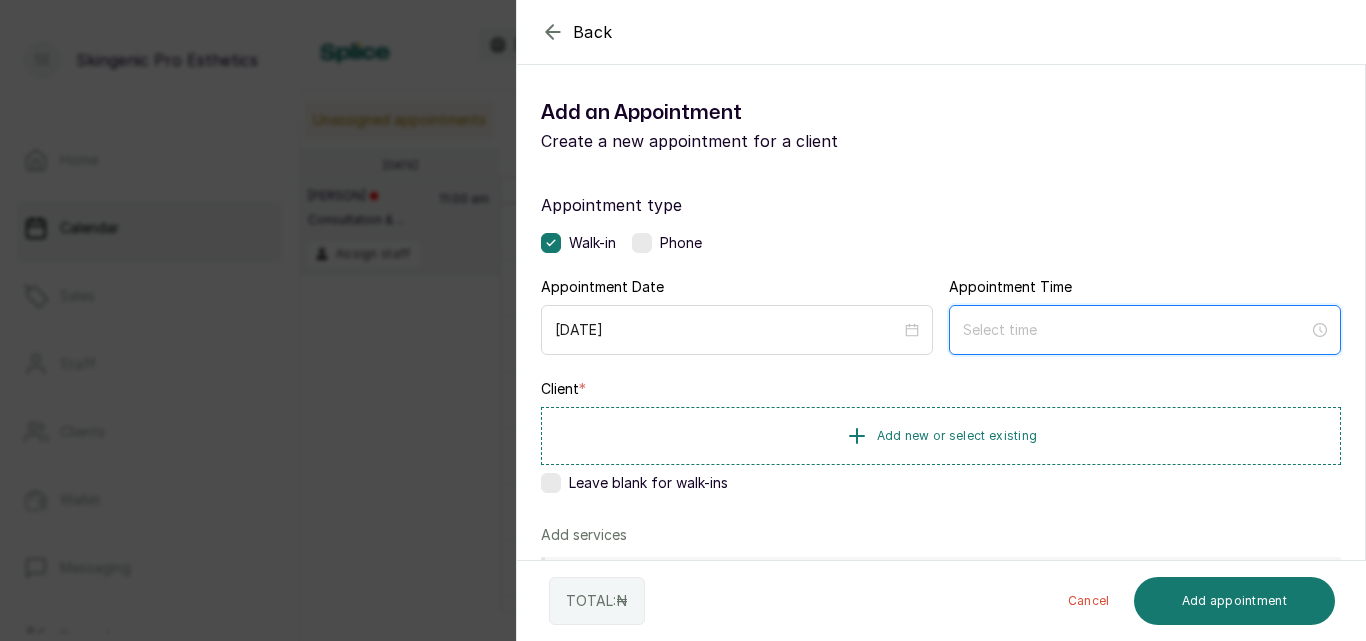 click at bounding box center [1136, 330] 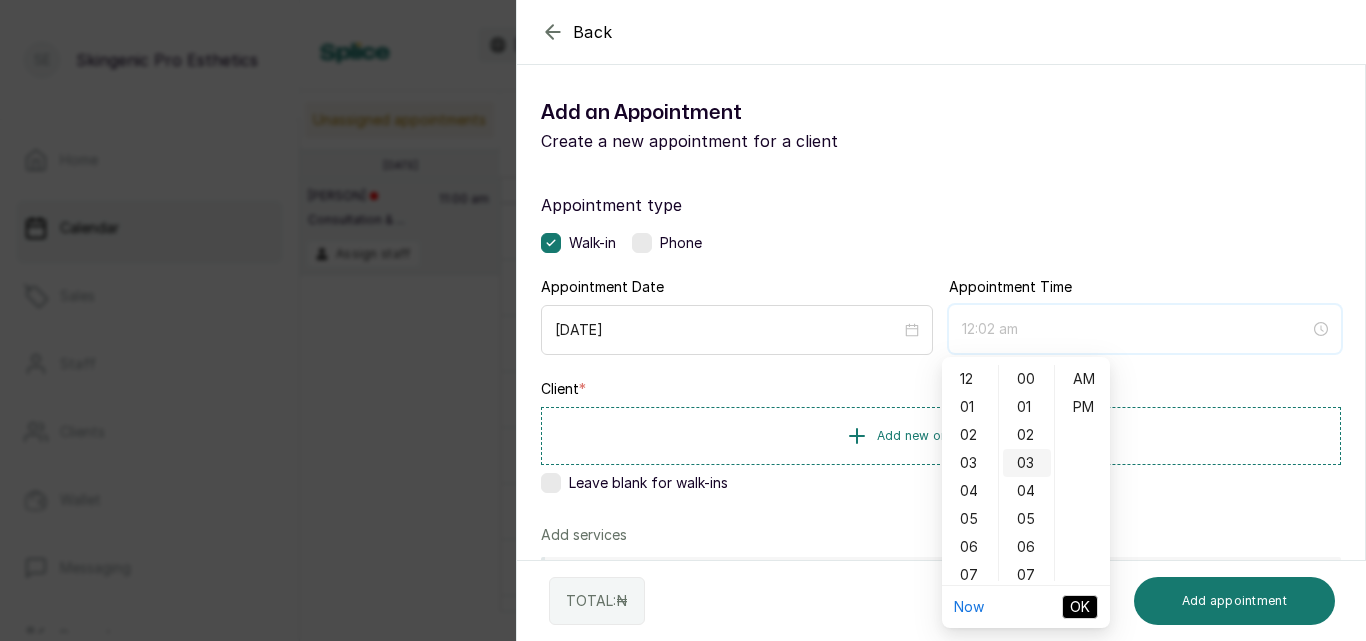 type on "12:03 am" 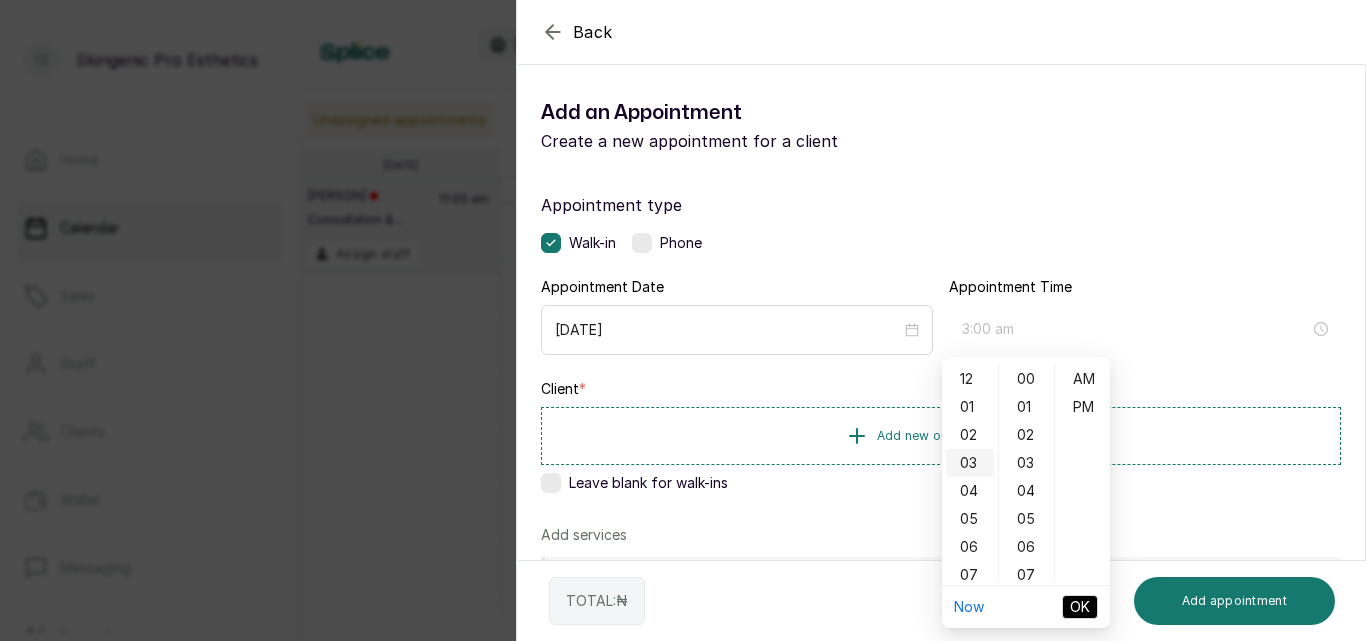 click on "03" at bounding box center [970, 463] 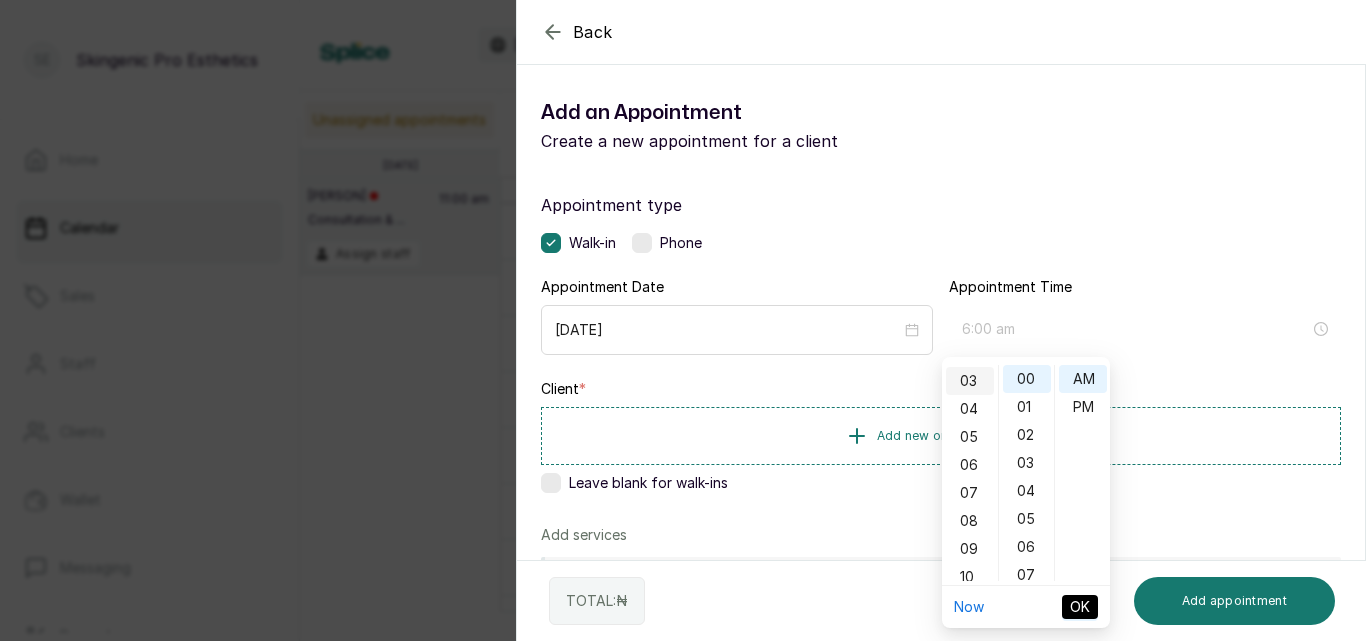 scroll, scrollTop: 84, scrollLeft: 0, axis: vertical 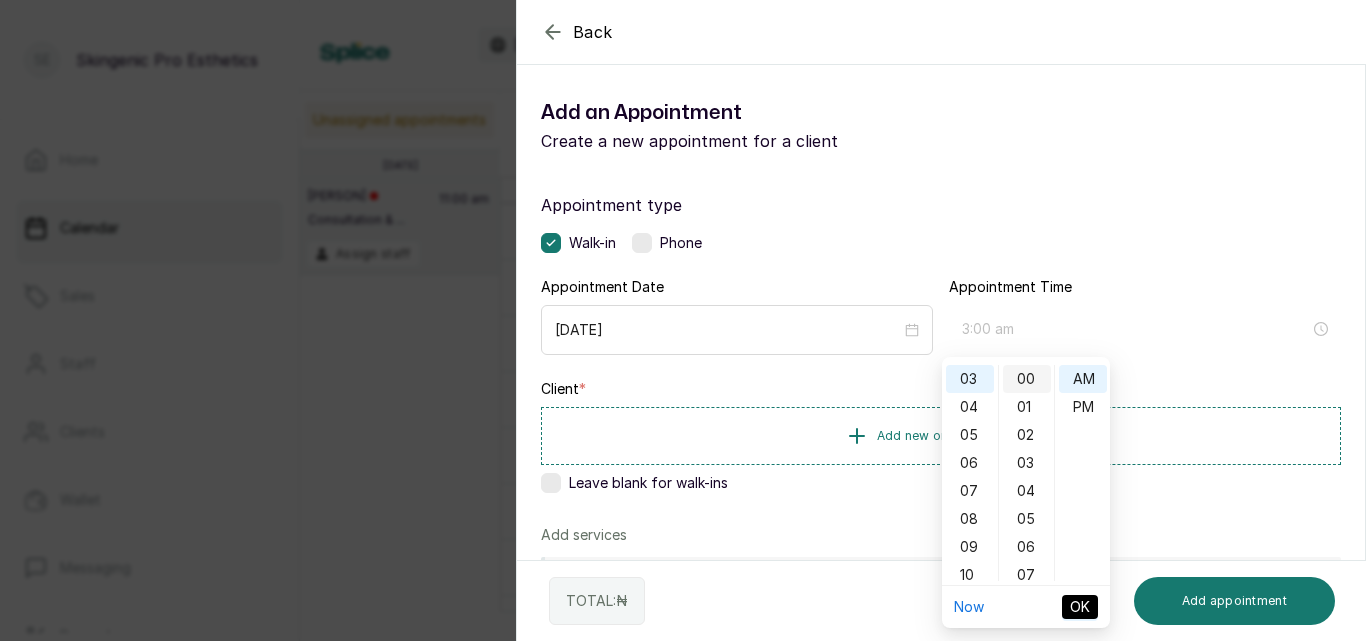 click on "00" at bounding box center (1027, 379) 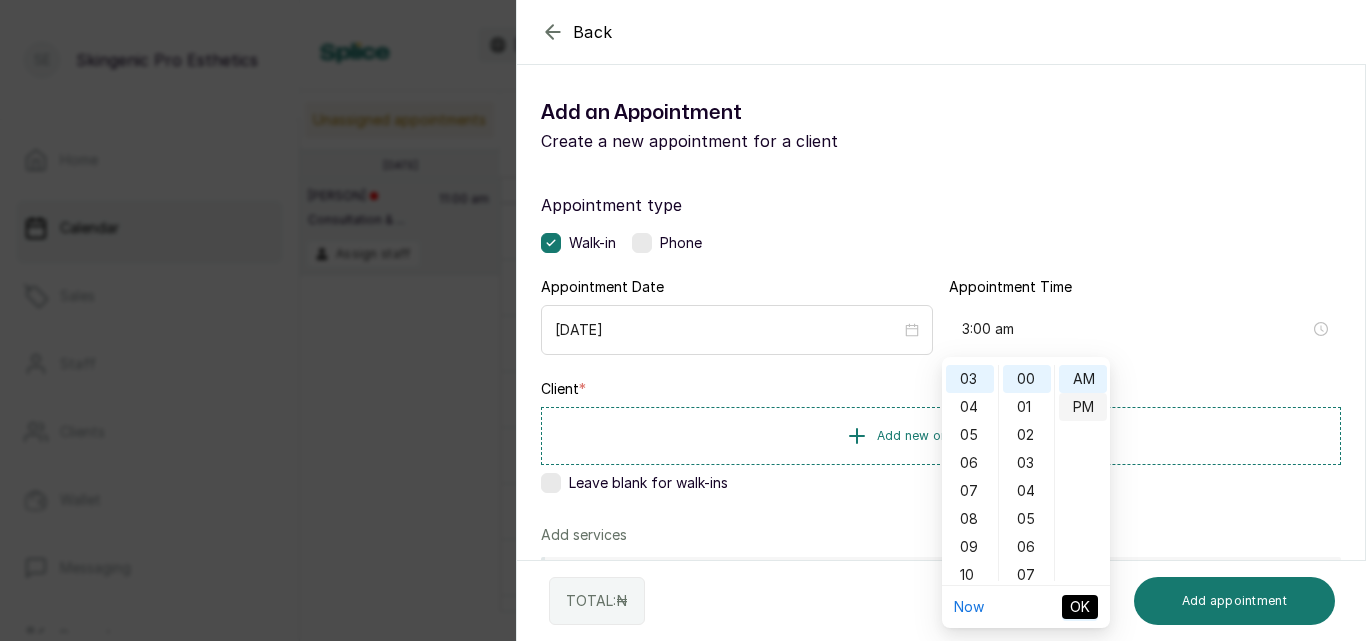 type on "3:00 pm" 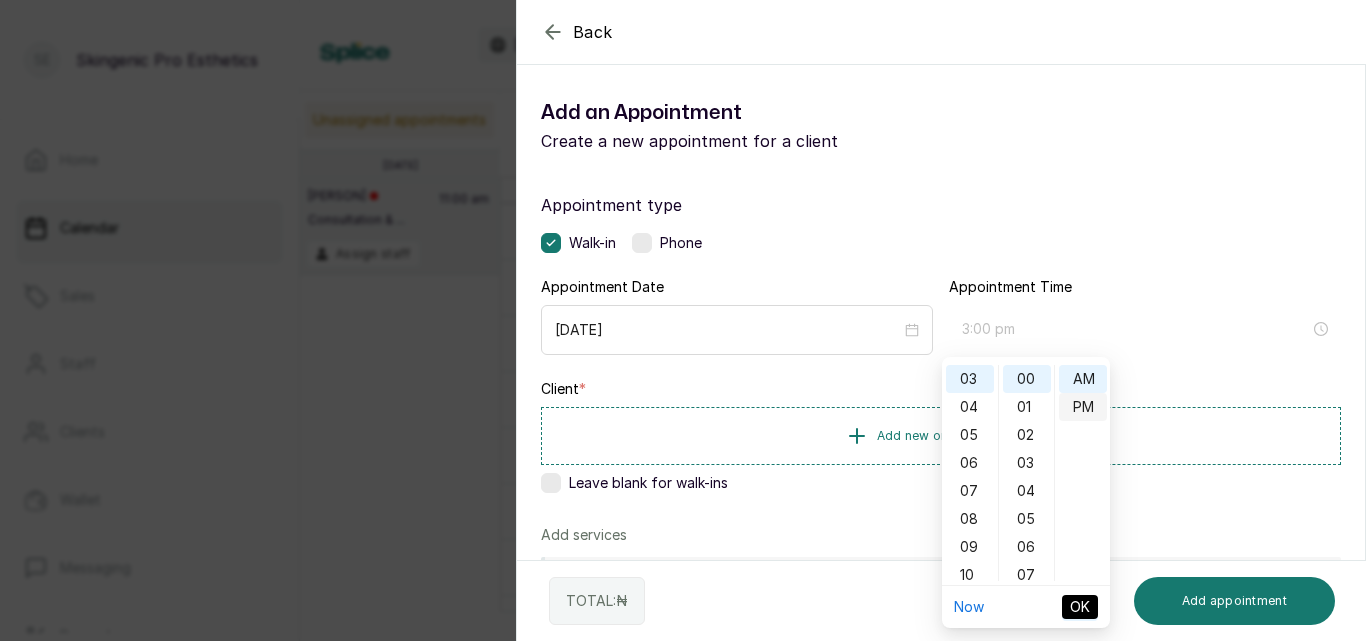 click on "PM" at bounding box center (1083, 407) 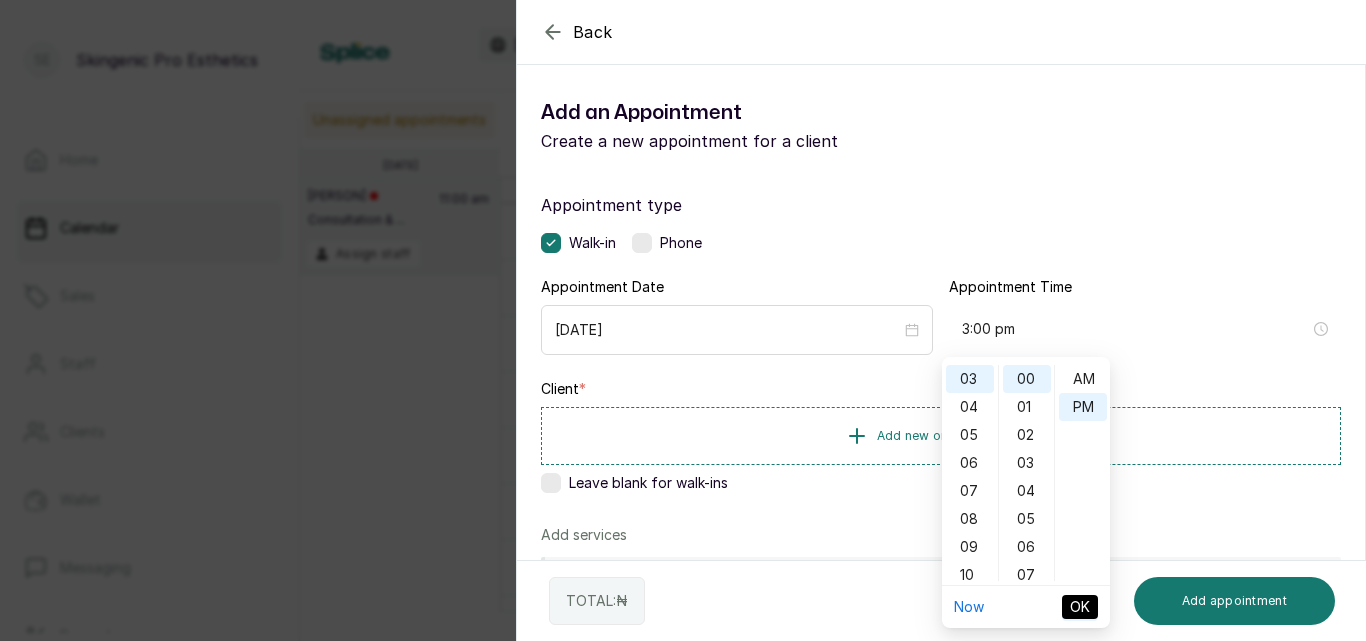 click on "OK" at bounding box center [1080, 607] 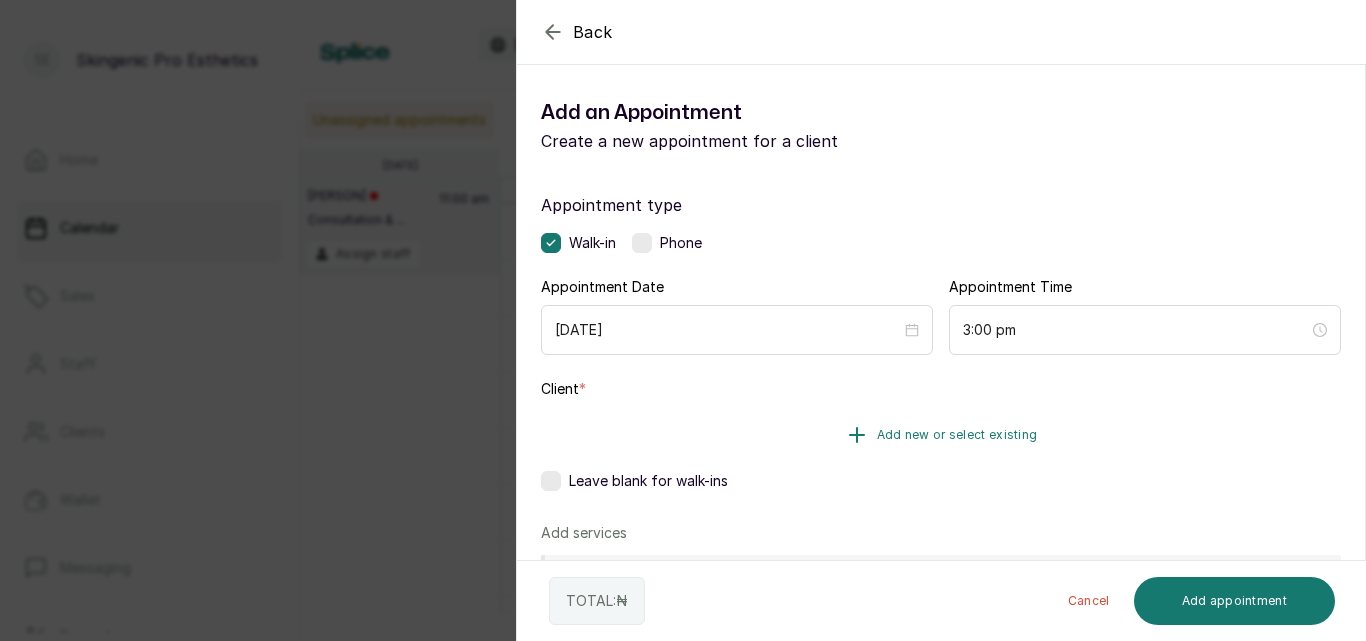 click 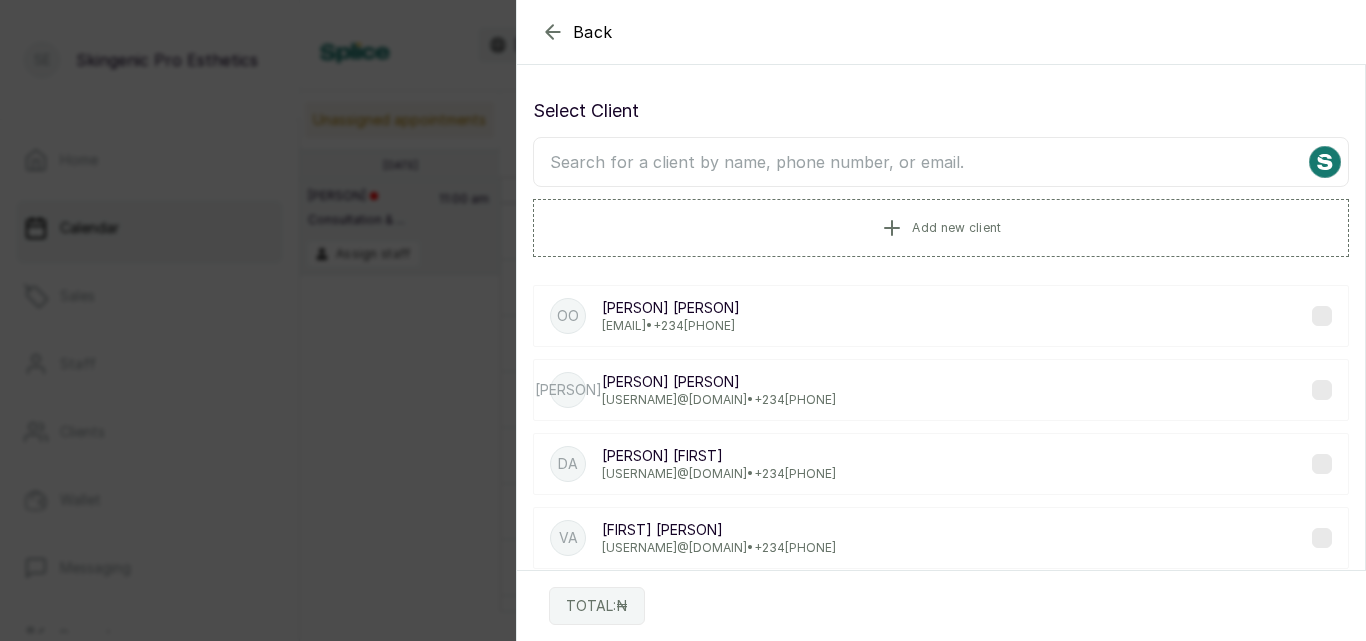click at bounding box center (941, 162) 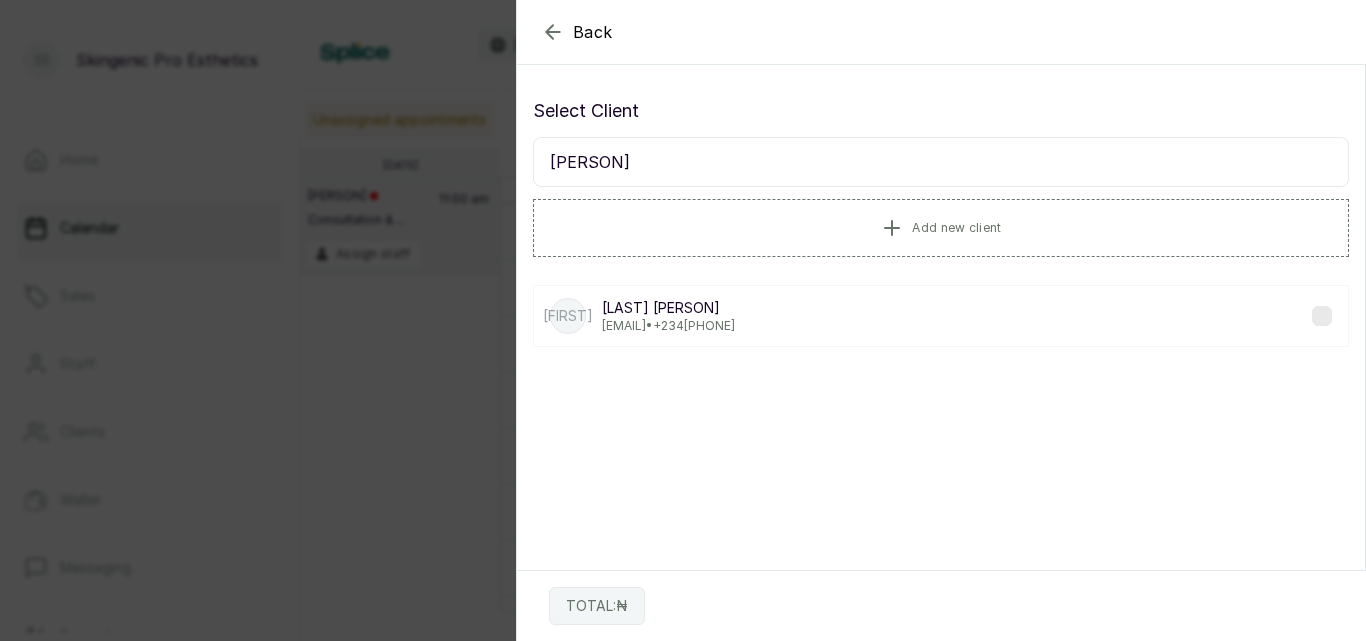 type on "[PERSON]" 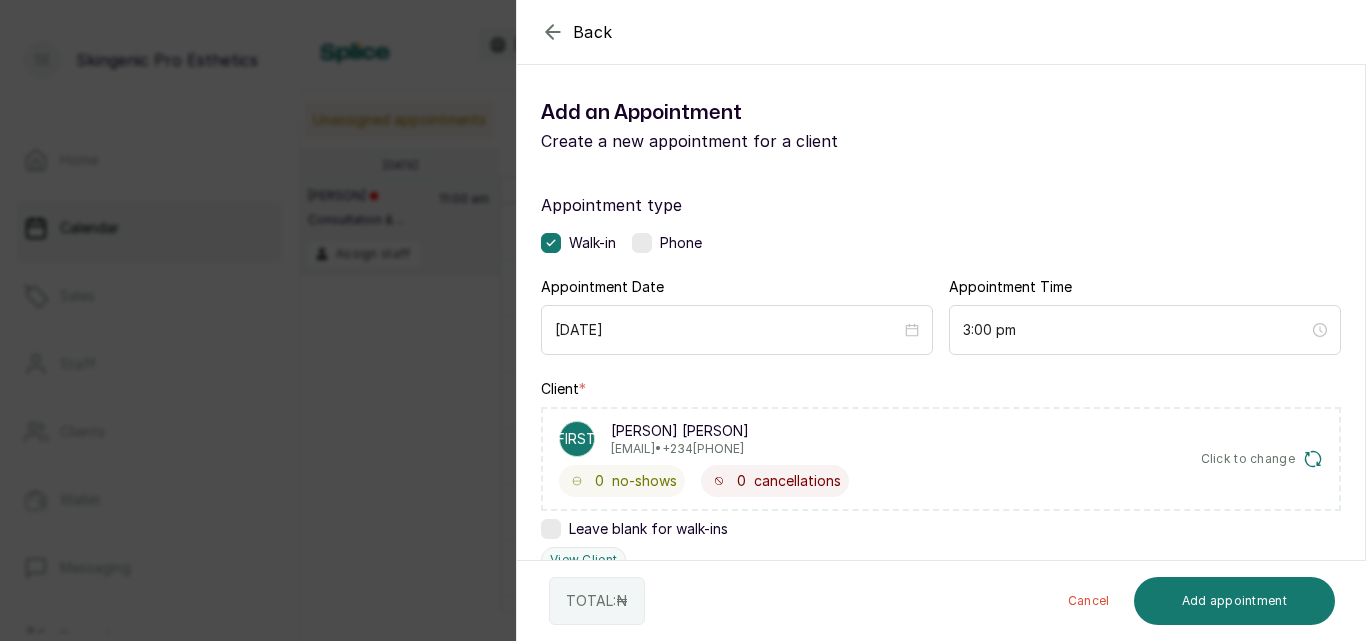 scroll, scrollTop: 491, scrollLeft: 0, axis: vertical 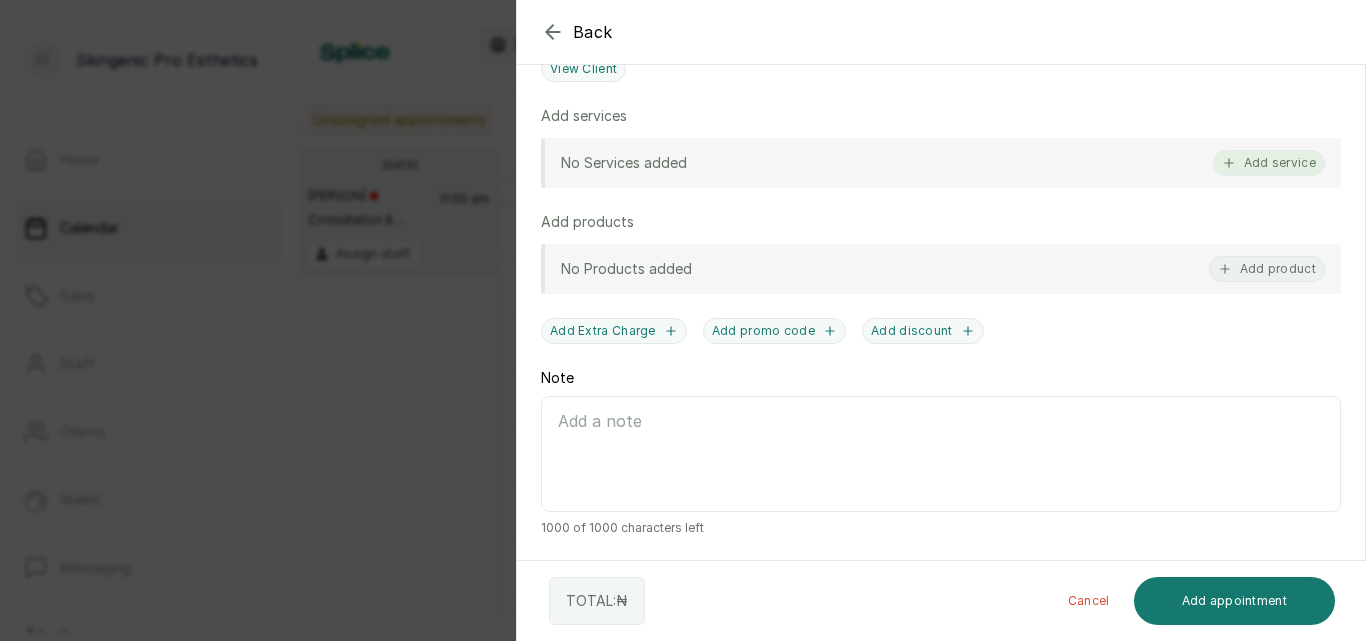 click on "Add service" at bounding box center (1269, 163) 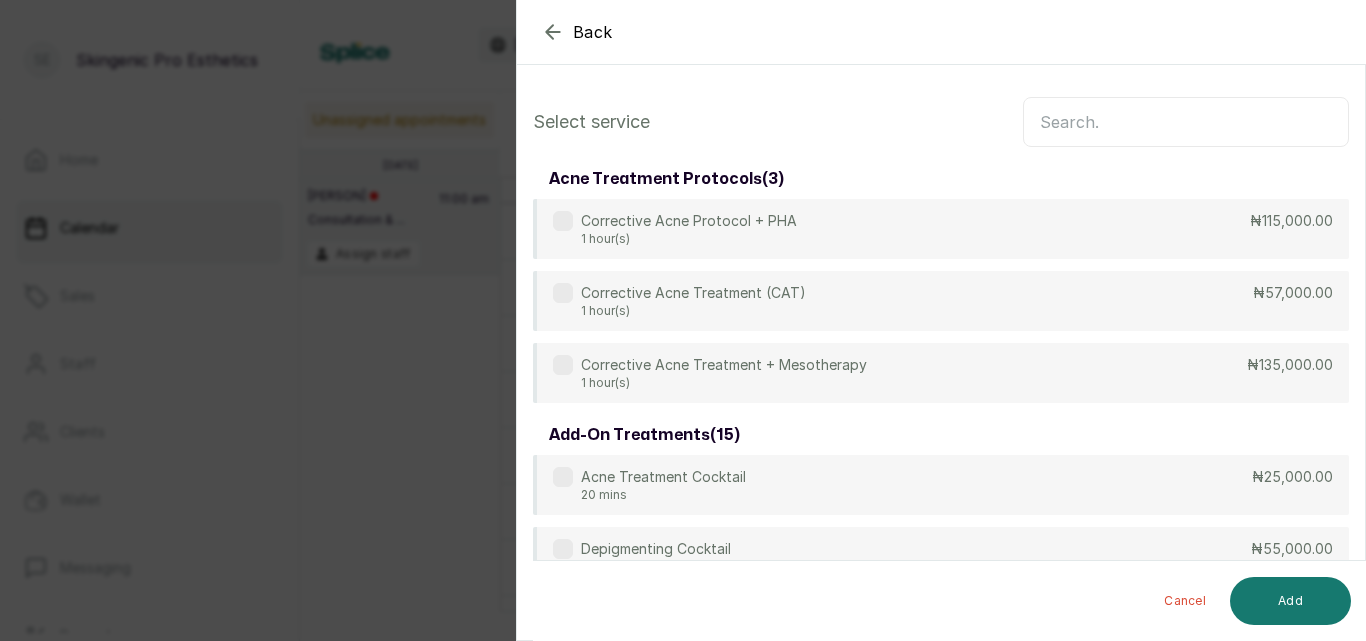 click at bounding box center [1186, 122] 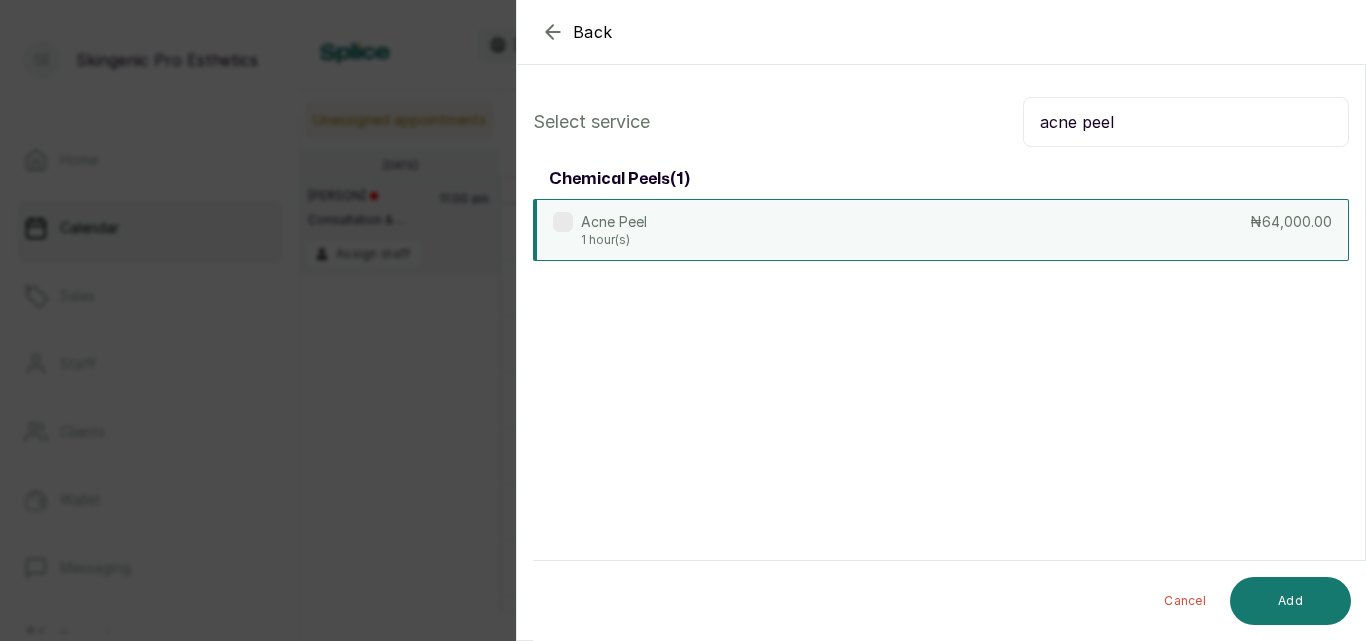 type on "acne peel" 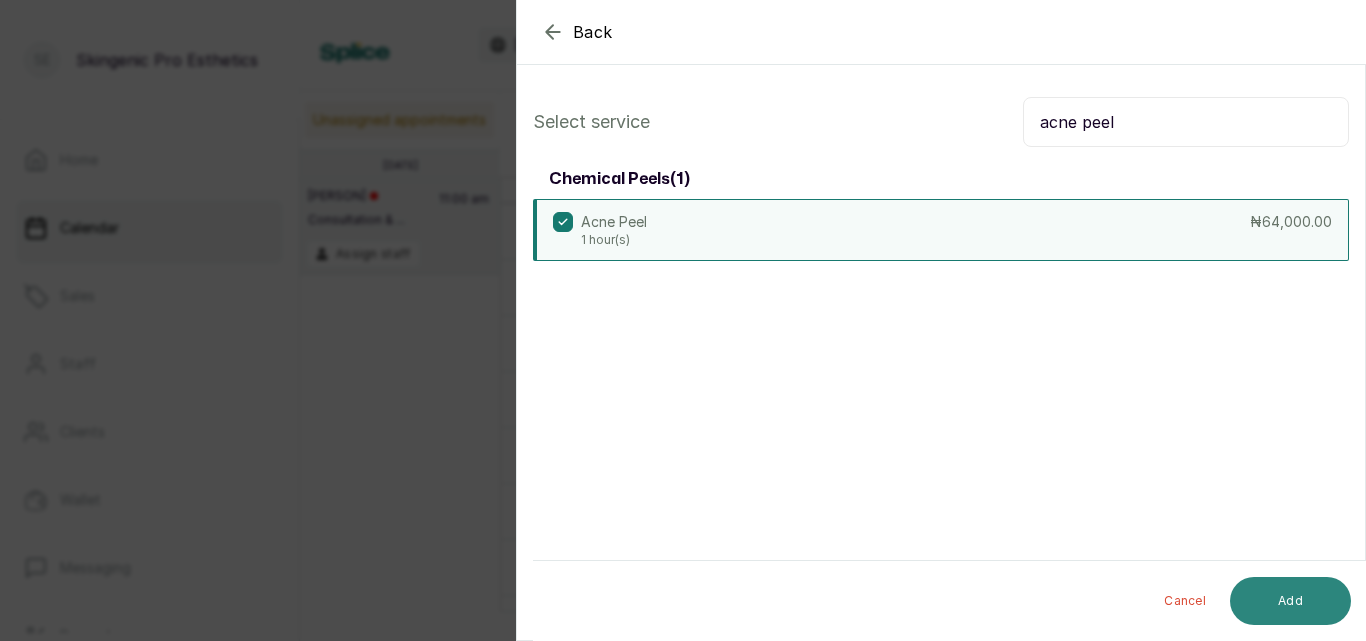 click on "Add" at bounding box center (1290, 601) 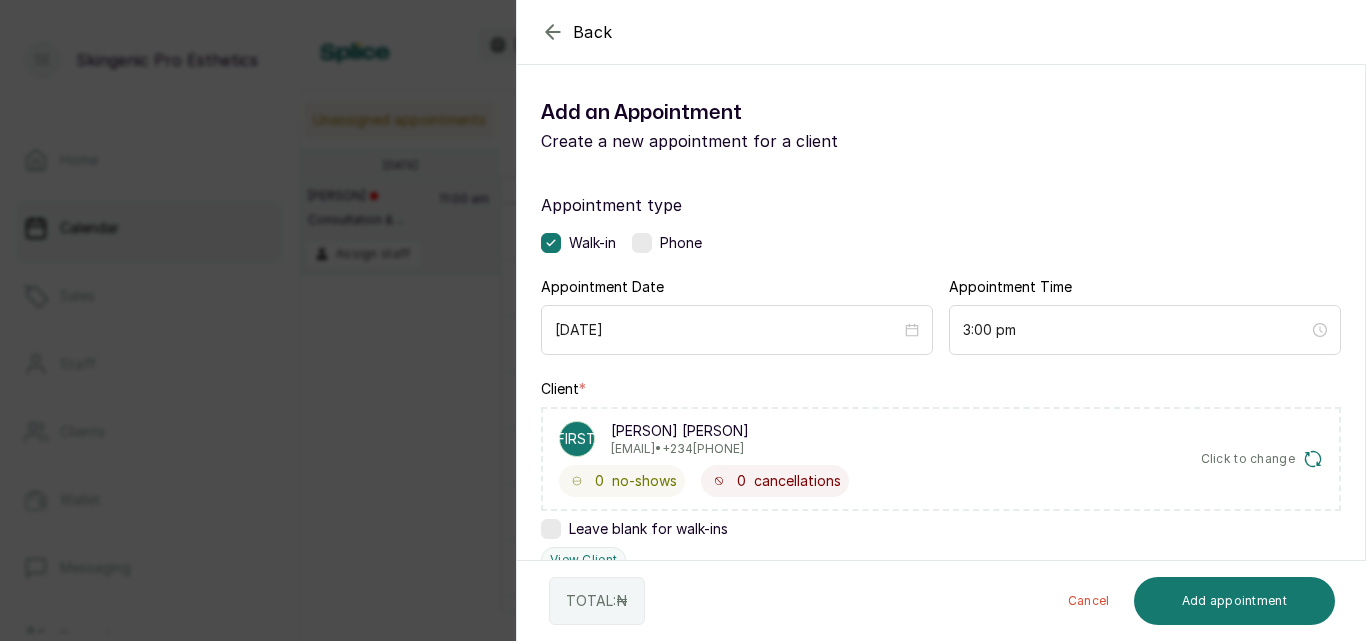 scroll, scrollTop: 559, scrollLeft: 0, axis: vertical 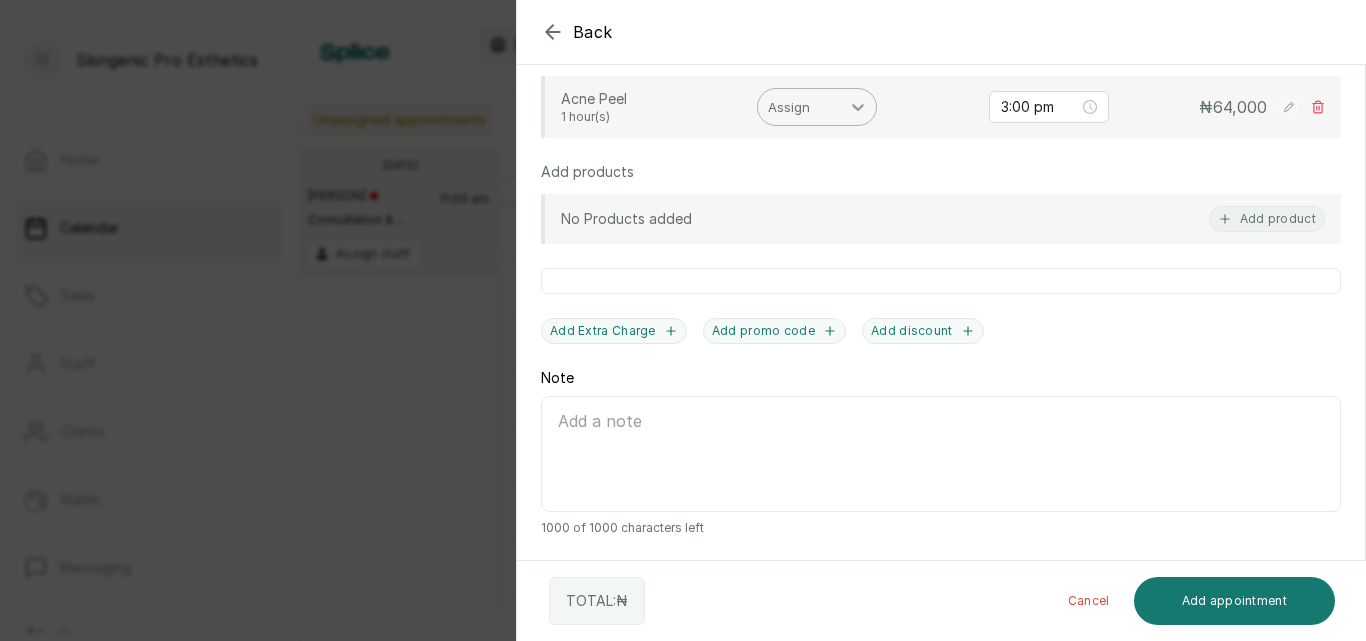 click 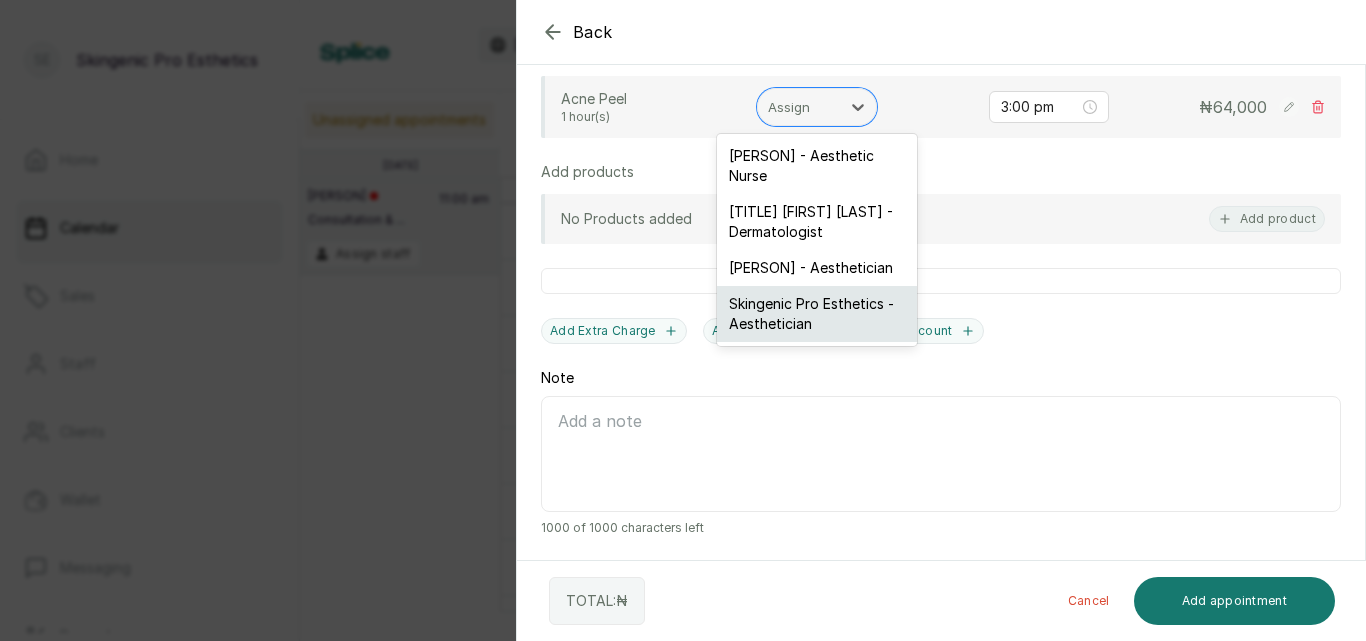 click on "Skingenic Pro Esthetics - Aesthetician" at bounding box center [817, 314] 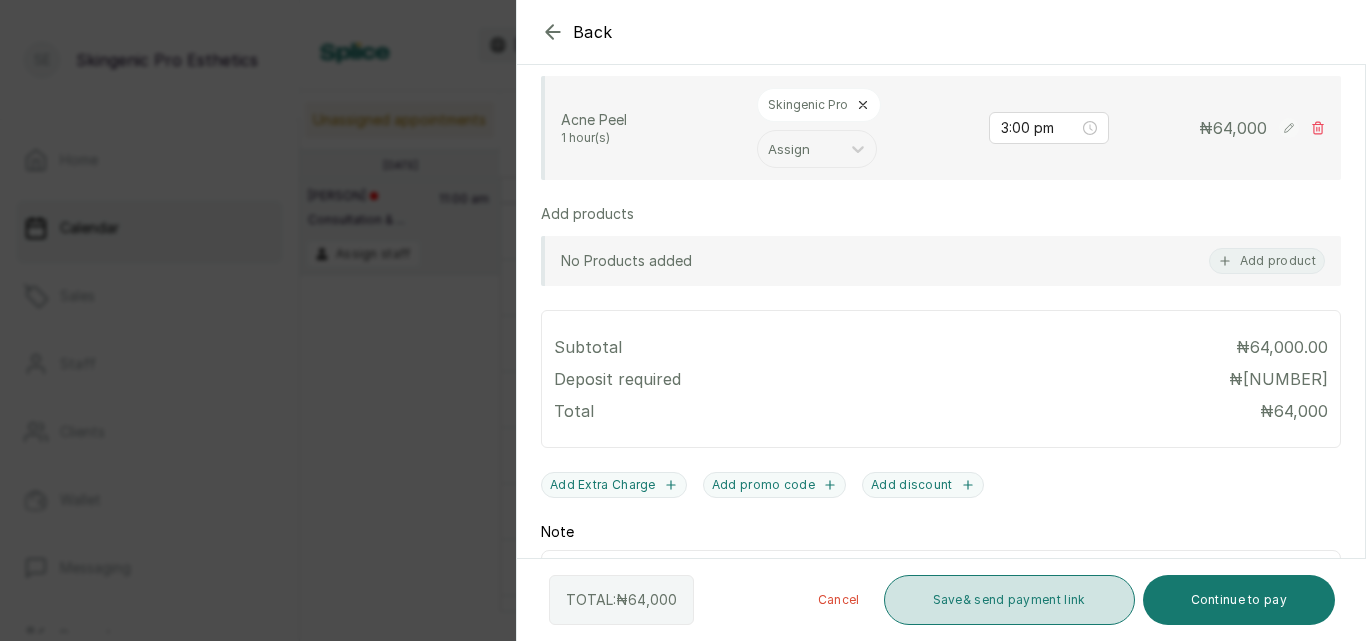 click on "Save  & send payment link" at bounding box center [1009, 600] 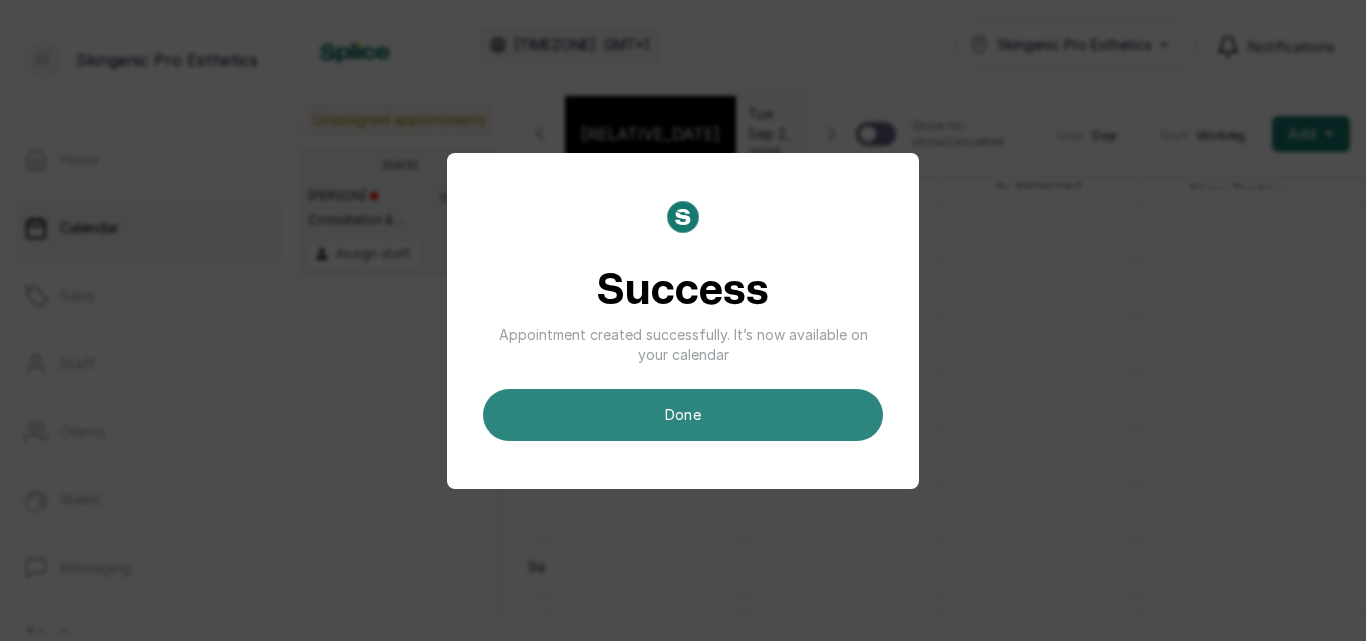 click on "done" at bounding box center (683, 415) 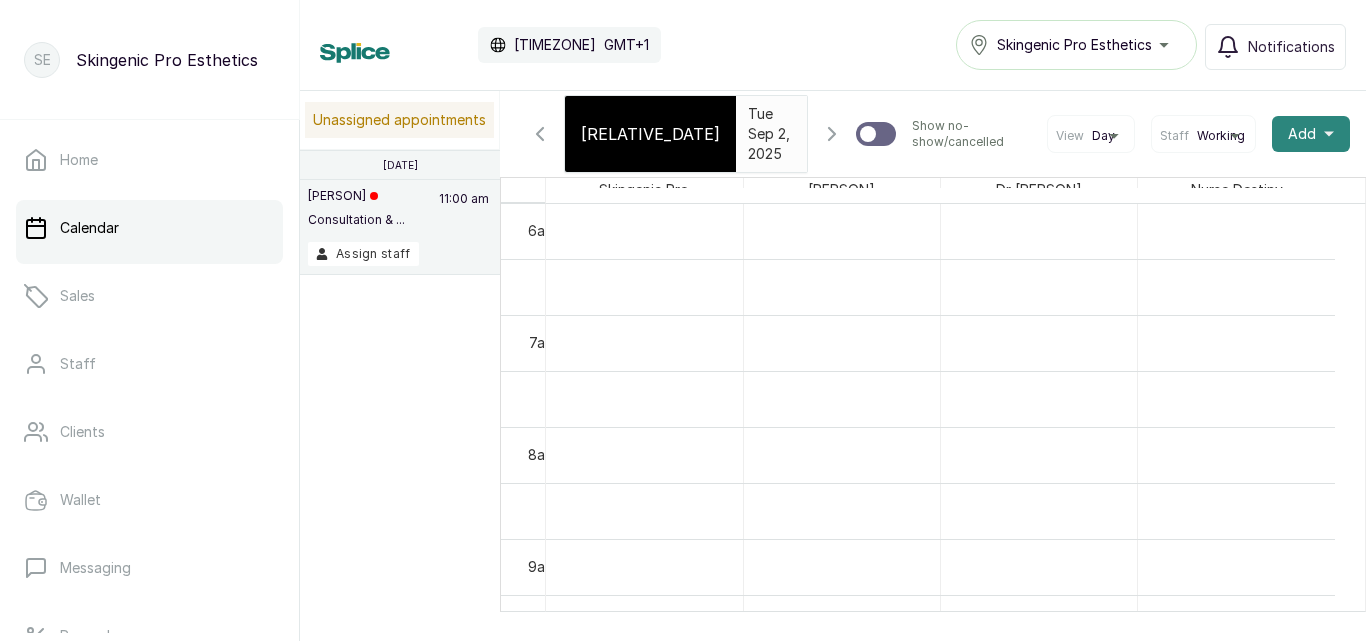 click 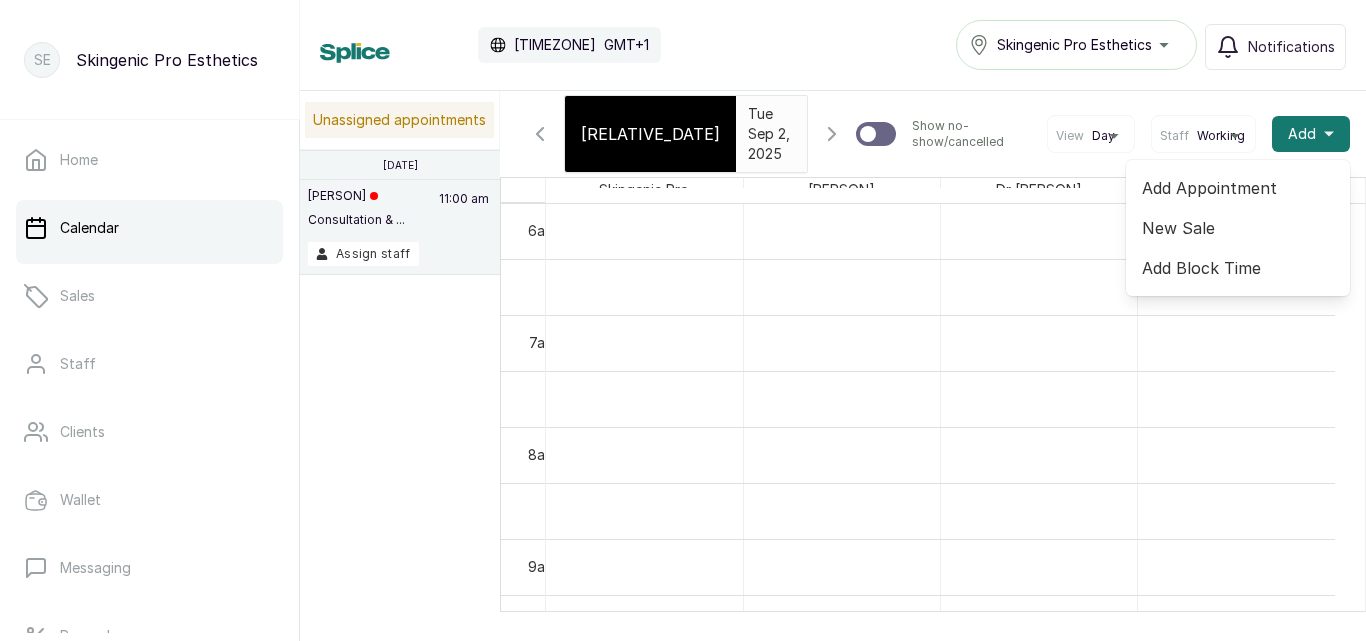 click on "Add Appointment" at bounding box center [1238, 188] 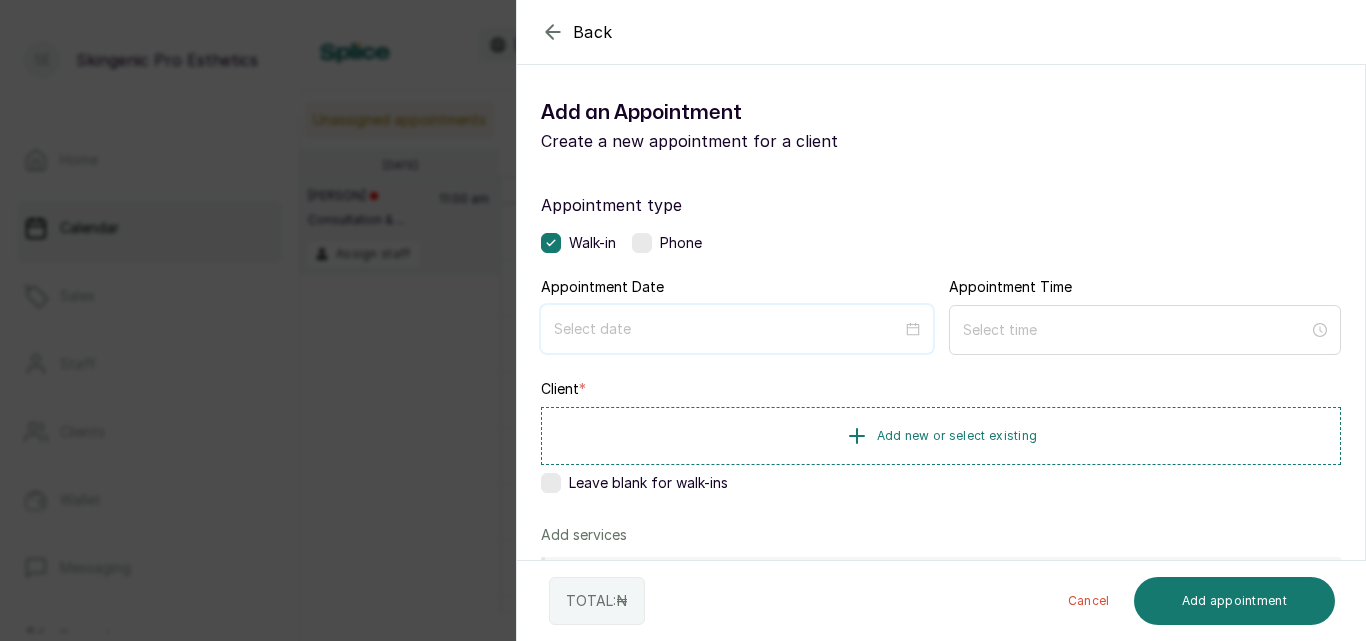 click at bounding box center [728, 329] 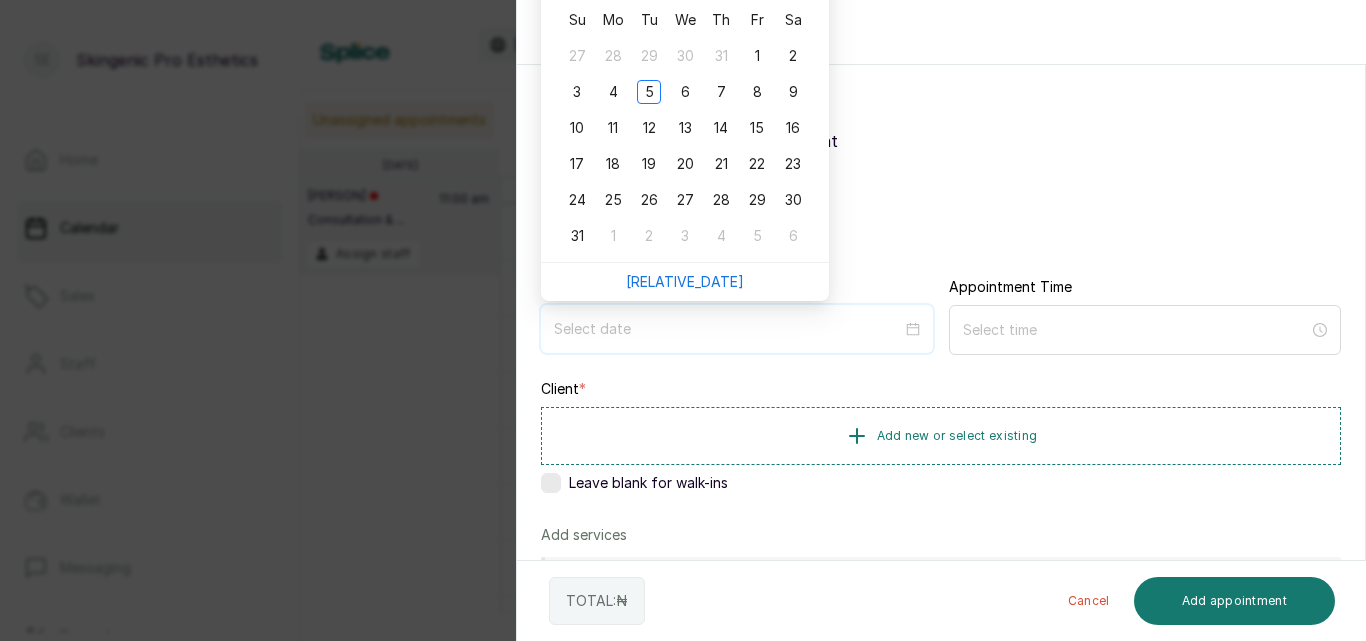 type on "2025/08/28" 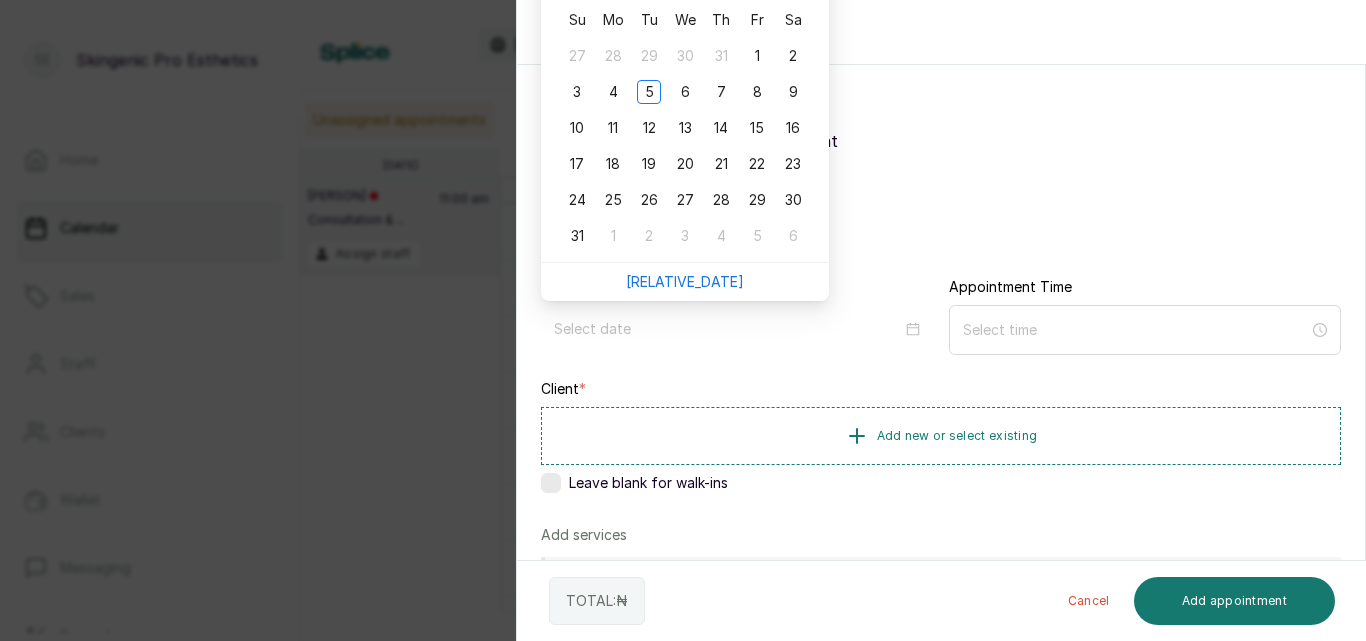 click on "Su Mo Tu We Th Fr Sa 27 28 29 30 31 1 2 3 4 5 6 7 8 9 10 11 12 13 14 15 16 17 18 19 20 21 22 23 24 25 26 27 28 29 30 31 1 2 3 4 5 6" at bounding box center [685, 128] 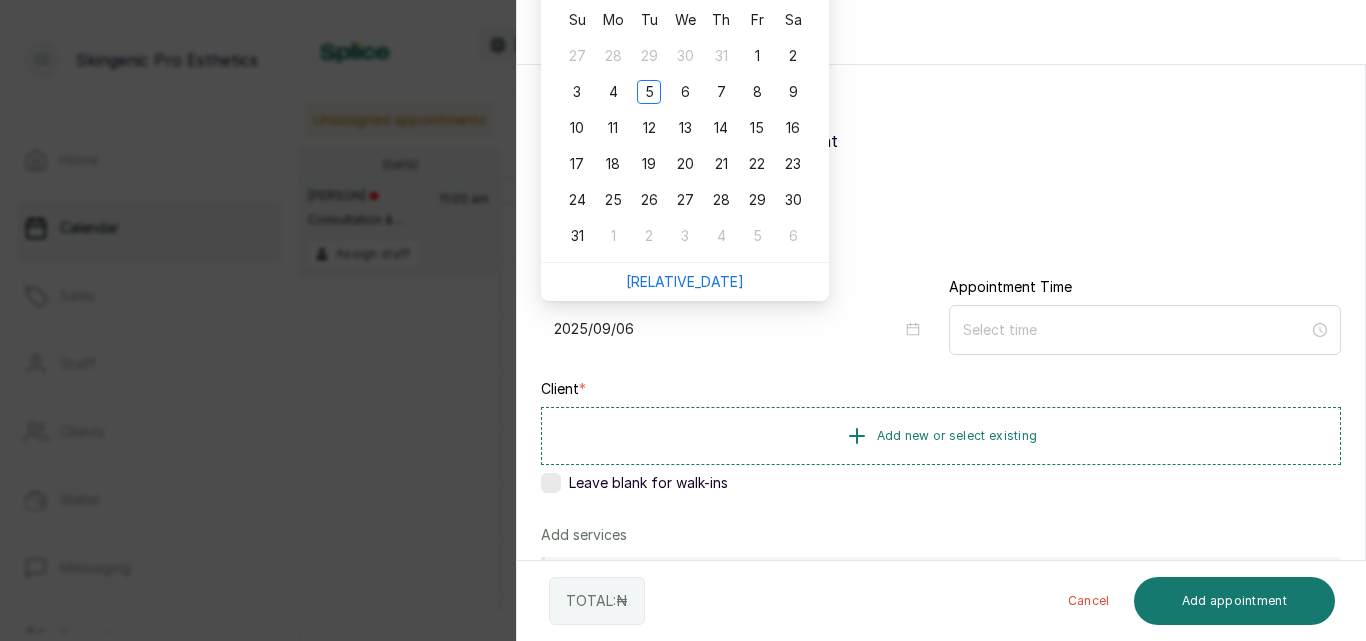 type on "2025/08/30" 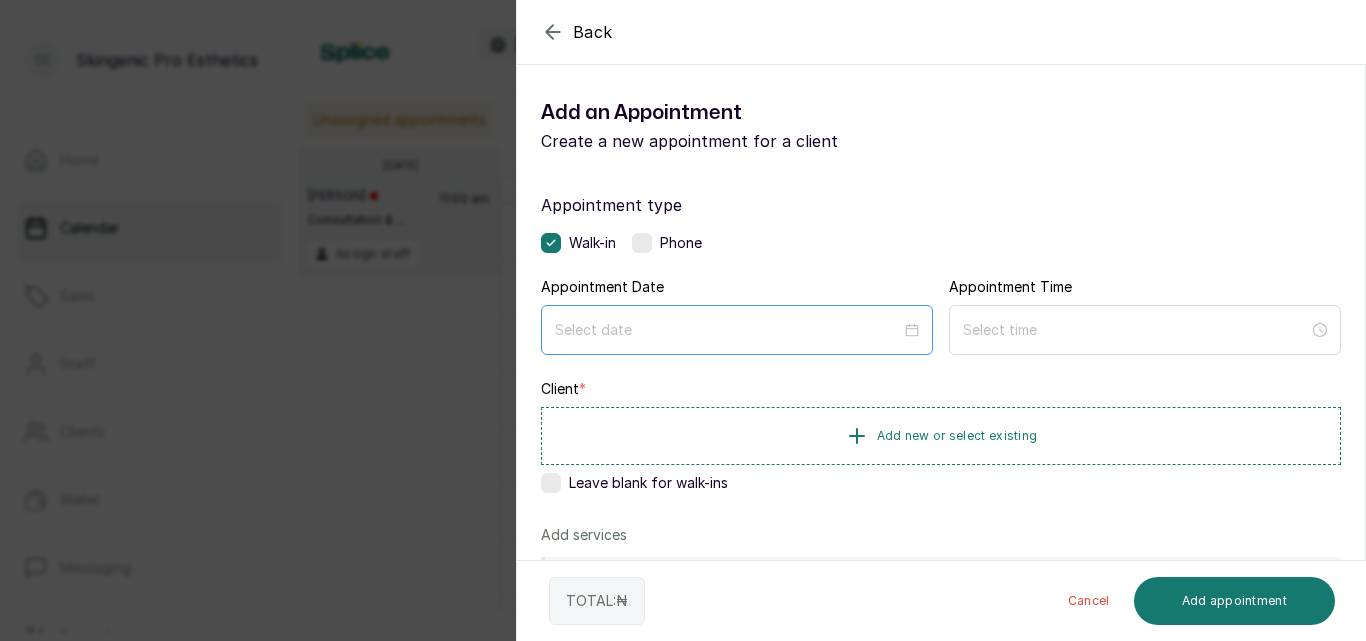 click at bounding box center (737, 330) 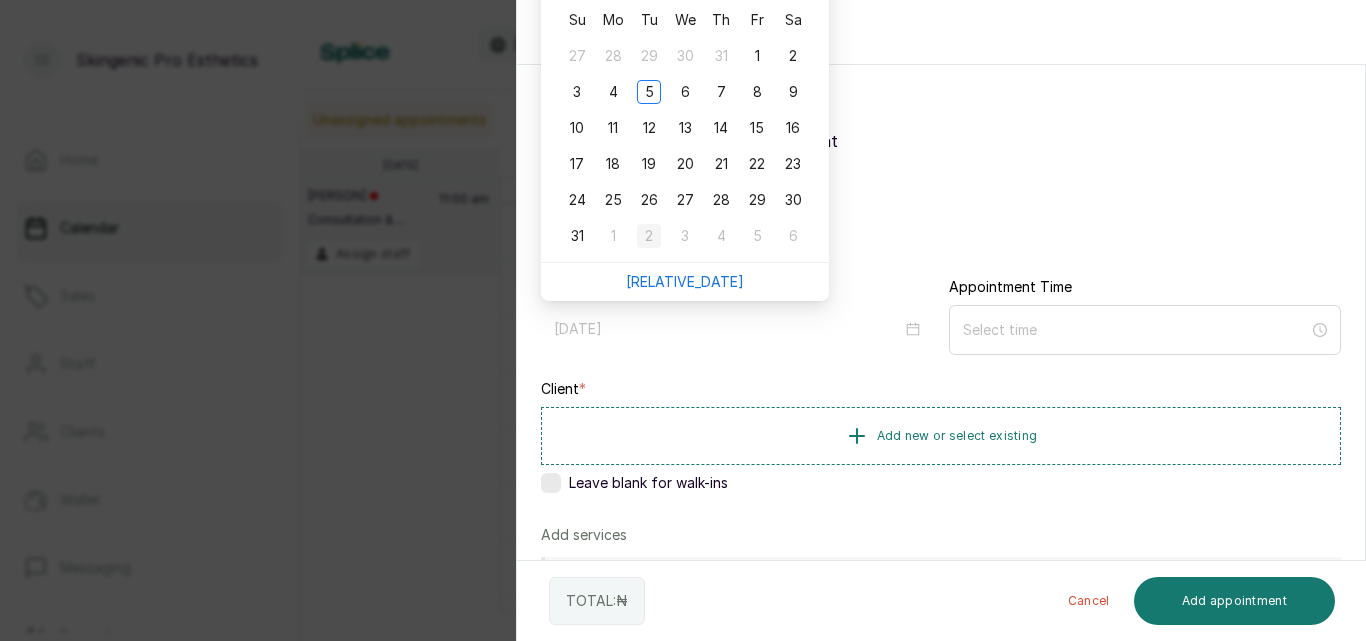 click on "2" at bounding box center [649, 236] 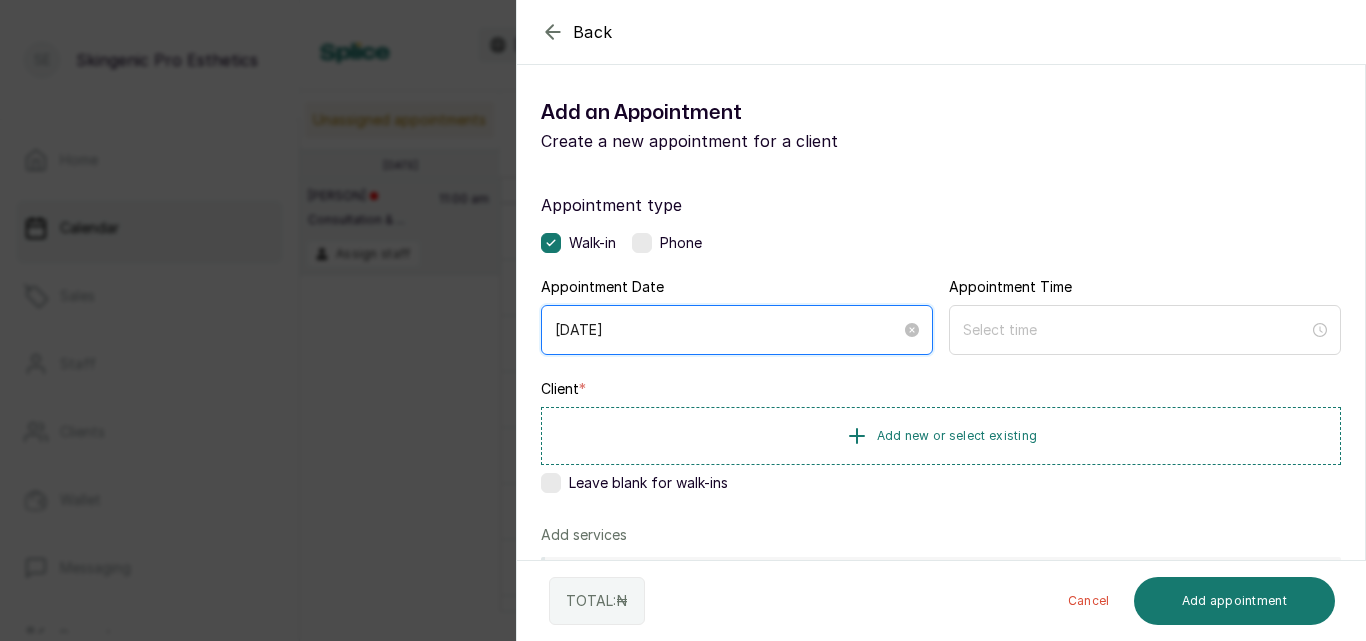 click on "[DATE]" at bounding box center (728, 330) 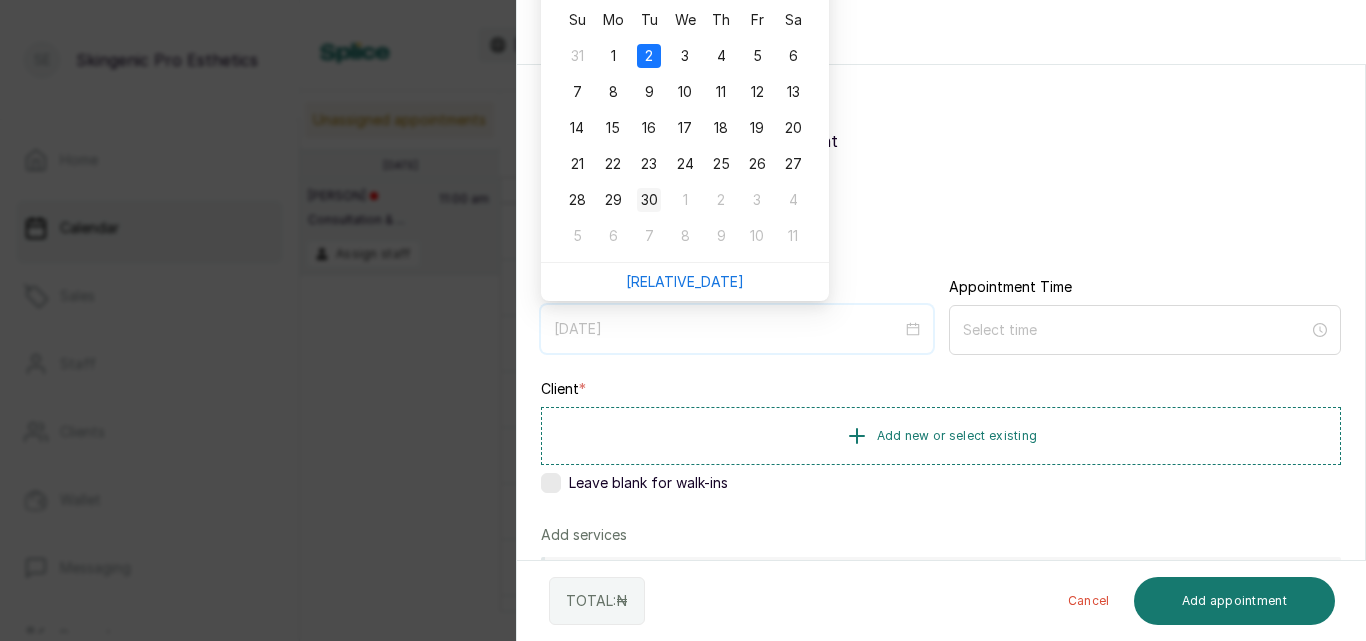 type on "2025/09/30" 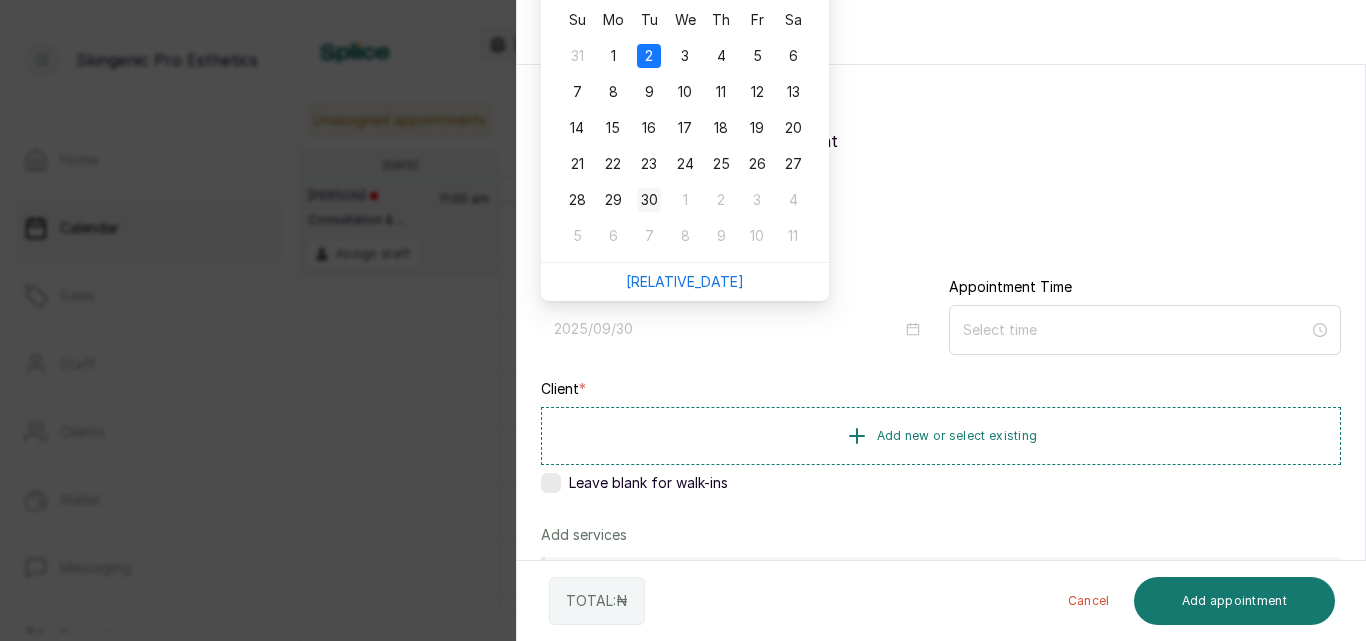 click on "30" at bounding box center [649, 200] 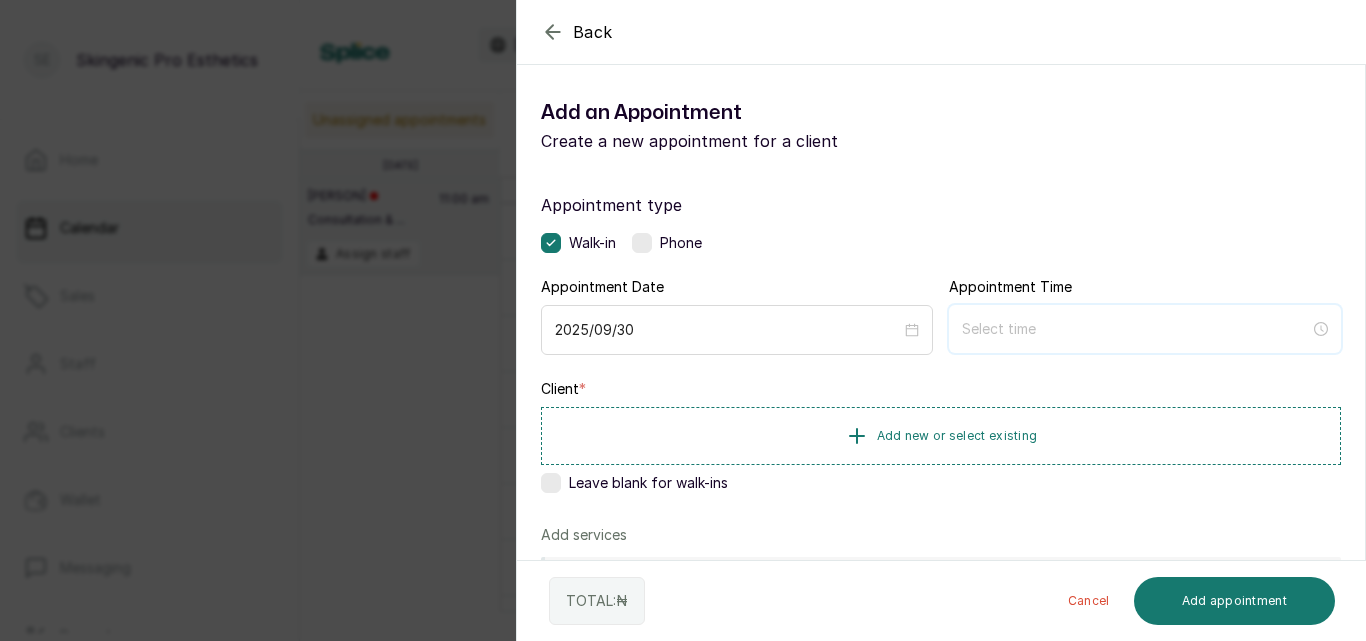 click at bounding box center [1136, 329] 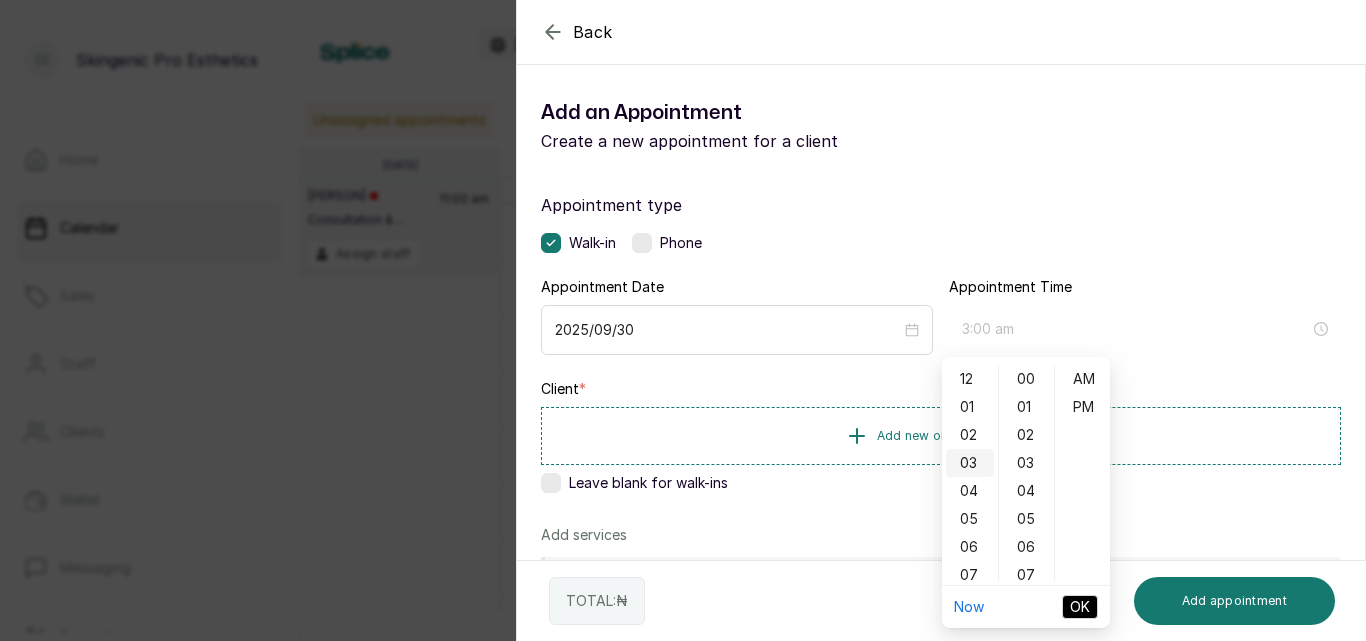 click on "03" at bounding box center [970, 463] 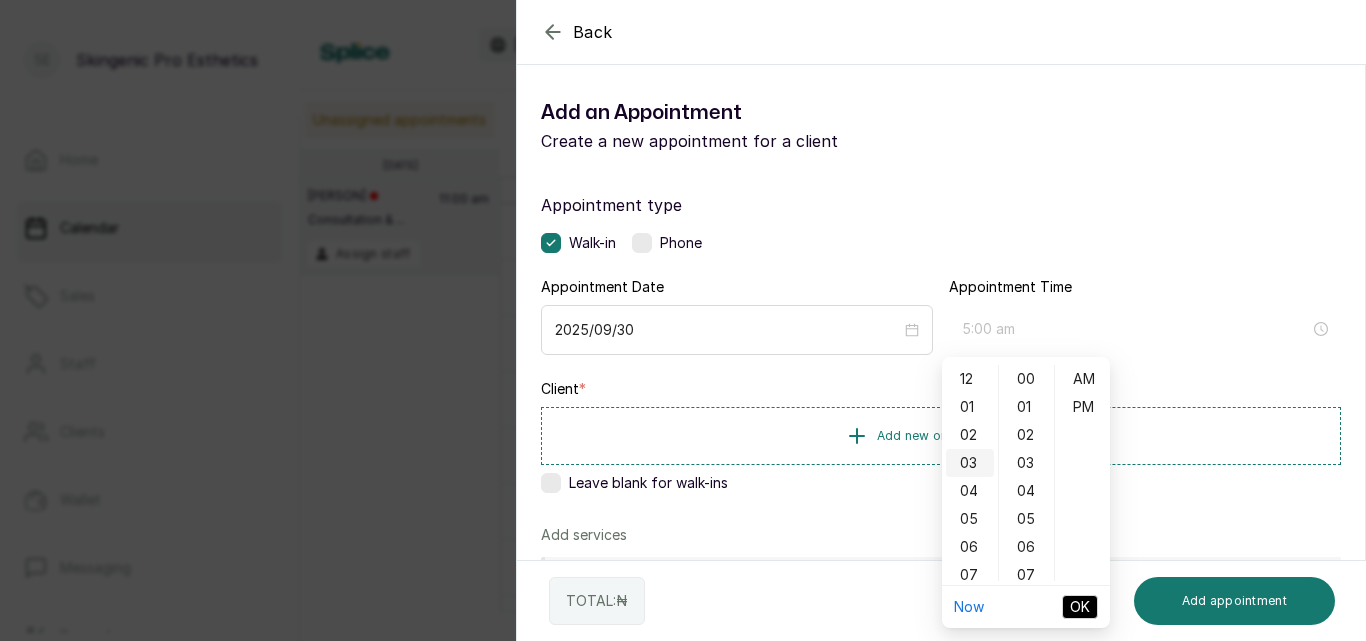 scroll, scrollTop: 84, scrollLeft: 0, axis: vertical 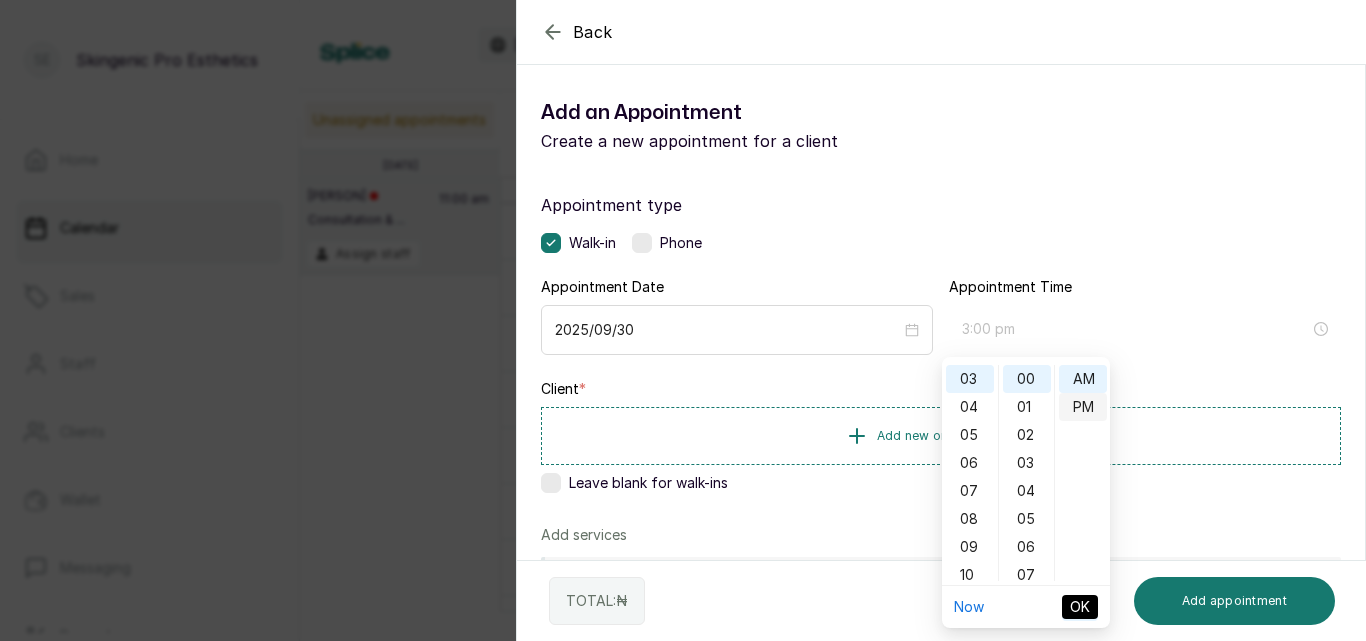 click on "PM" at bounding box center [1083, 407] 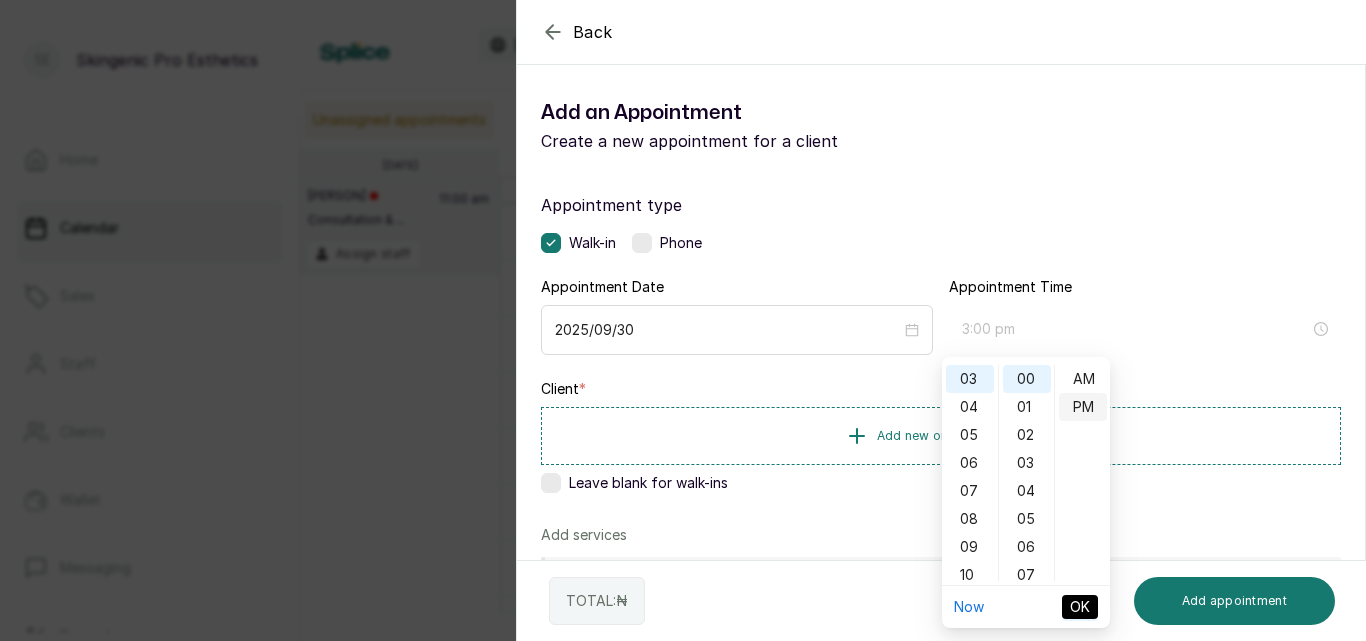 click on "PM" at bounding box center (1083, 407) 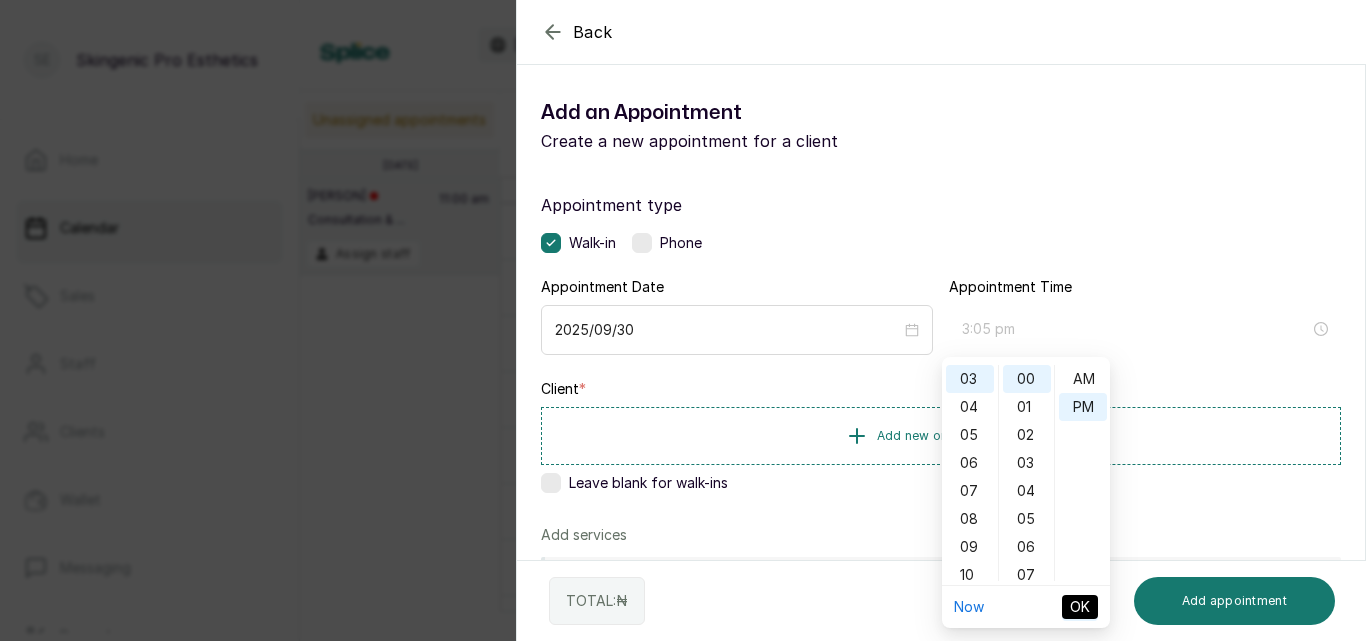 type on "3:00 pm" 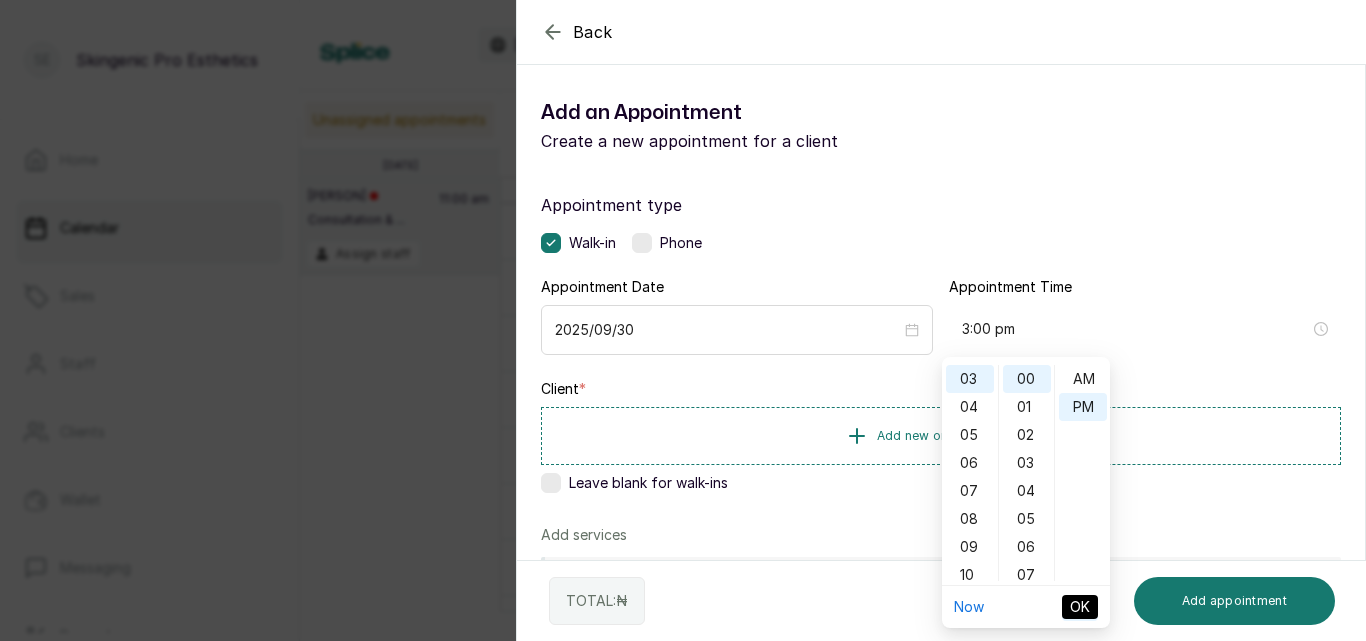 click on "OK" at bounding box center [1080, 607] 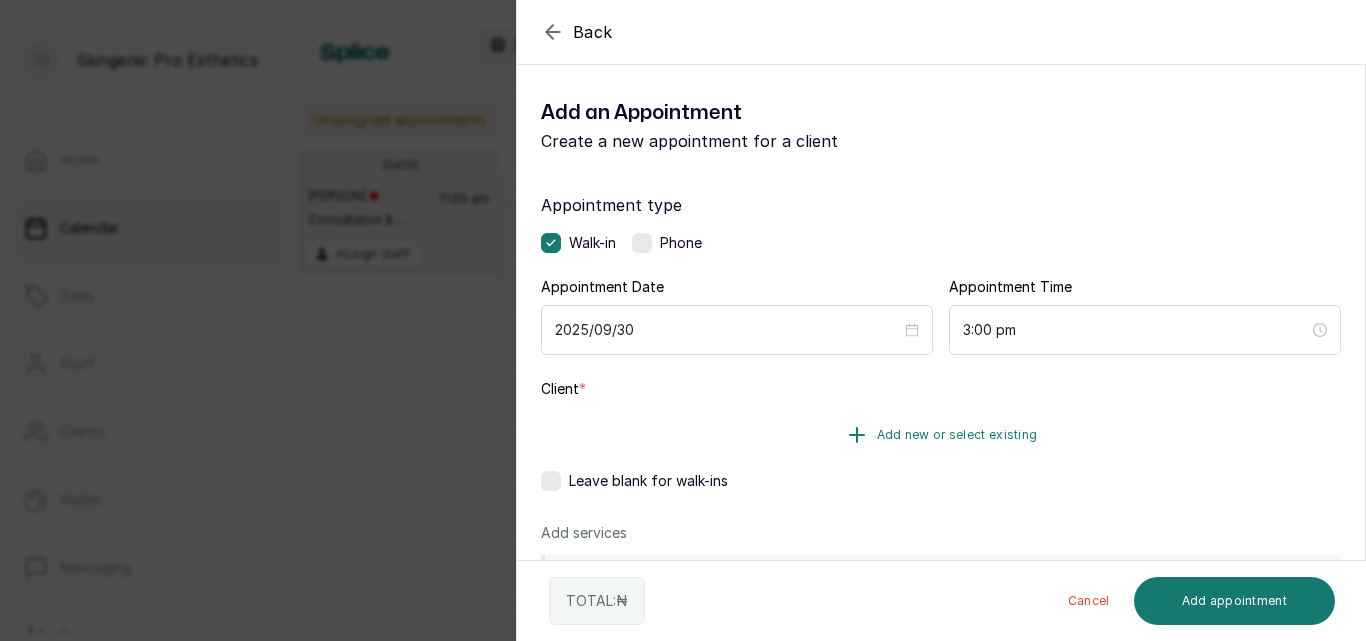 click on "Add new or select existing" at bounding box center [941, 435] 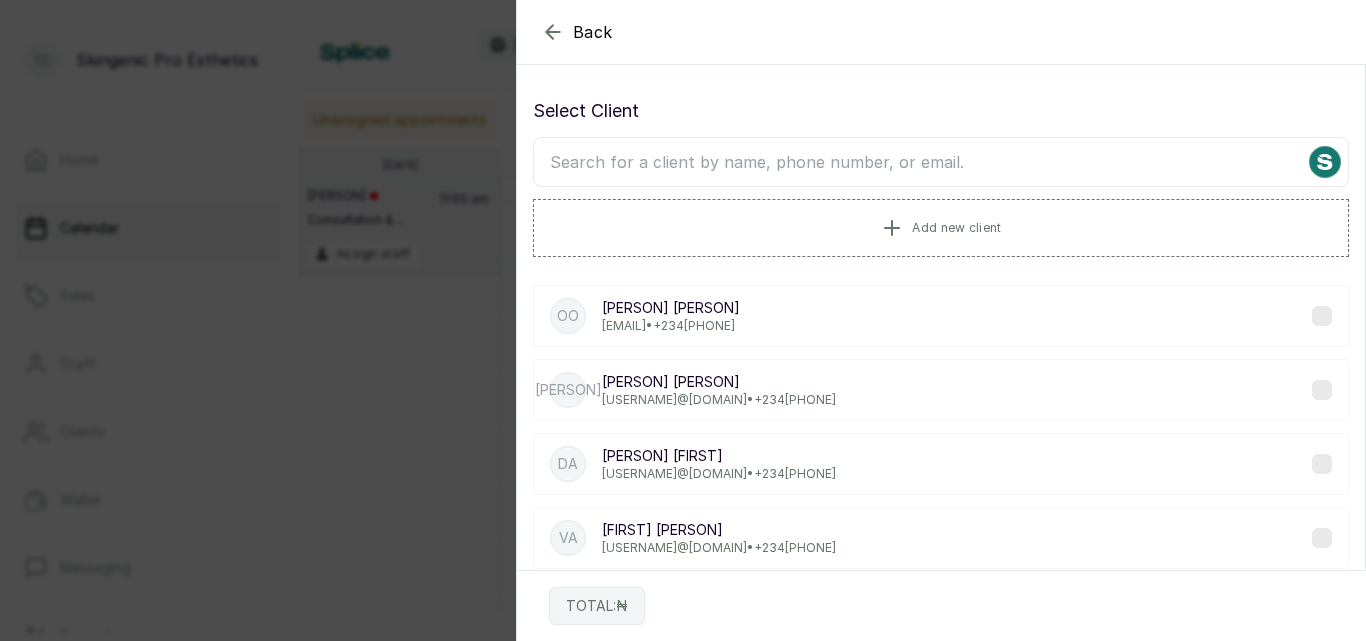 click at bounding box center [941, 162] 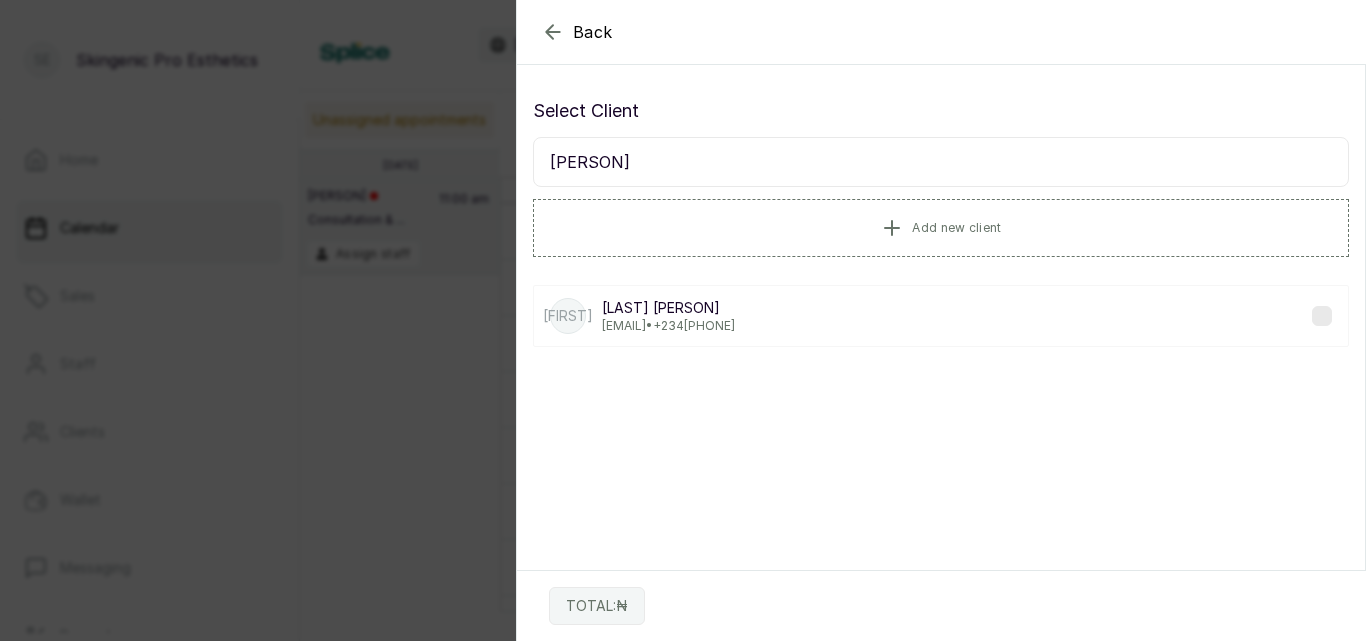 type on "[PERSON]" 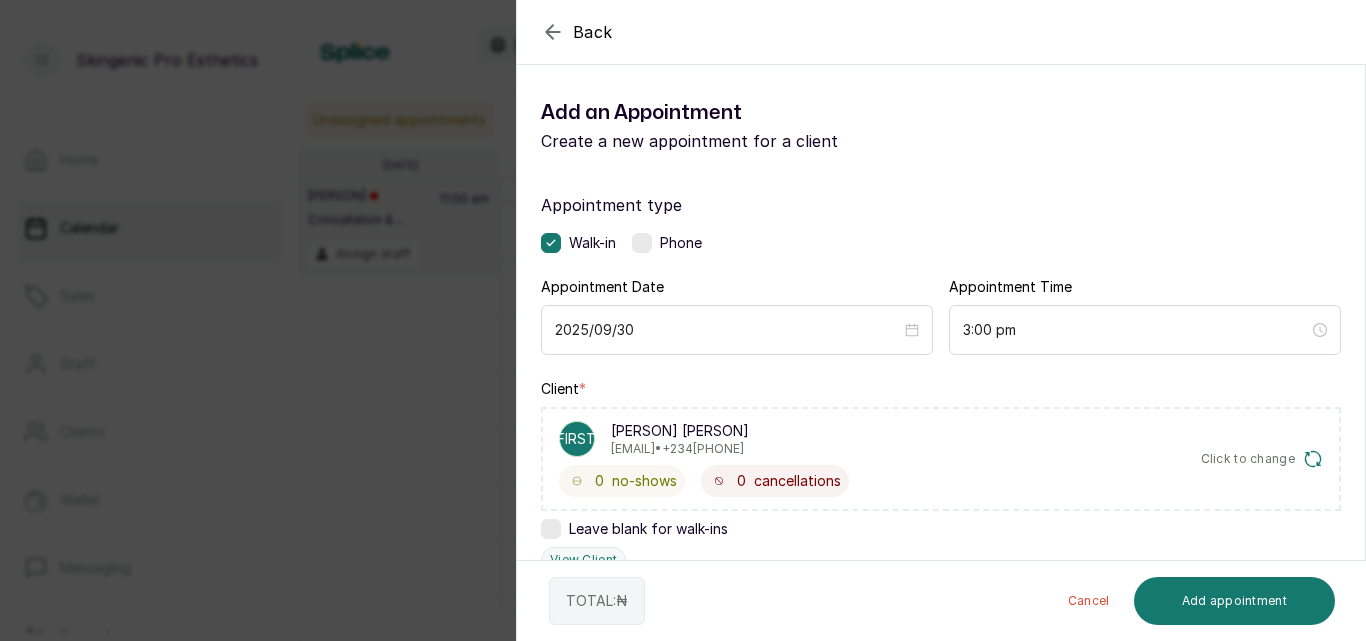 scroll, scrollTop: 491, scrollLeft: 0, axis: vertical 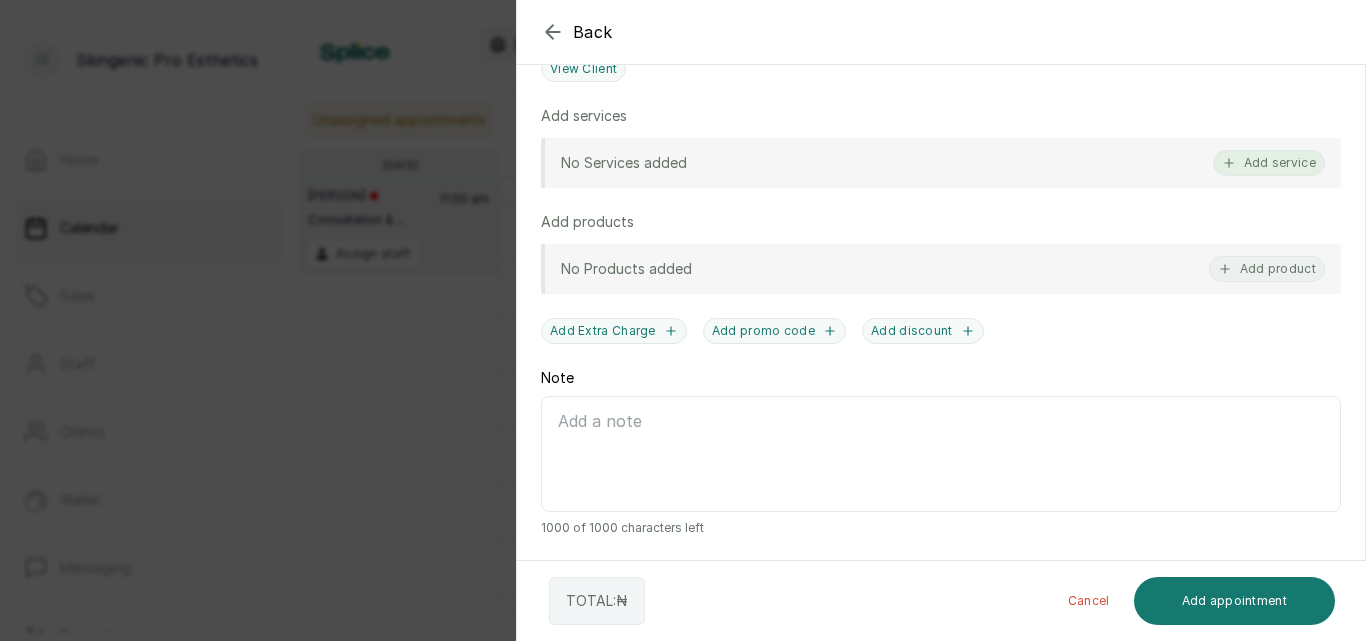 click on "Add service" at bounding box center [1269, 163] 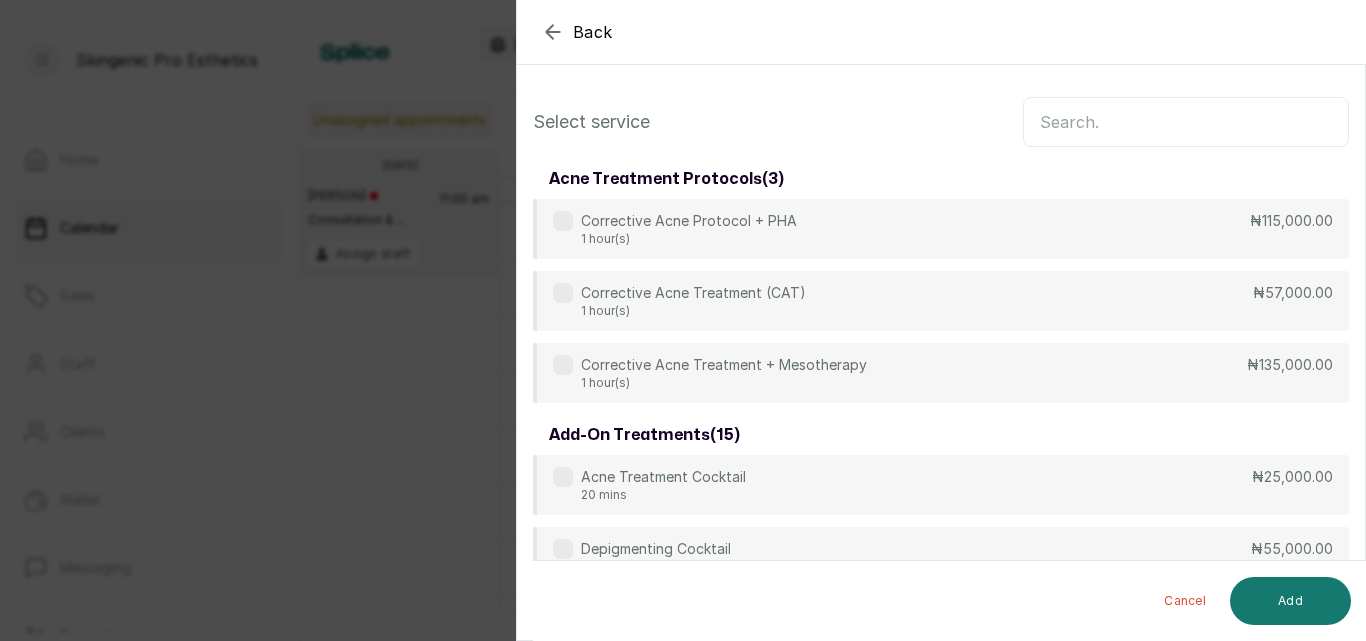 click at bounding box center [1186, 122] 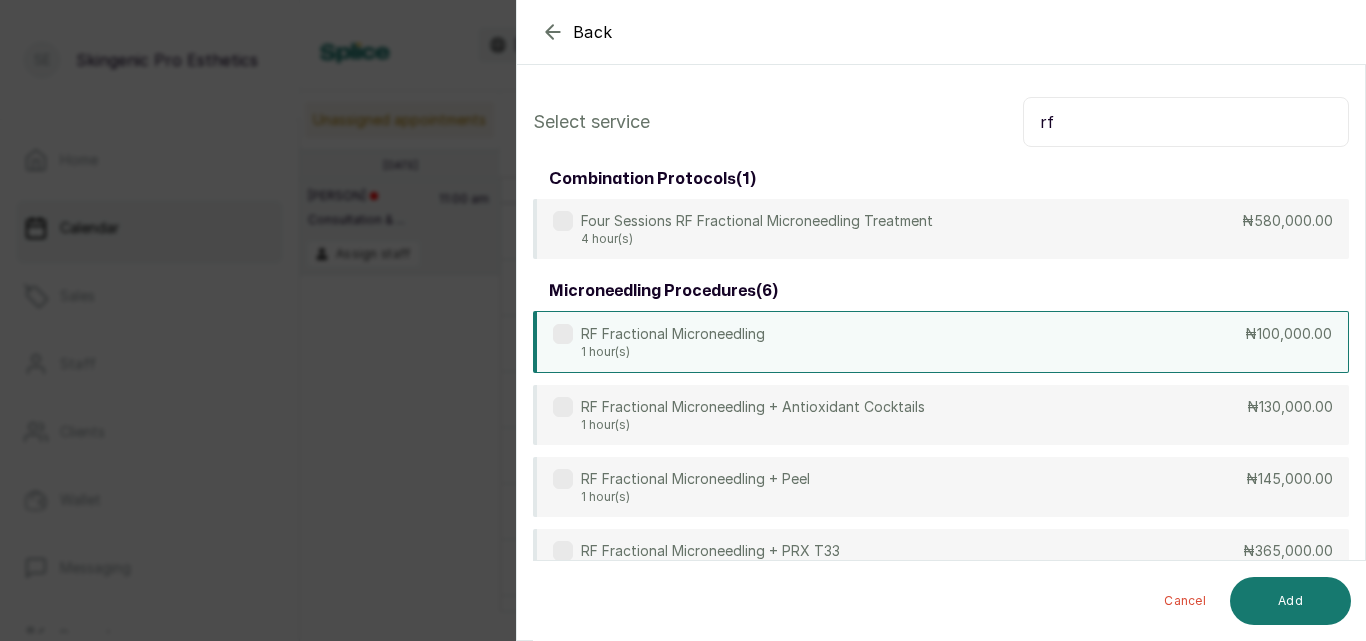 type on "rf" 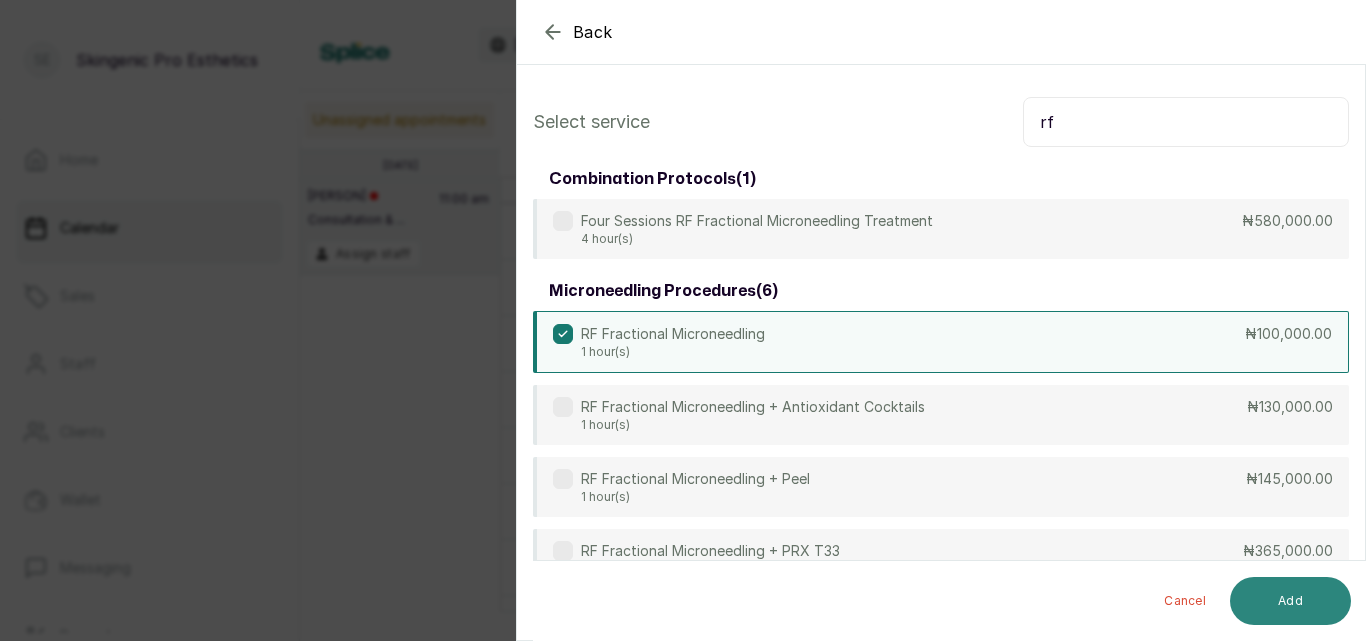 click on "Add" at bounding box center (1290, 601) 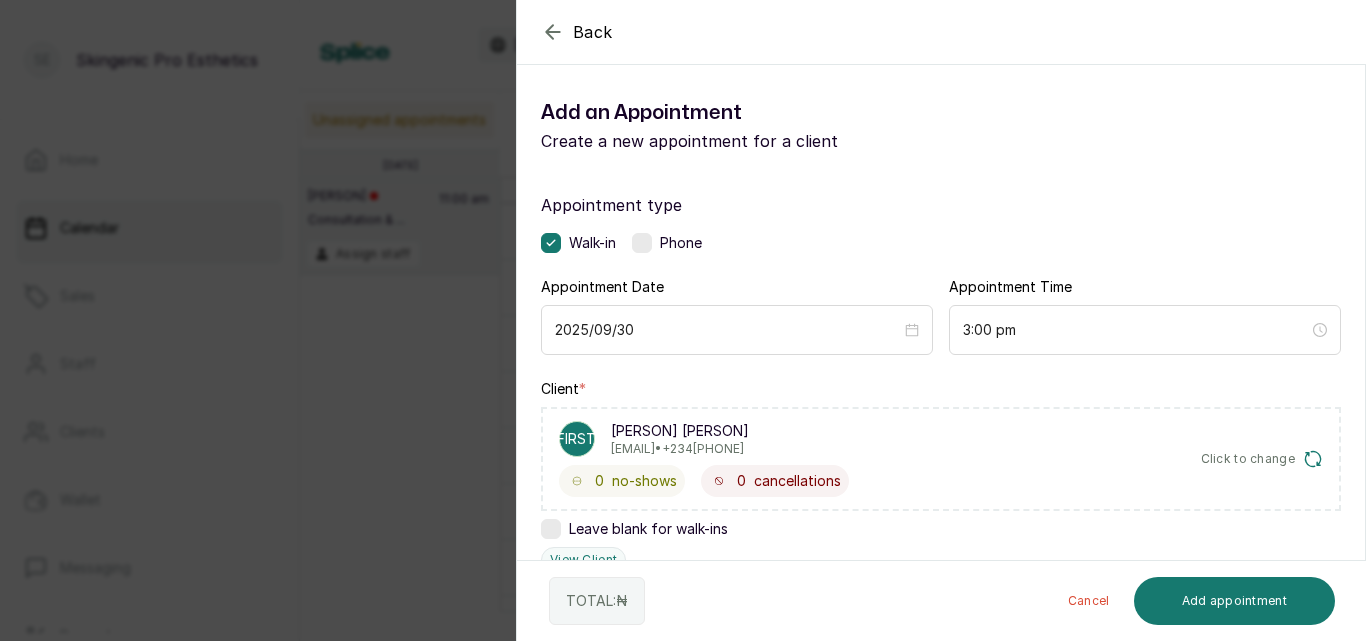scroll, scrollTop: 559, scrollLeft: 0, axis: vertical 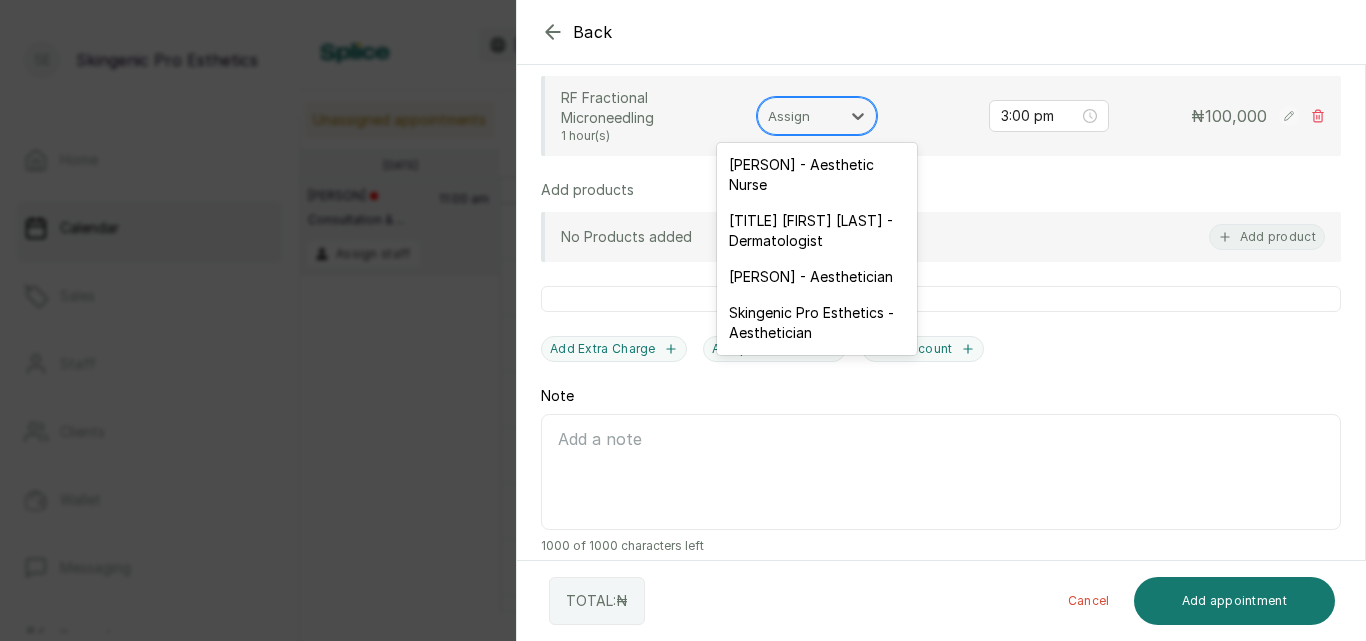 click at bounding box center (799, 116) 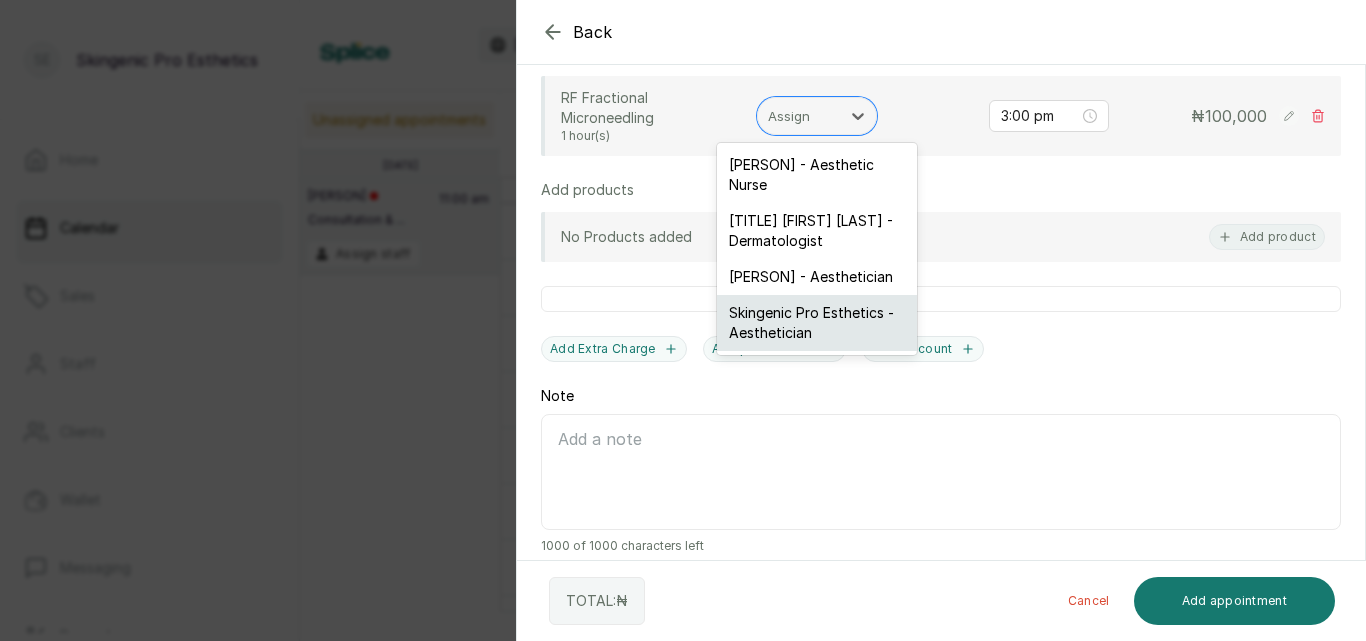 click on "Skingenic Pro Esthetics - Aesthetician" at bounding box center (817, 323) 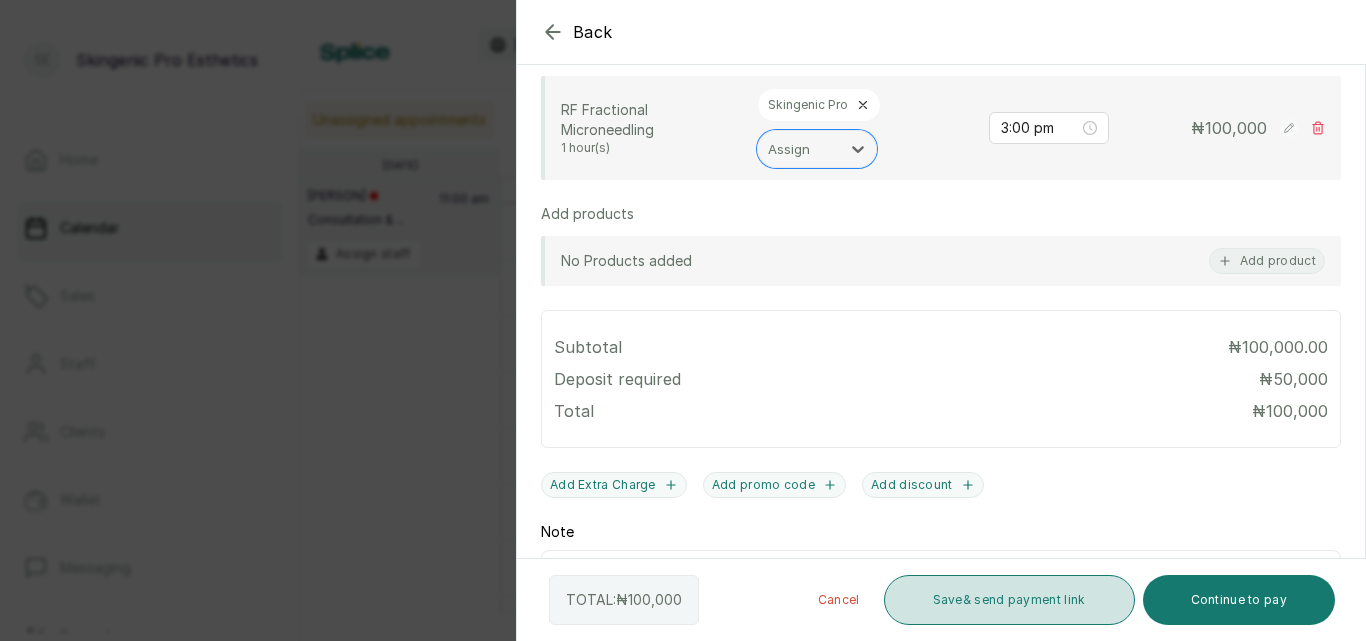 click on "Save  & send payment link" at bounding box center (1009, 600) 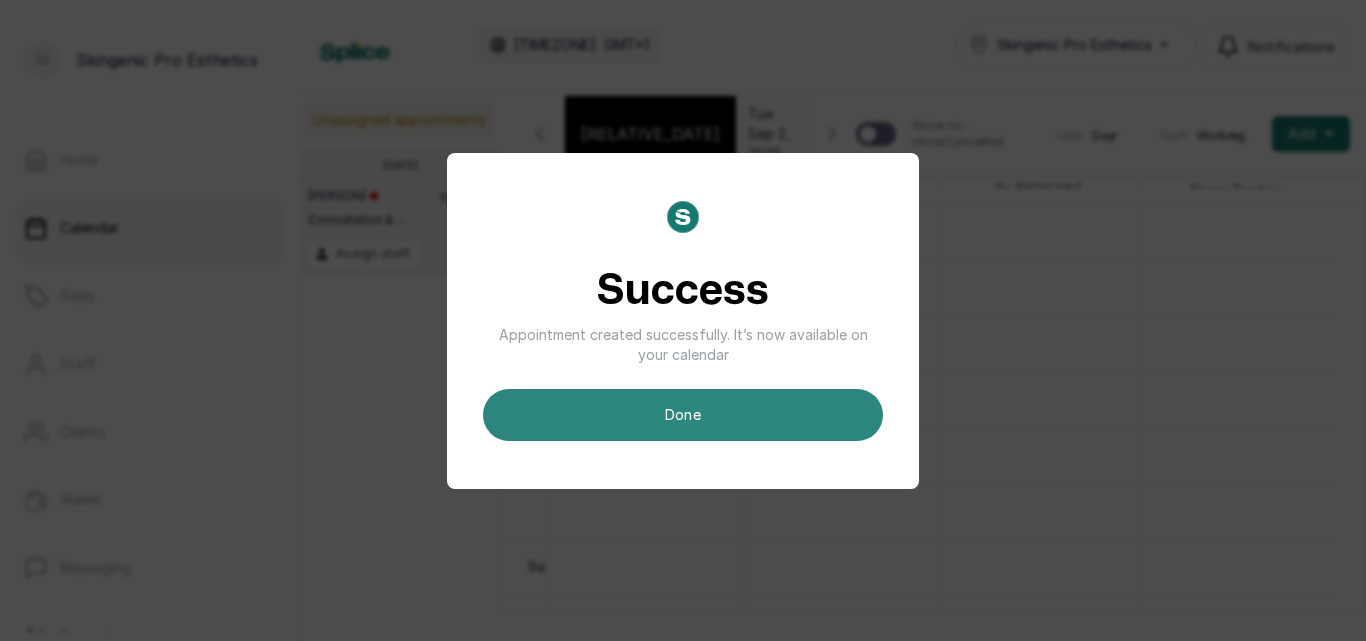 click on "done" at bounding box center [683, 415] 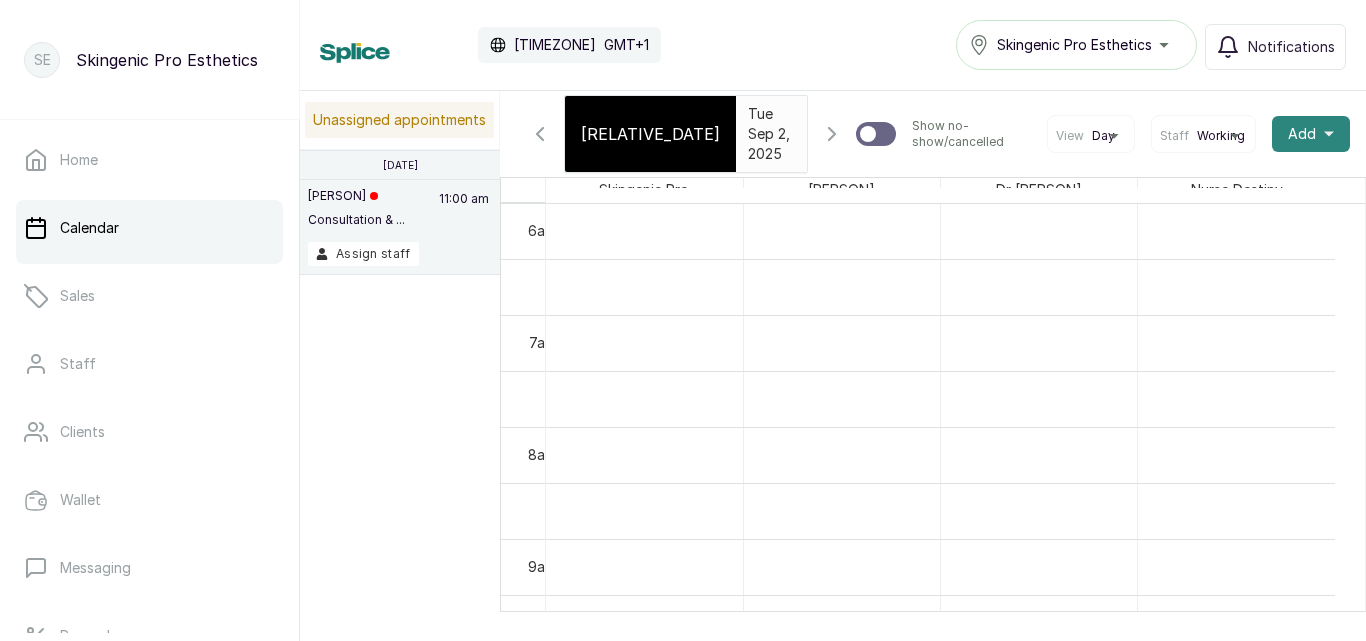 click on "Add +" at bounding box center [1311, 134] 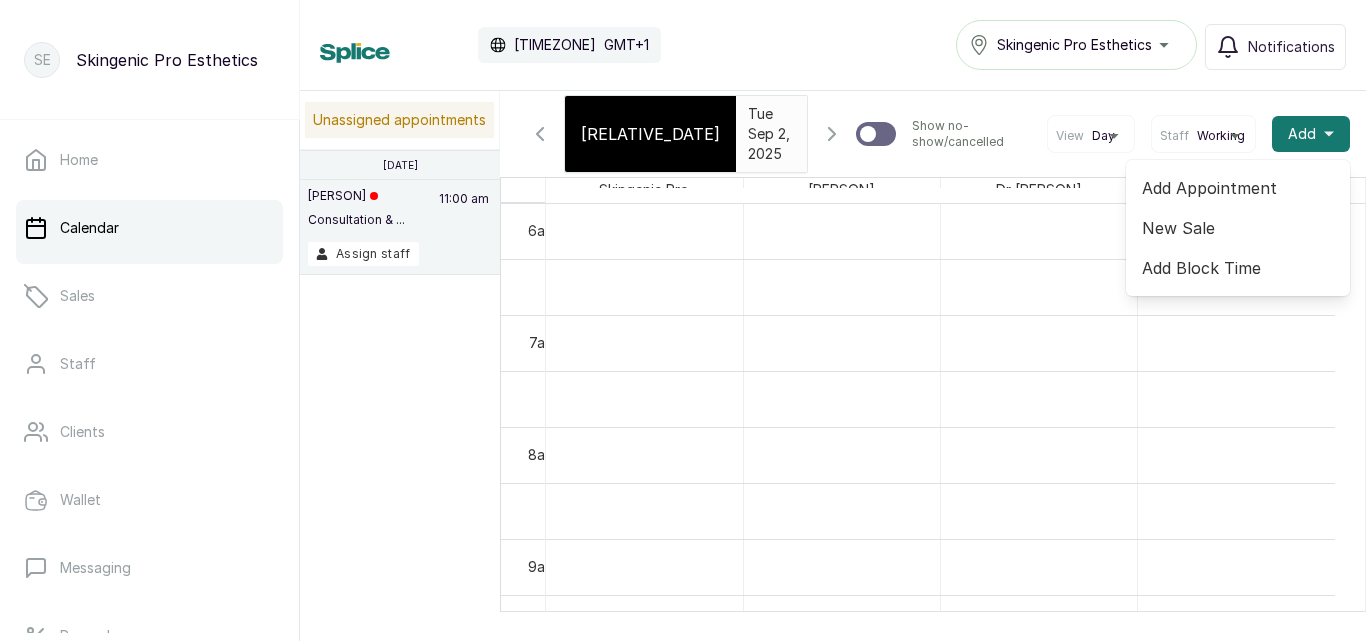 click on "Add Appointment" at bounding box center [1238, 188] 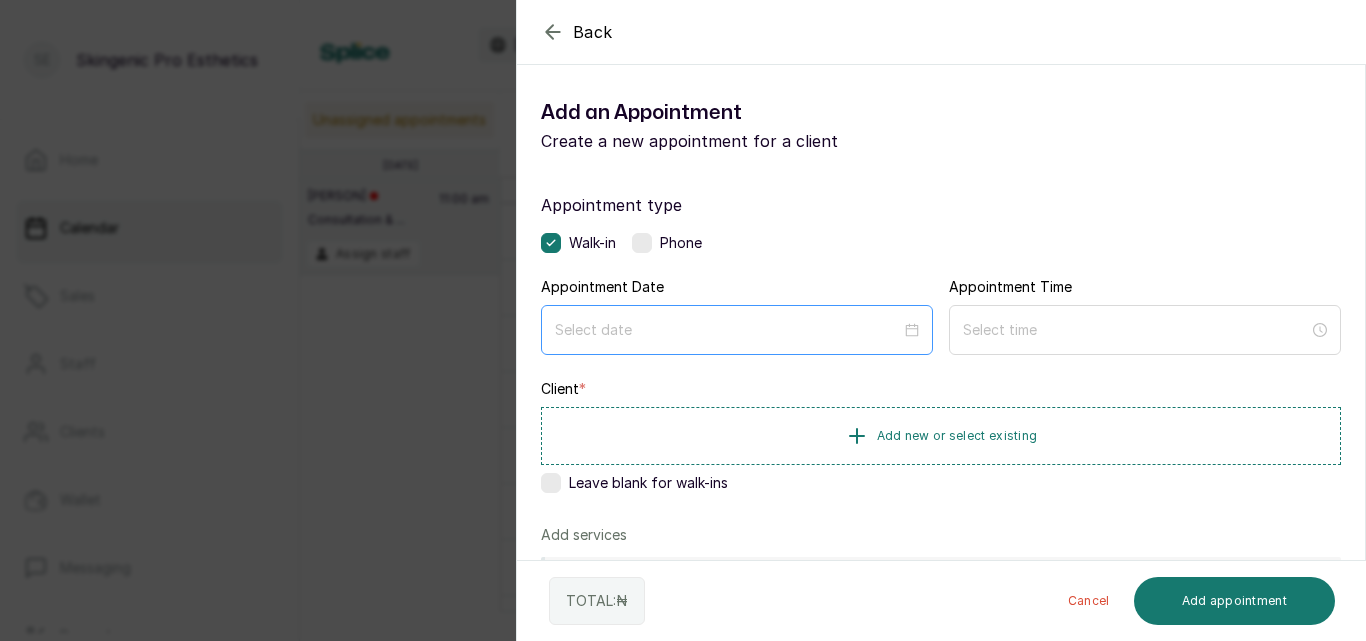 click at bounding box center (737, 330) 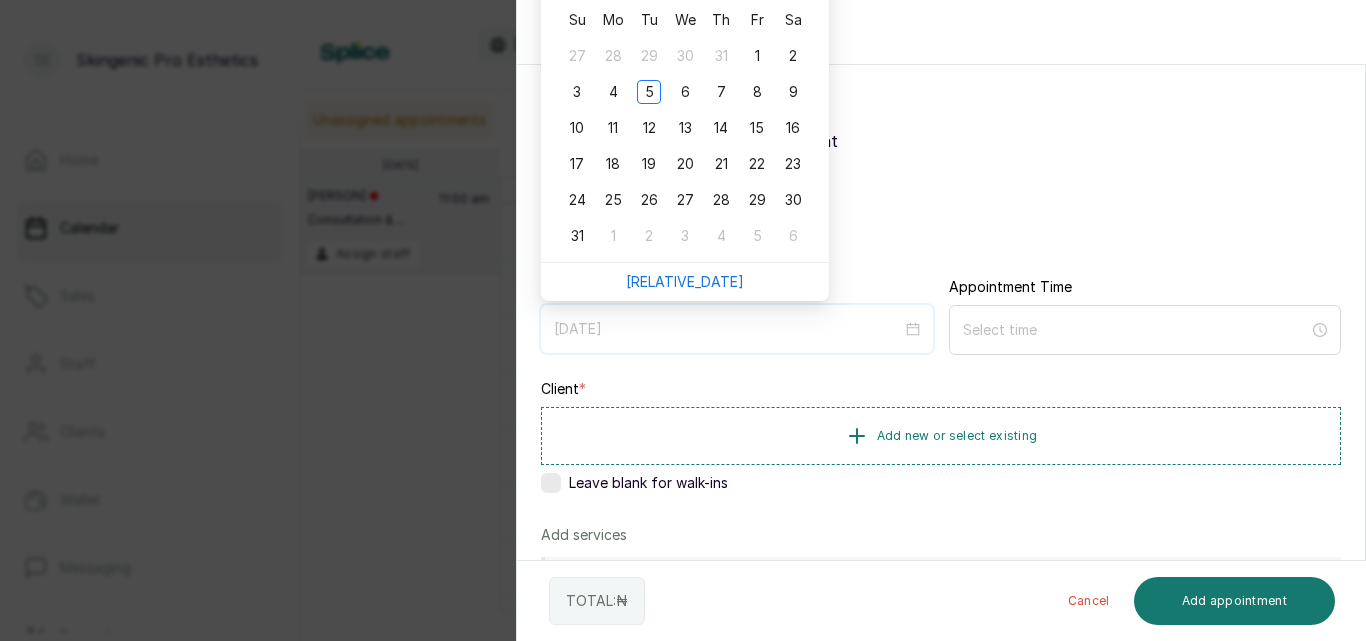 type on "[DATE]" 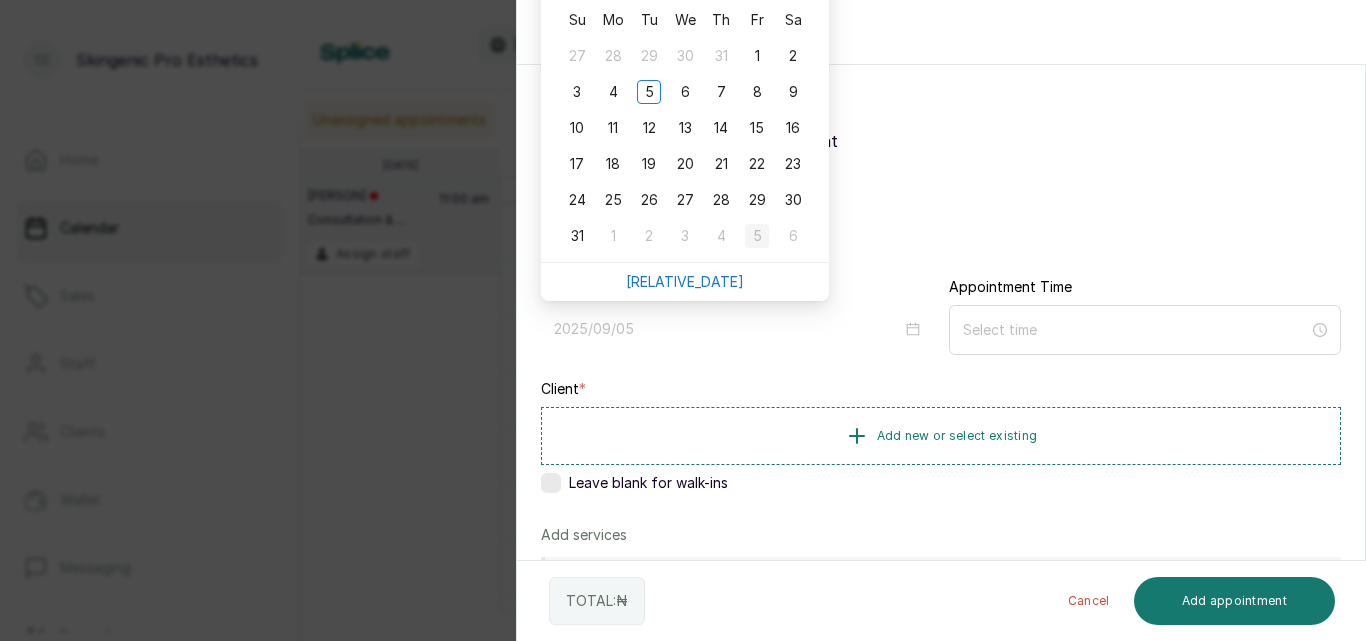 click on "5" at bounding box center [757, 236] 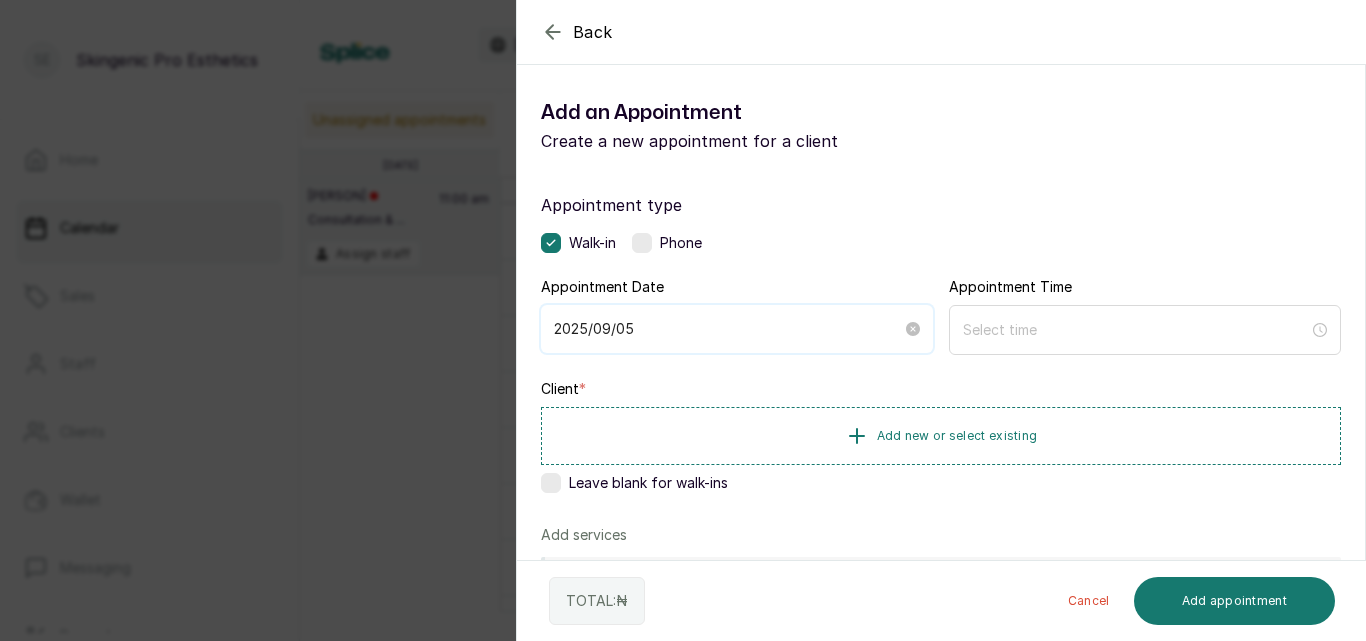 click on "2025/09/05" at bounding box center (728, 329) 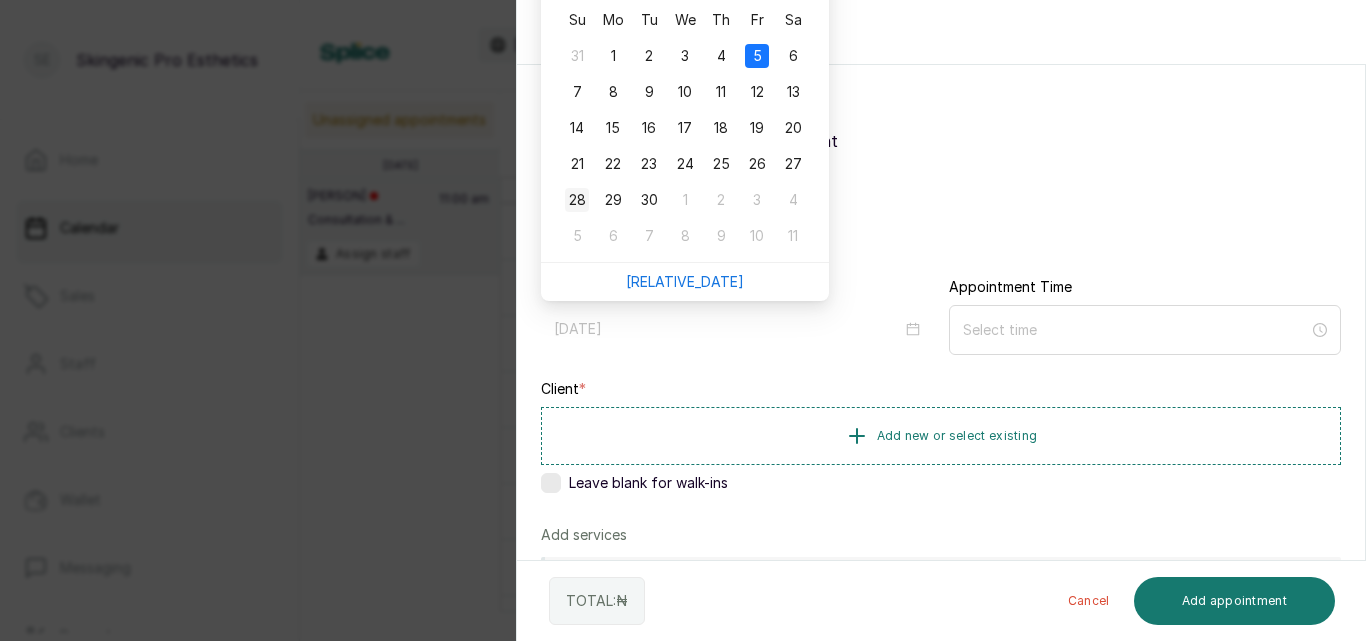 click on "28" at bounding box center [577, 200] 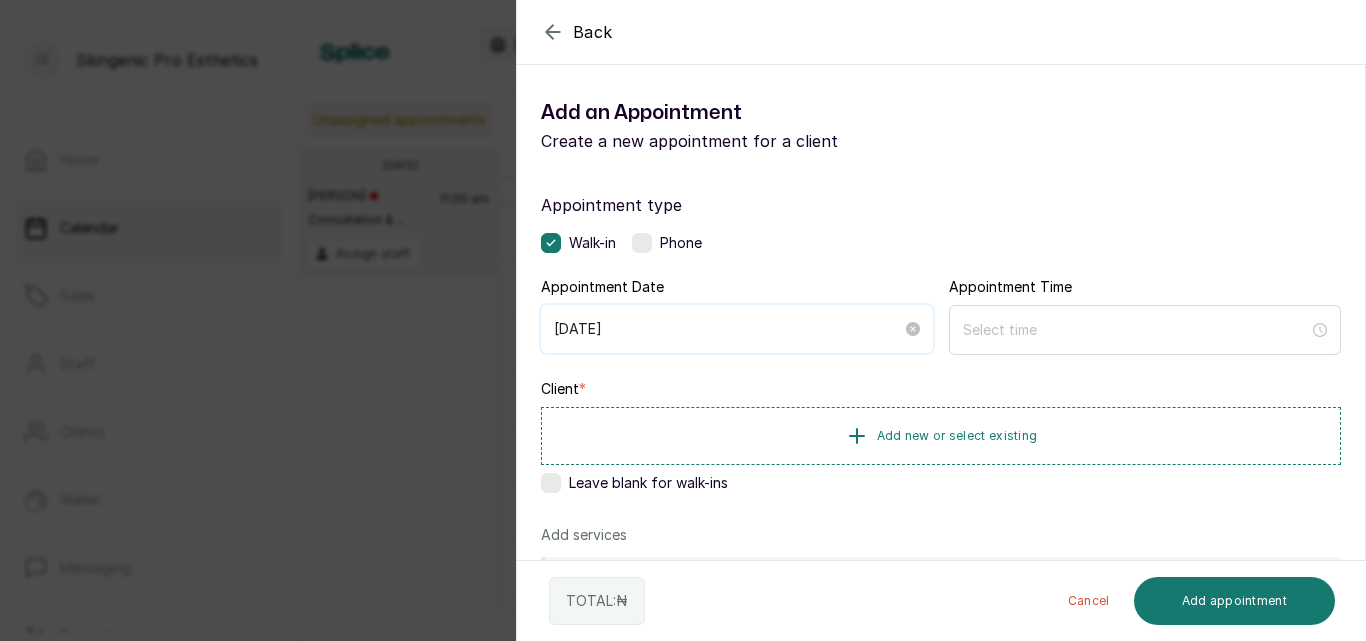 click on "[DATE]" at bounding box center [728, 329] 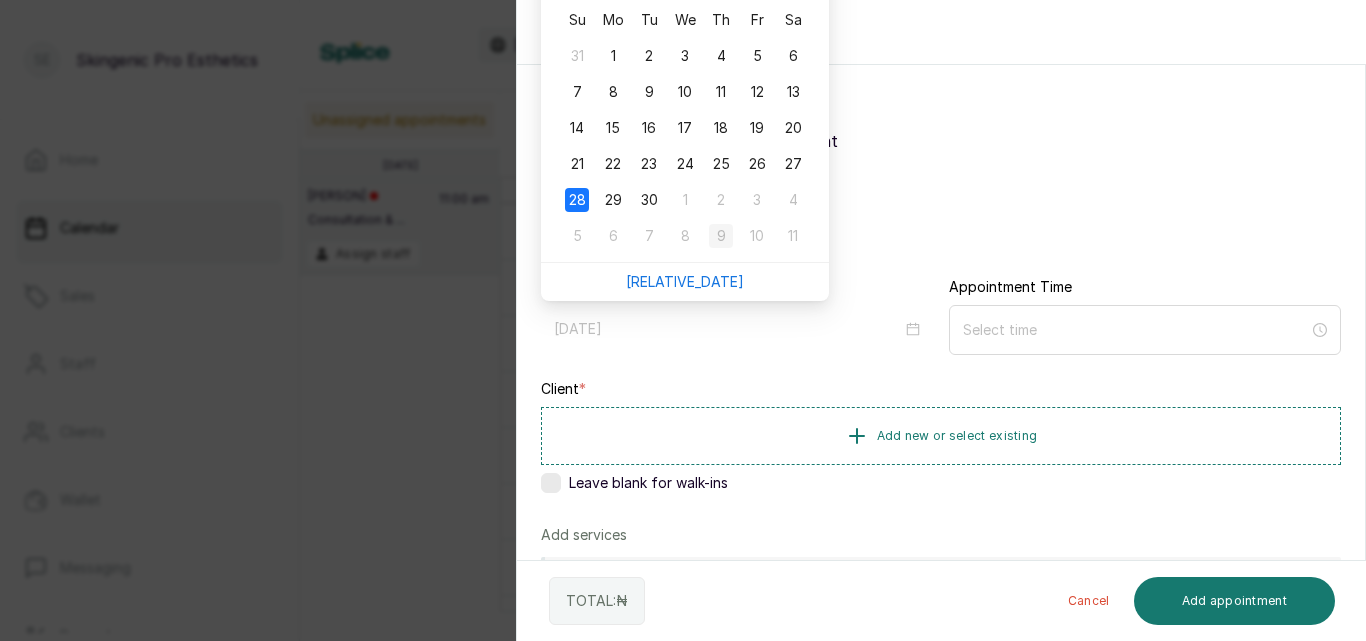 click on "9" at bounding box center [721, 236] 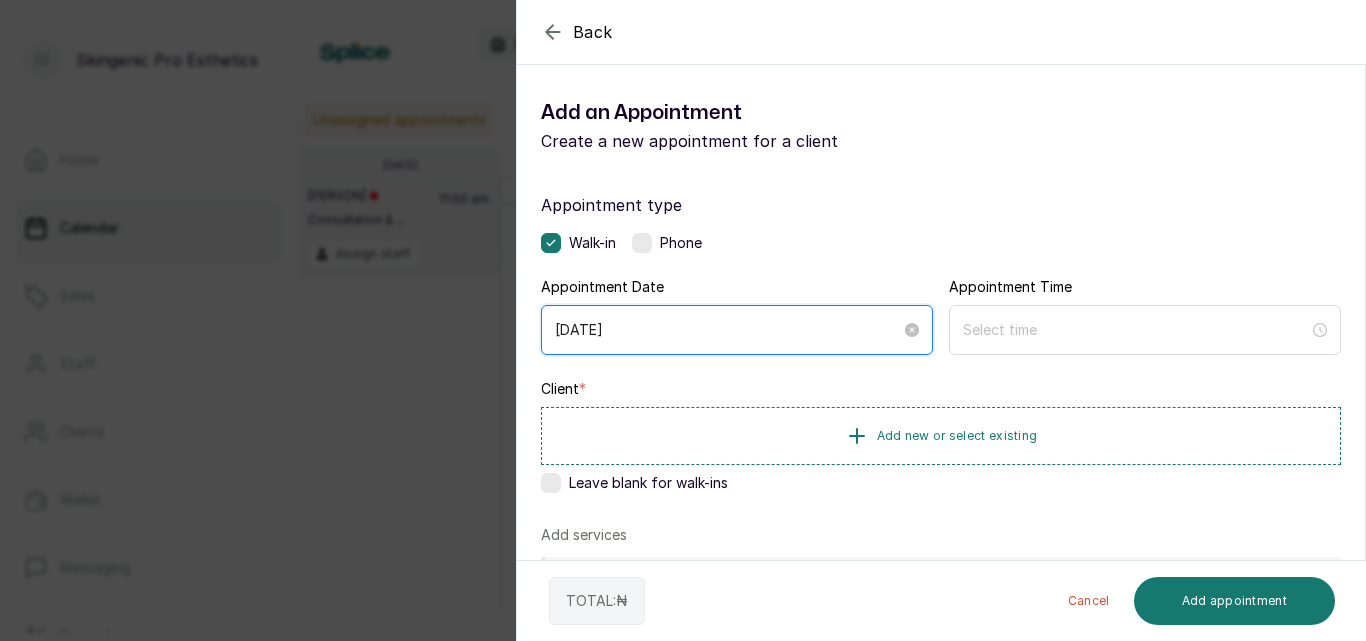 click on "[DATE]" at bounding box center (728, 330) 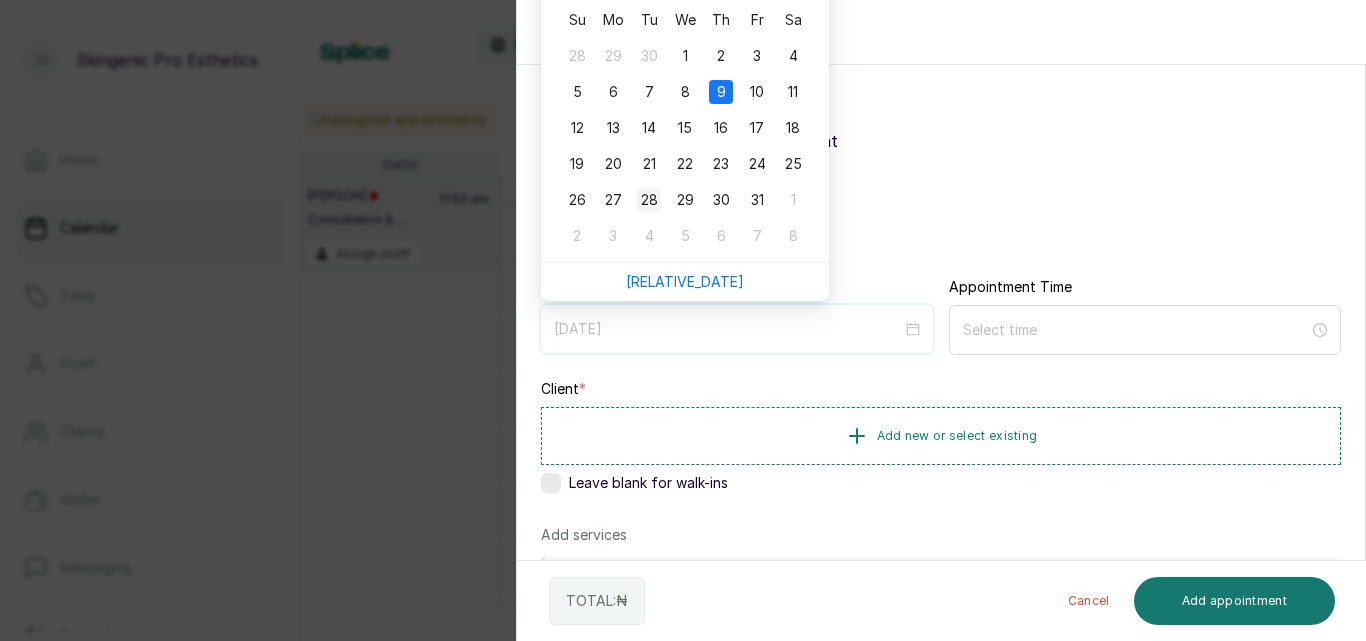 type on "[DATE]" 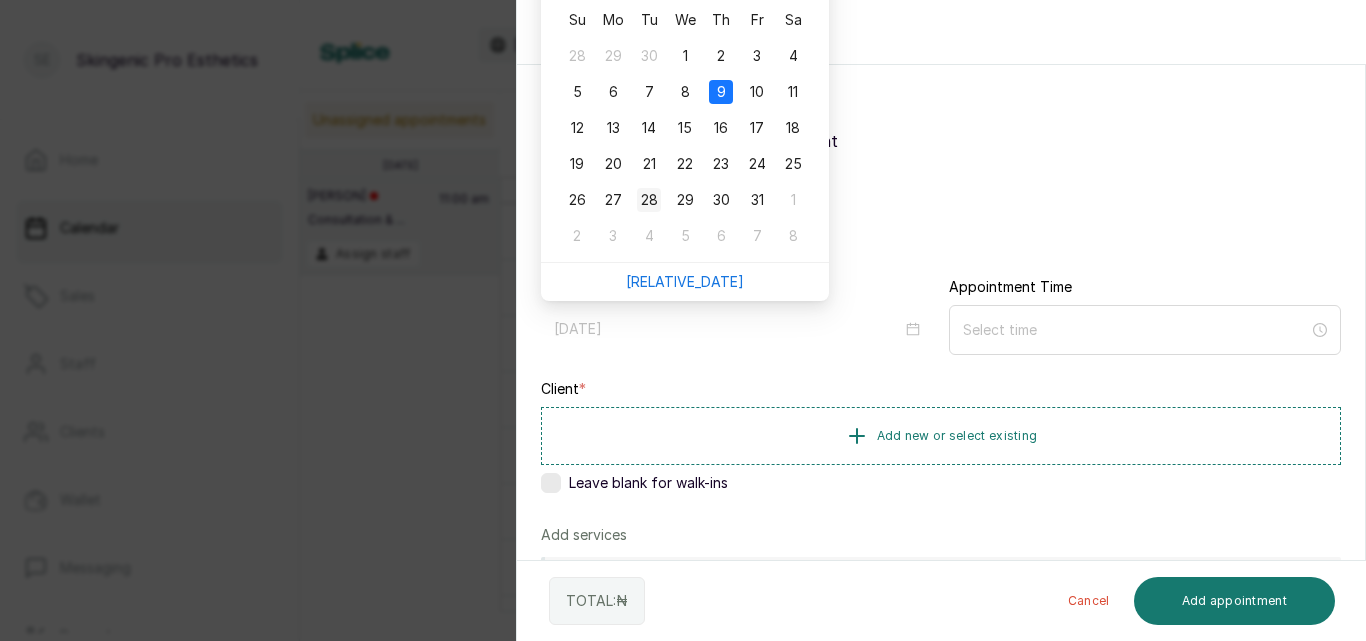 click on "28" at bounding box center [649, 200] 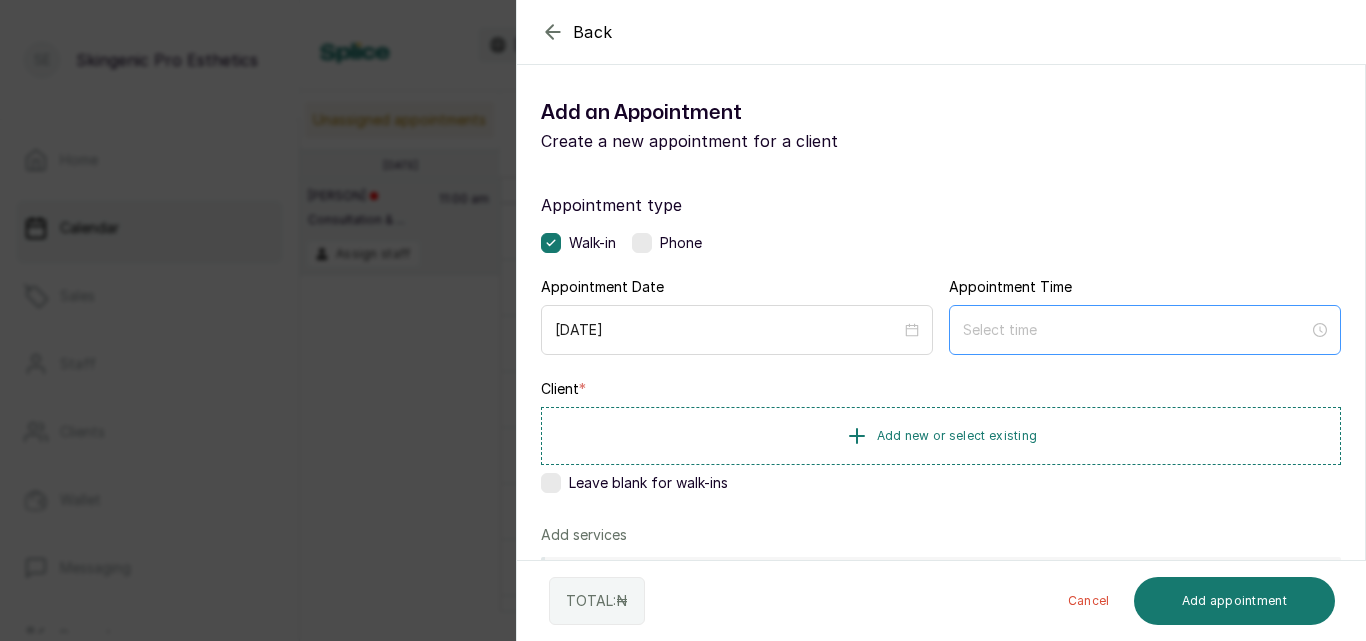 click at bounding box center (1145, 330) 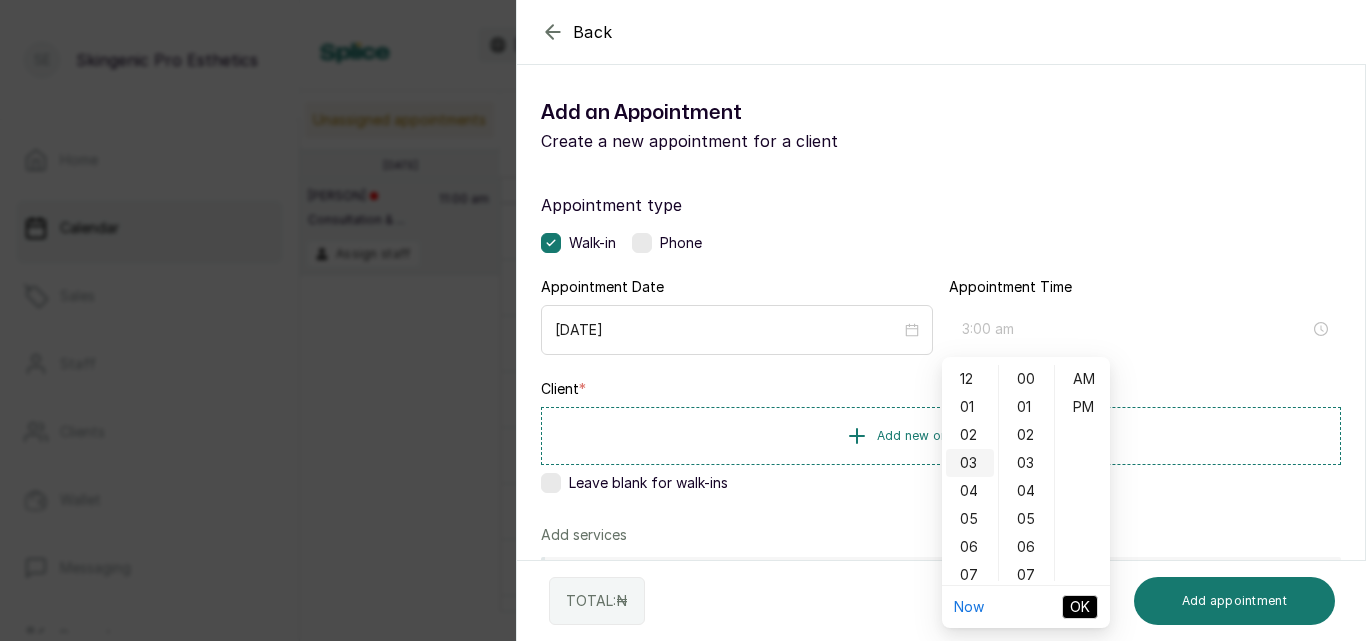 click on "03" at bounding box center (970, 463) 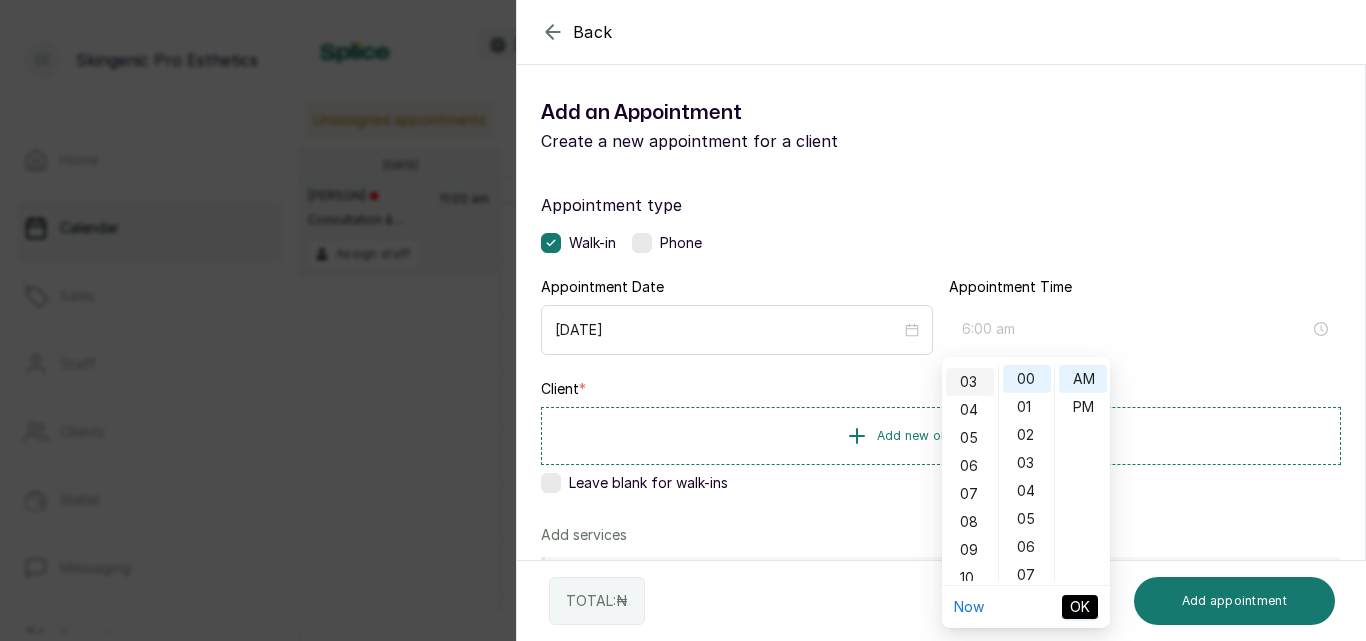 scroll, scrollTop: 84, scrollLeft: 0, axis: vertical 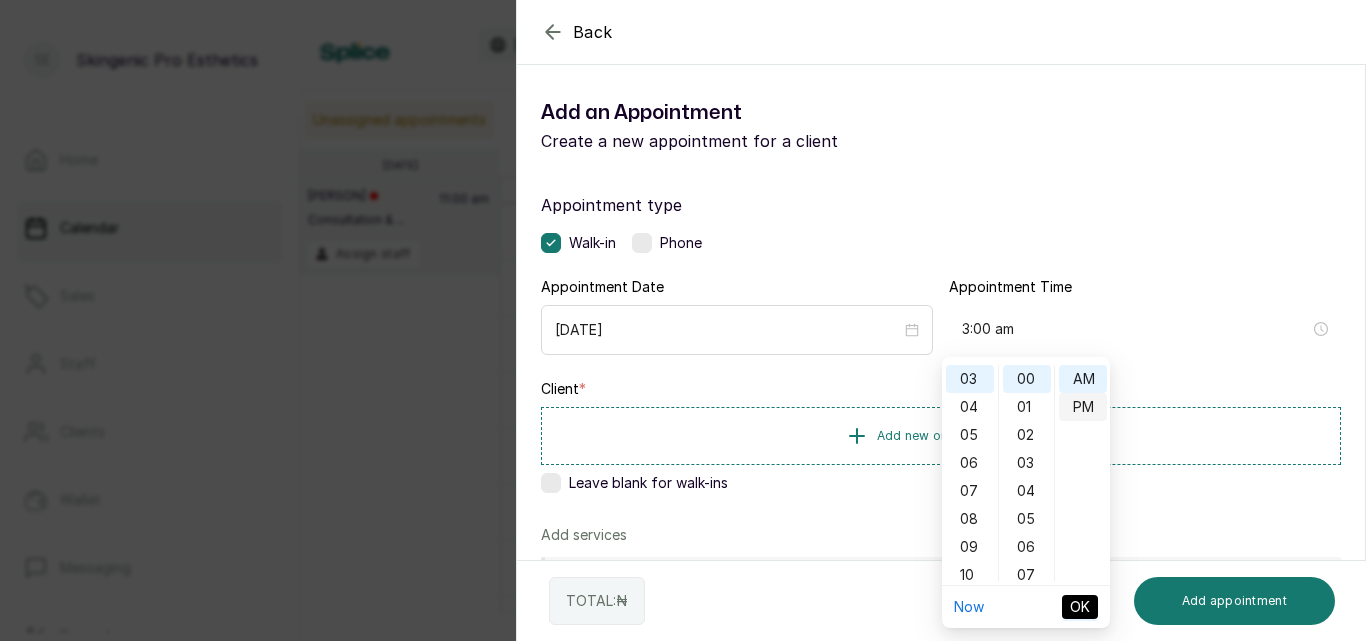 type on "3:00 pm" 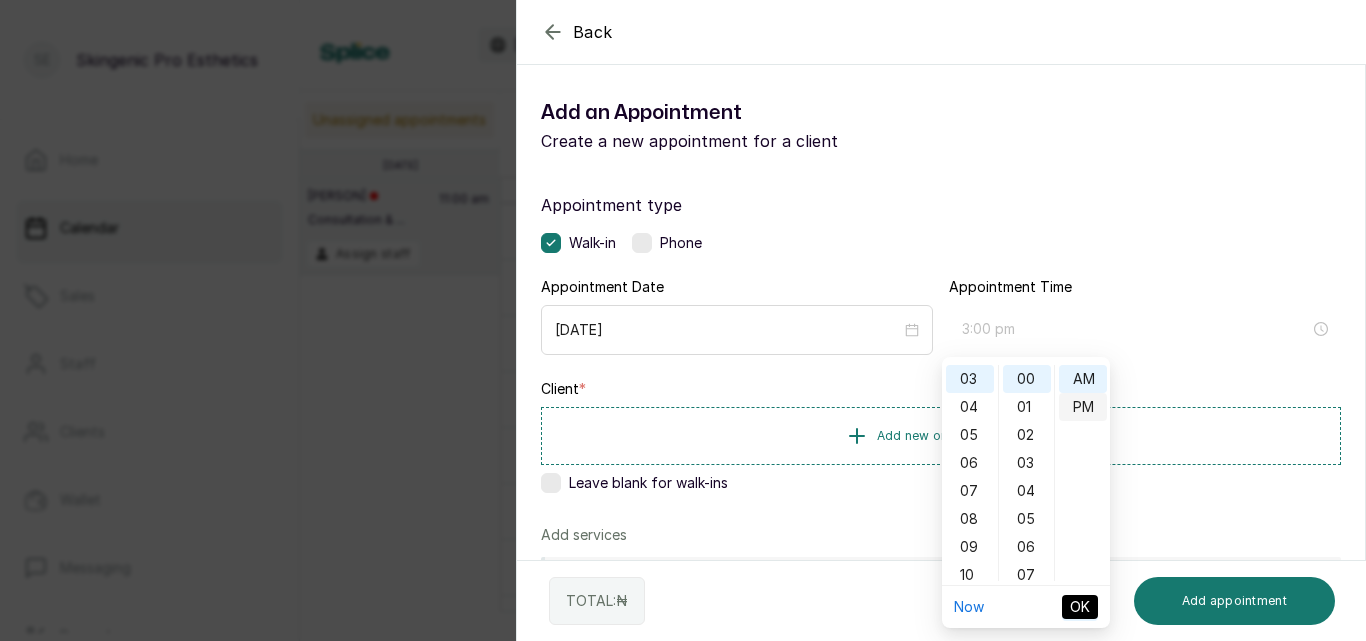 click on "PM" at bounding box center (1083, 407) 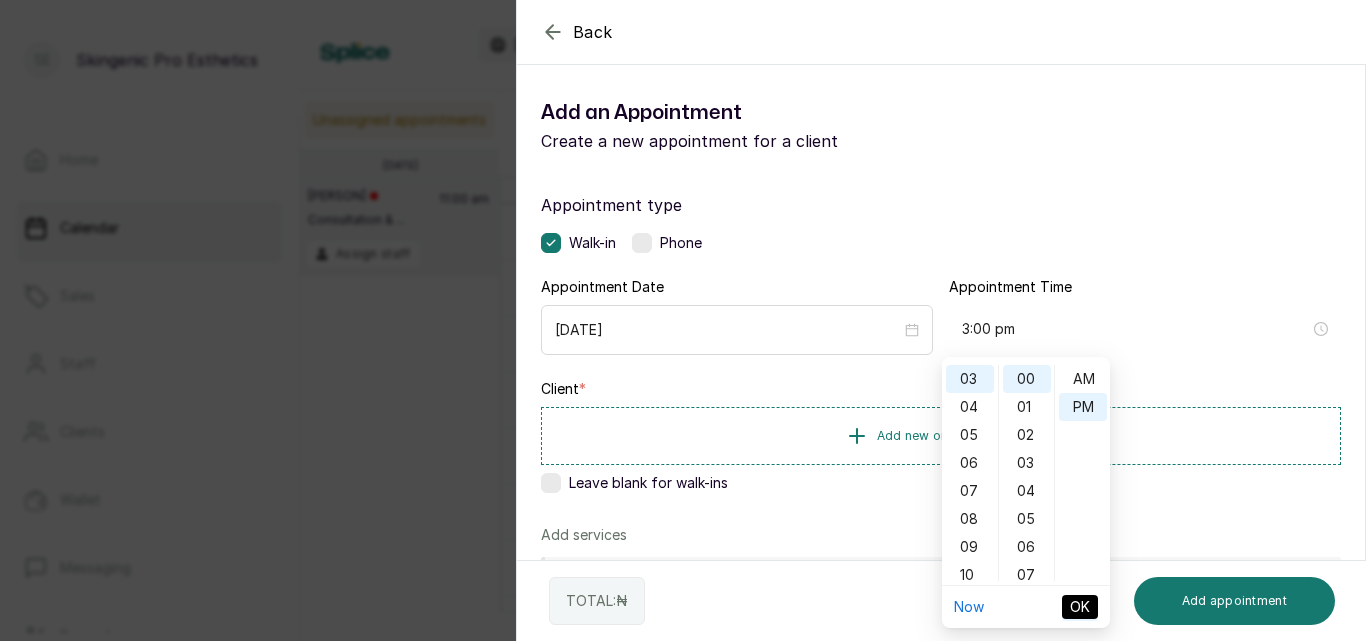 click on "OK" at bounding box center (1080, 607) 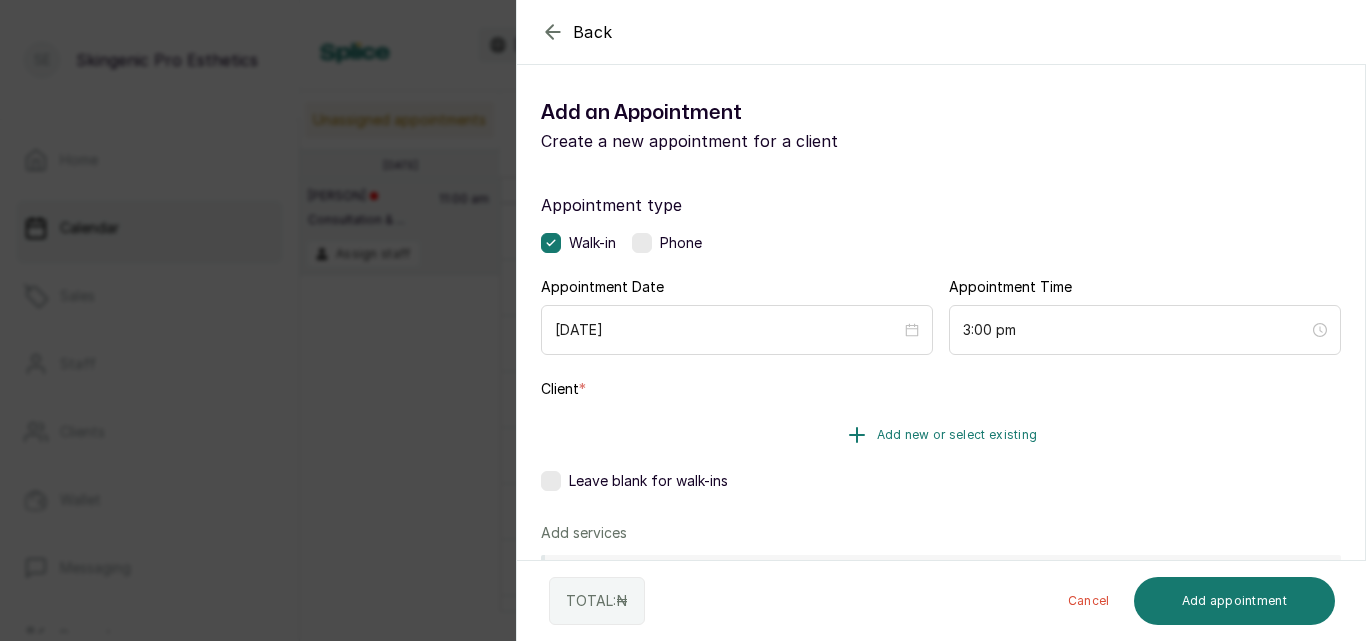 click on "Add new or select existing" at bounding box center [957, 435] 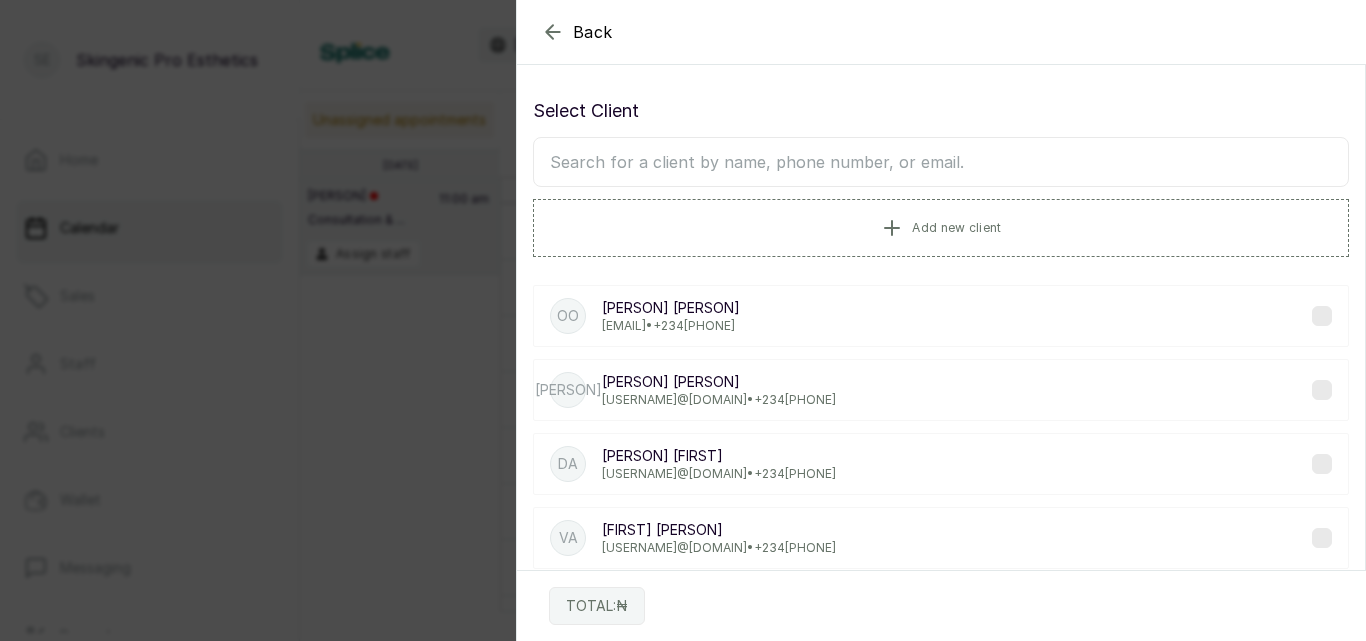 click at bounding box center [941, 162] 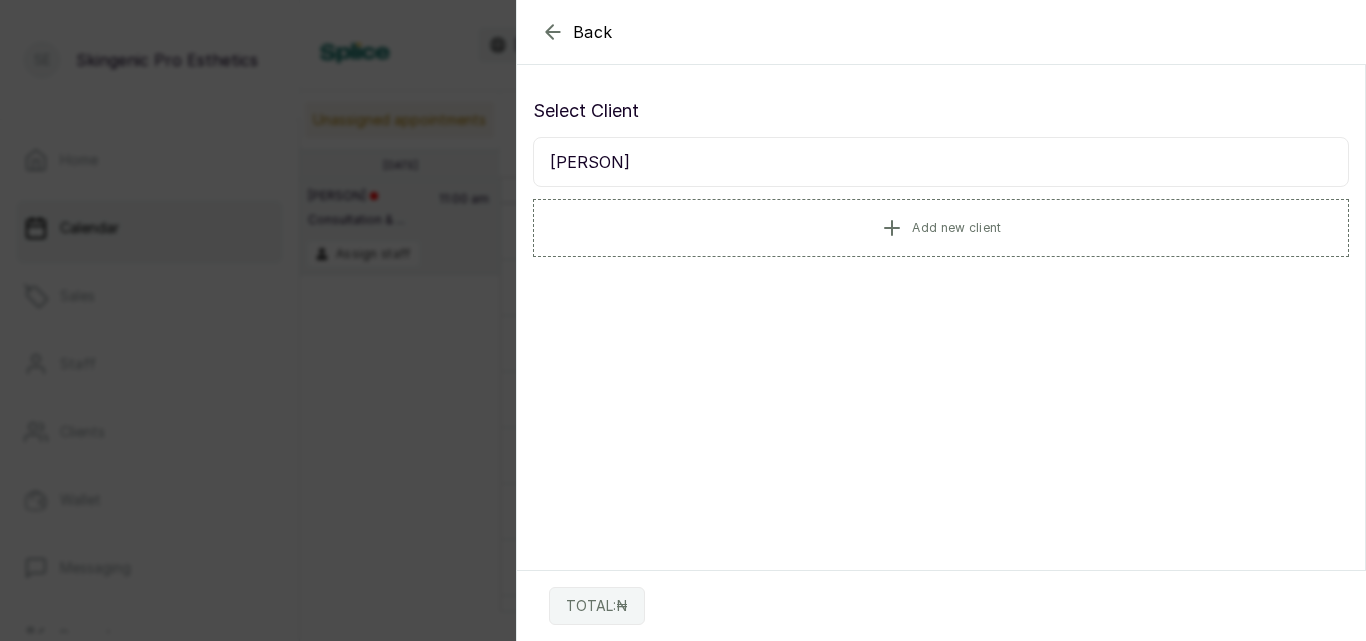 type on "[PERSON]" 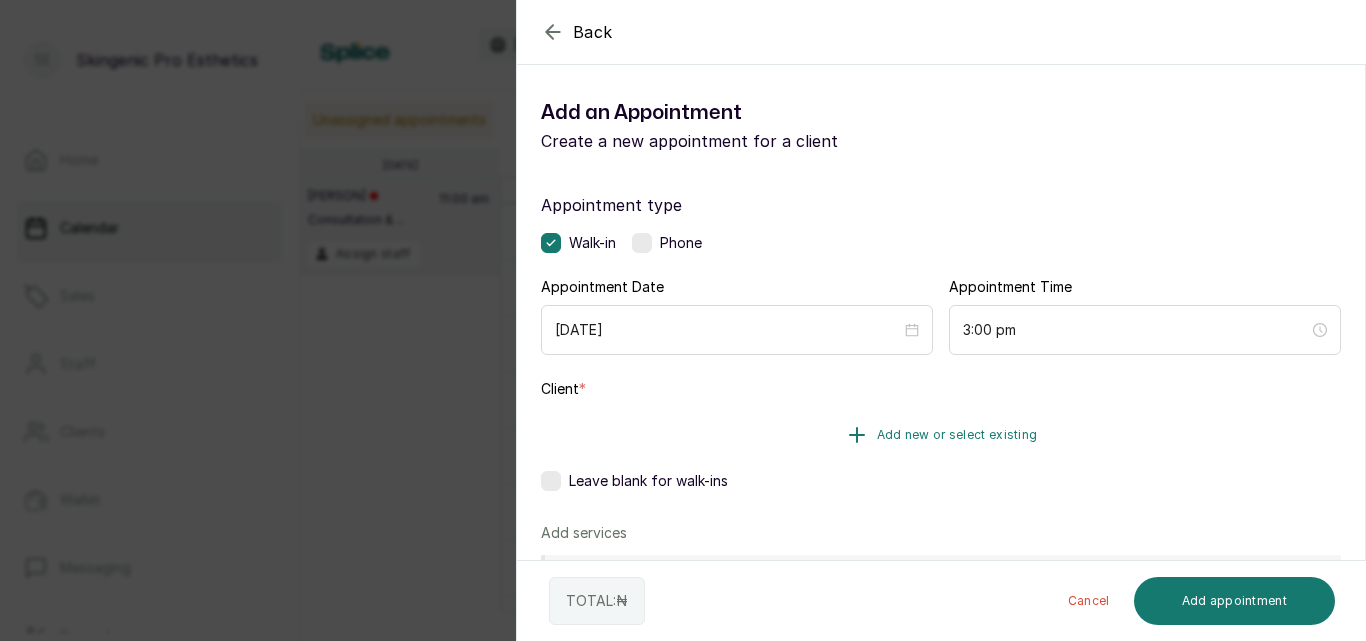click on "Add new or select existing" at bounding box center (957, 435) 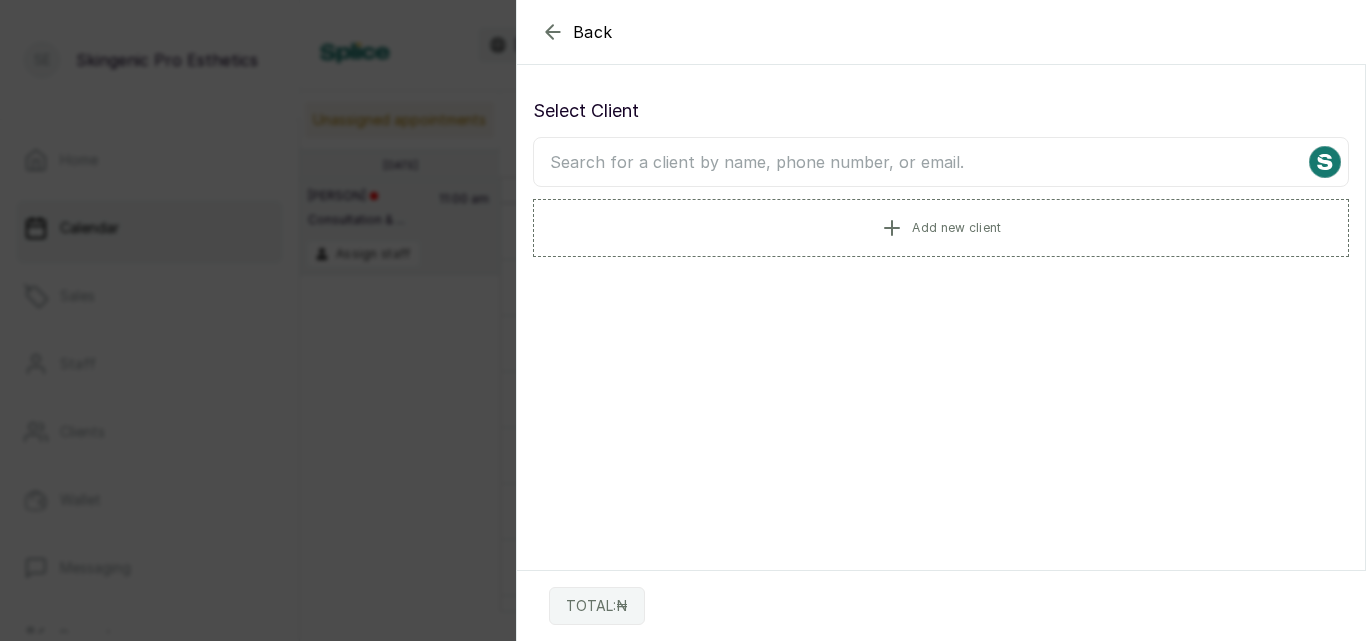 click 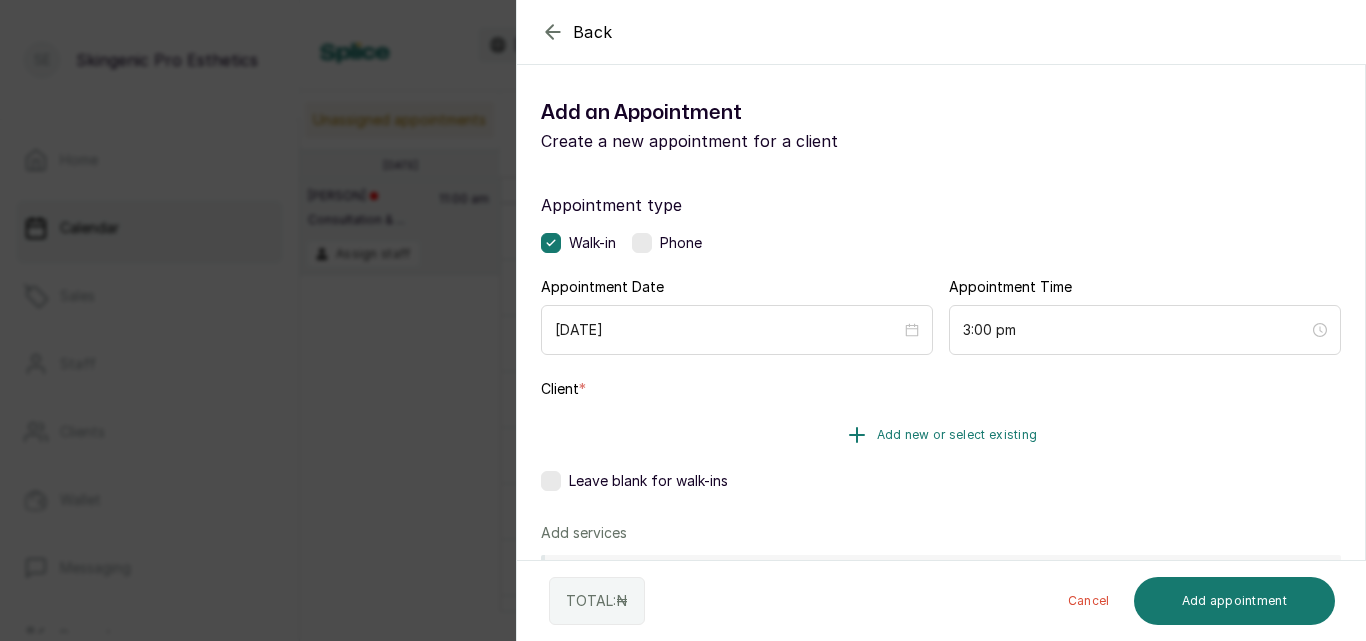 click on "Add new or select existing" at bounding box center [957, 435] 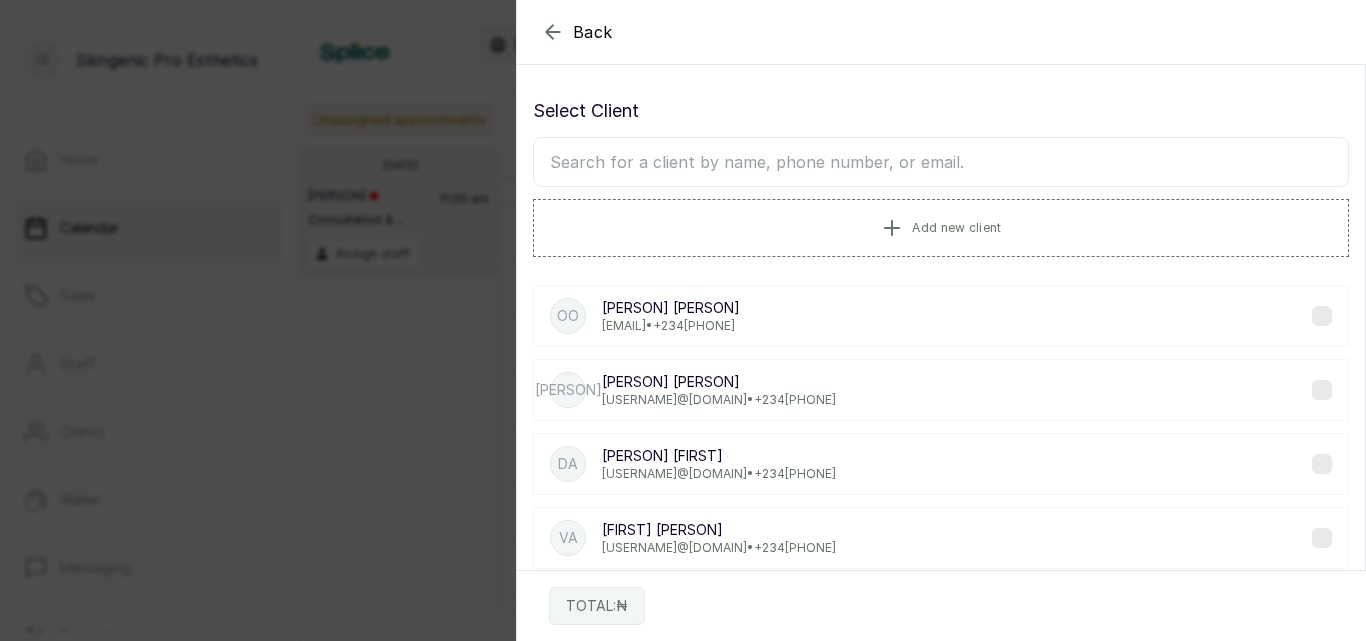 click at bounding box center [941, 162] 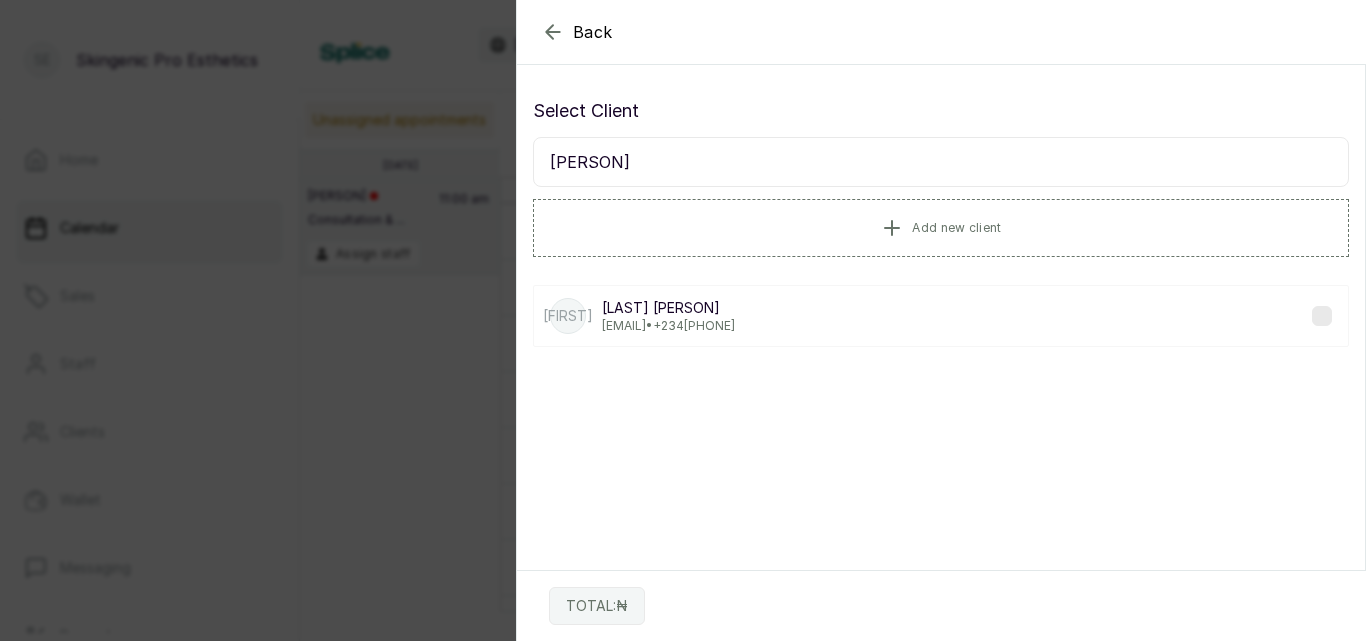 type on "[PERSON]" 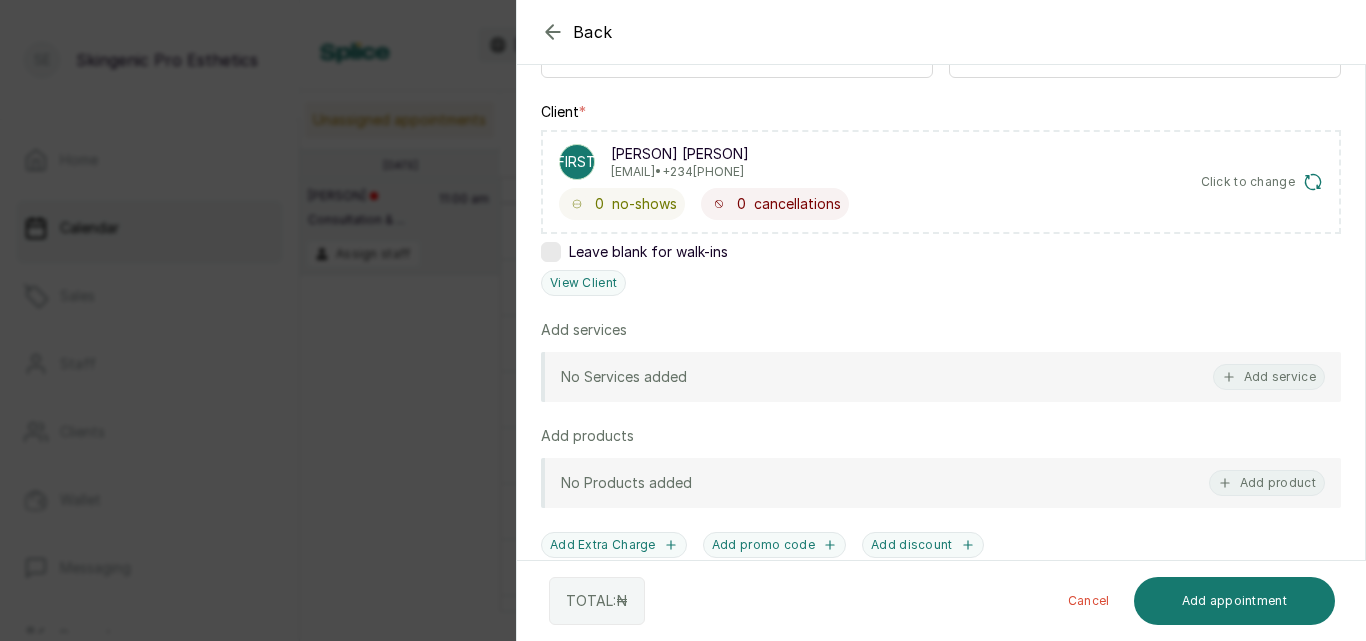 scroll, scrollTop: 283, scrollLeft: 0, axis: vertical 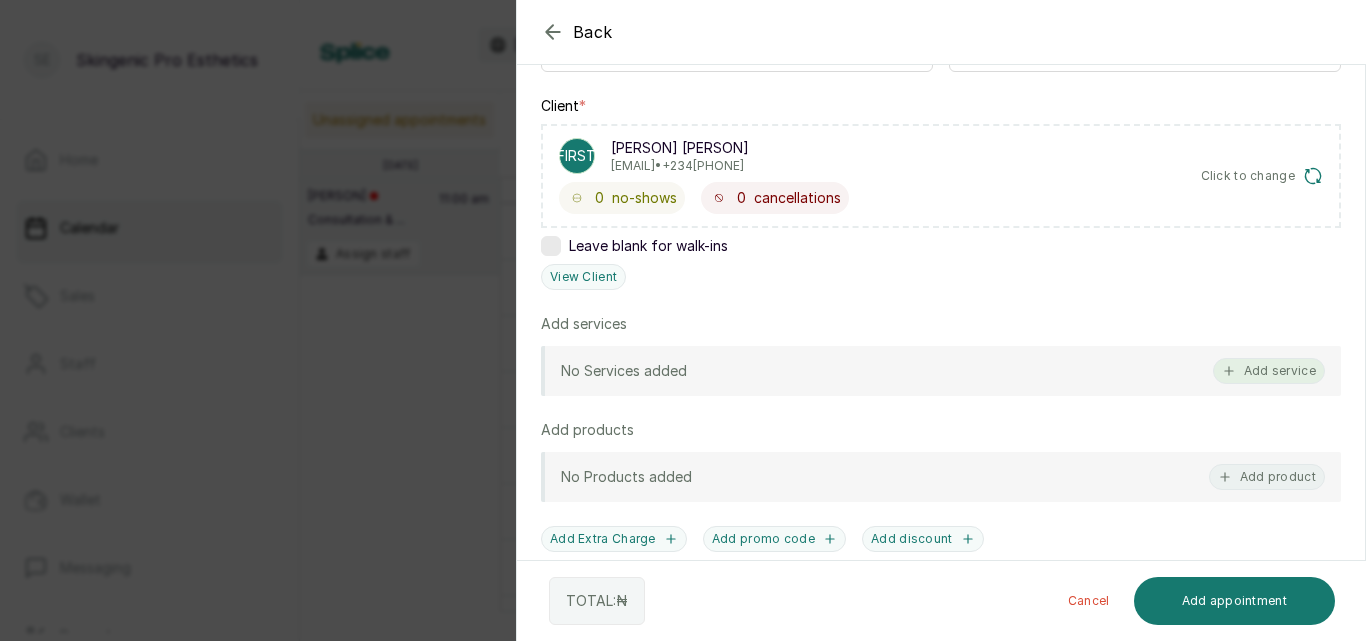 click on "Add service" at bounding box center (1269, 371) 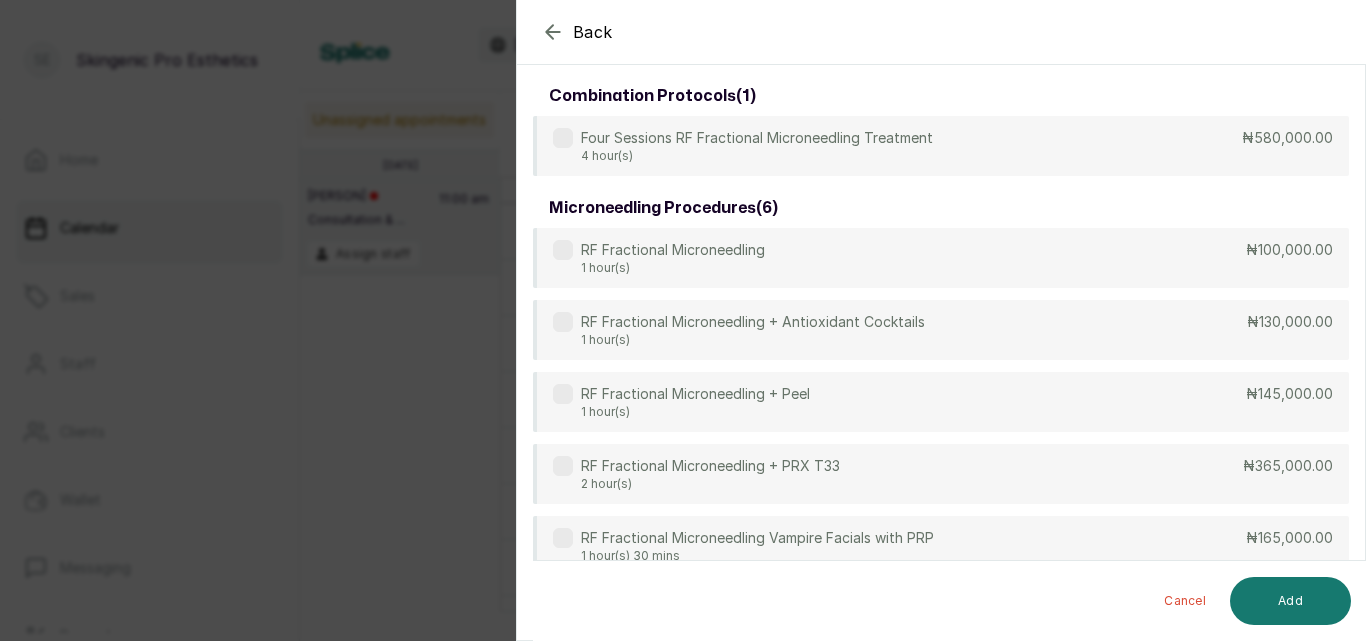 scroll, scrollTop: 80, scrollLeft: 0, axis: vertical 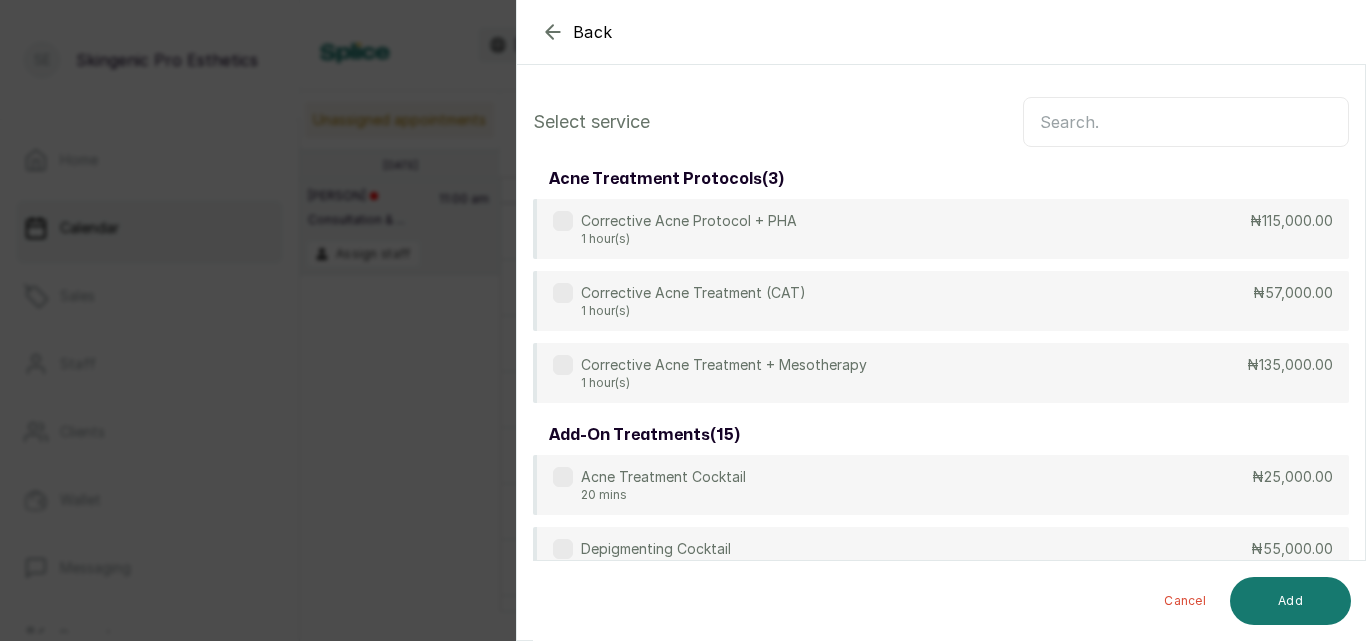 click at bounding box center [1186, 122] 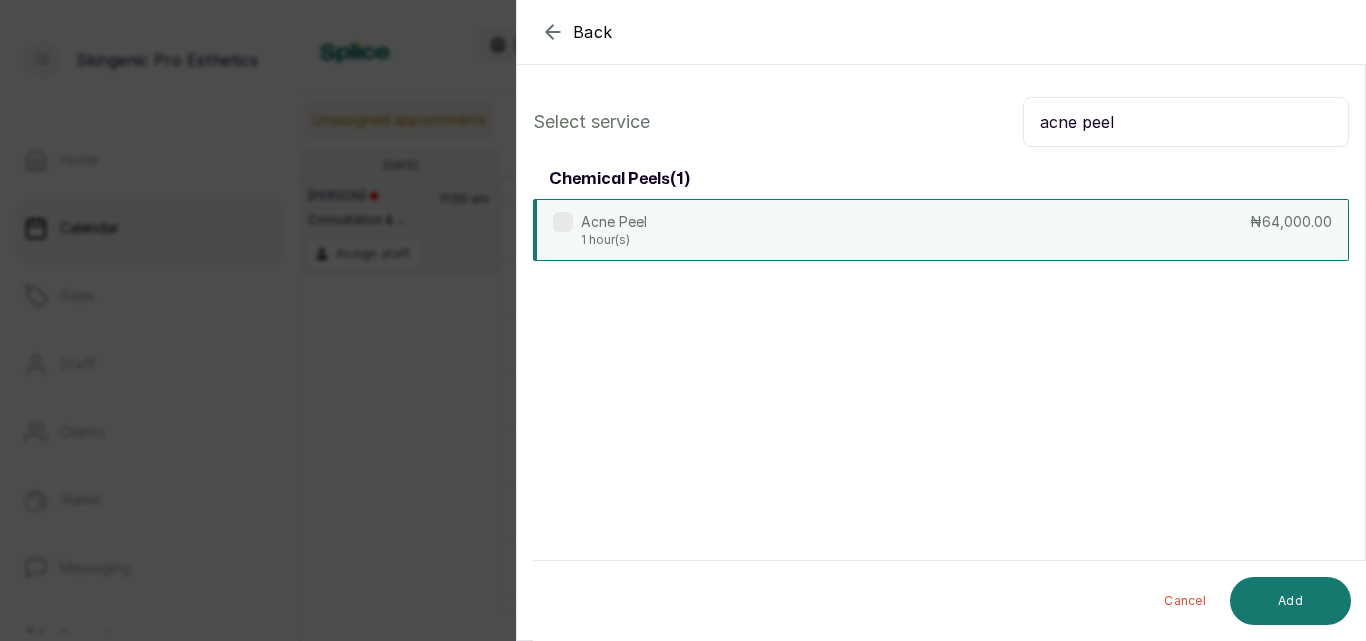 type on "acne peel" 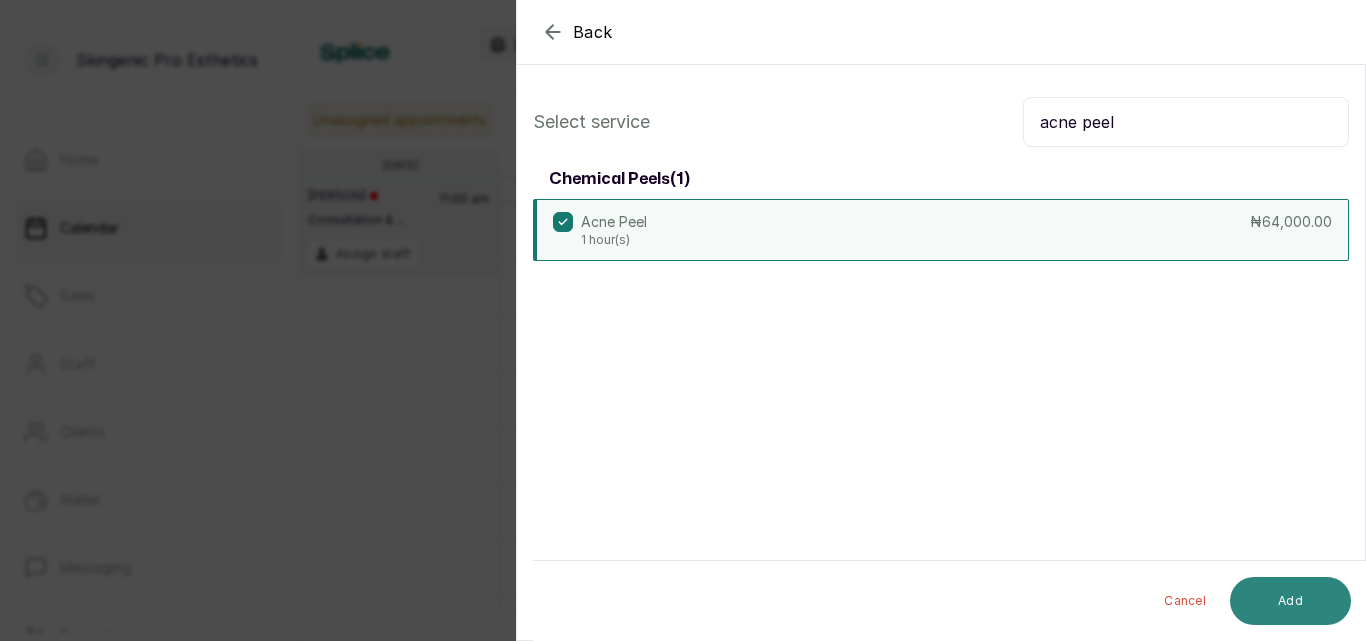 click on "Add" at bounding box center (1290, 601) 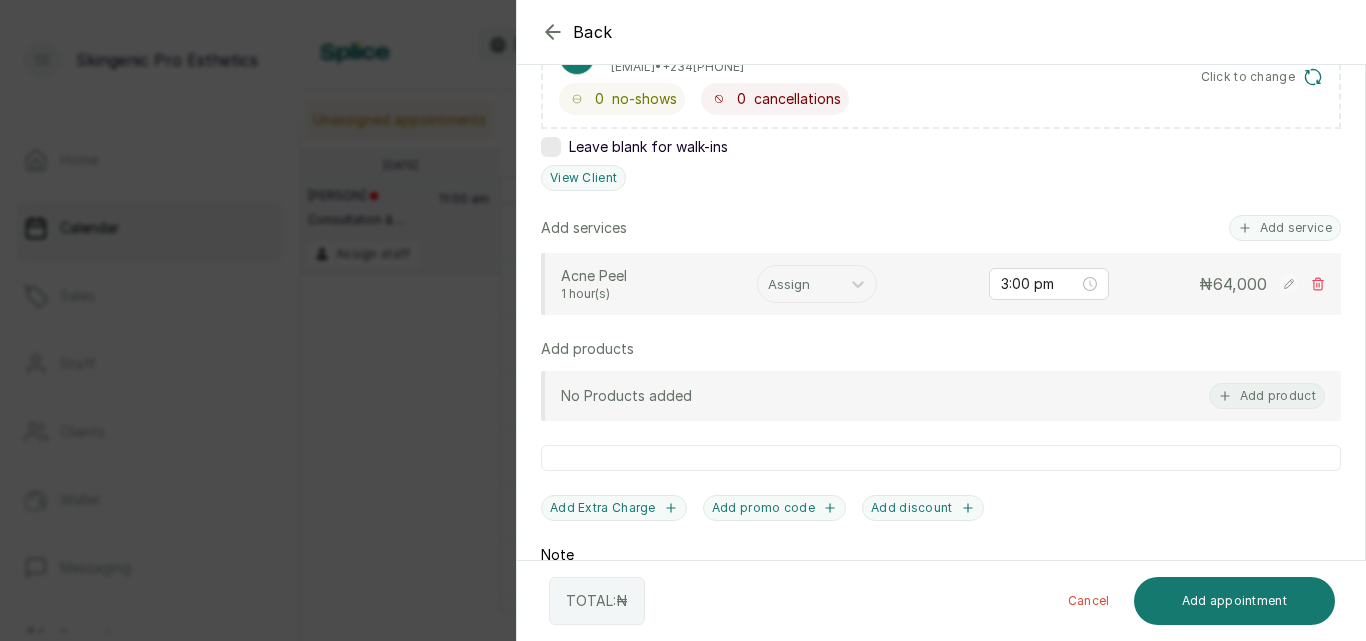 scroll, scrollTop: 384, scrollLeft: 0, axis: vertical 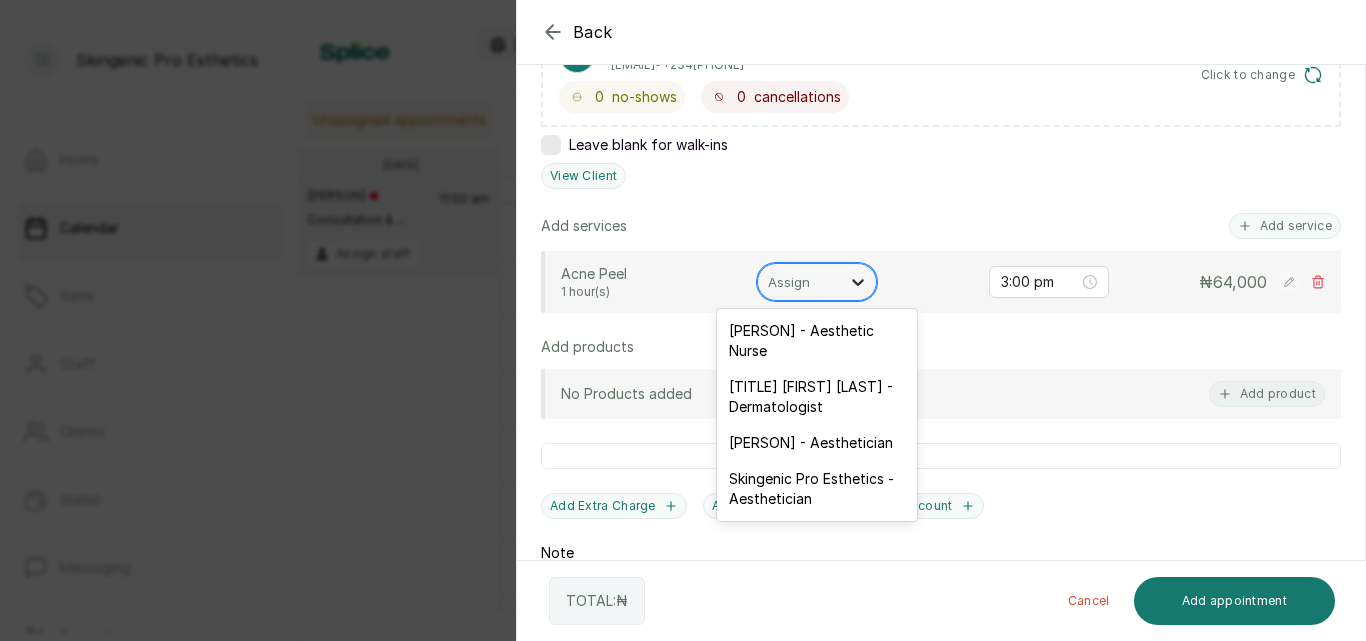 click 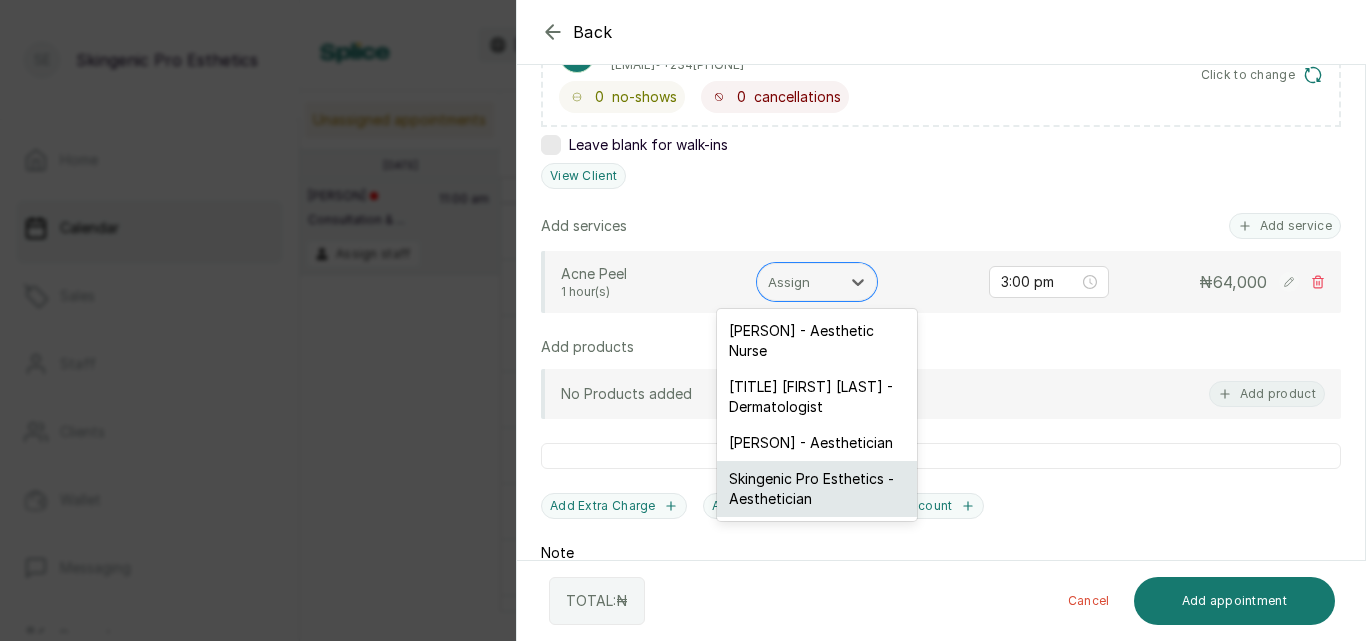 click on "Skingenic Pro Esthetics - Aesthetician" at bounding box center [817, 489] 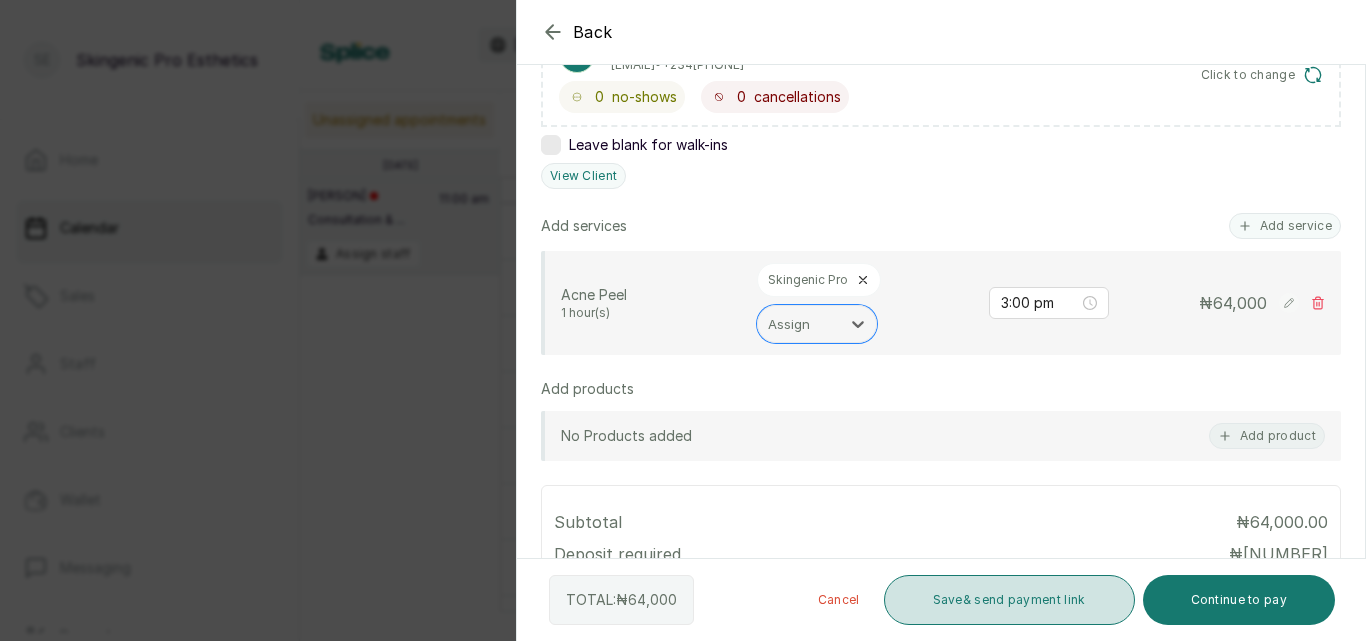 click on "Save  & send payment link" at bounding box center [1009, 600] 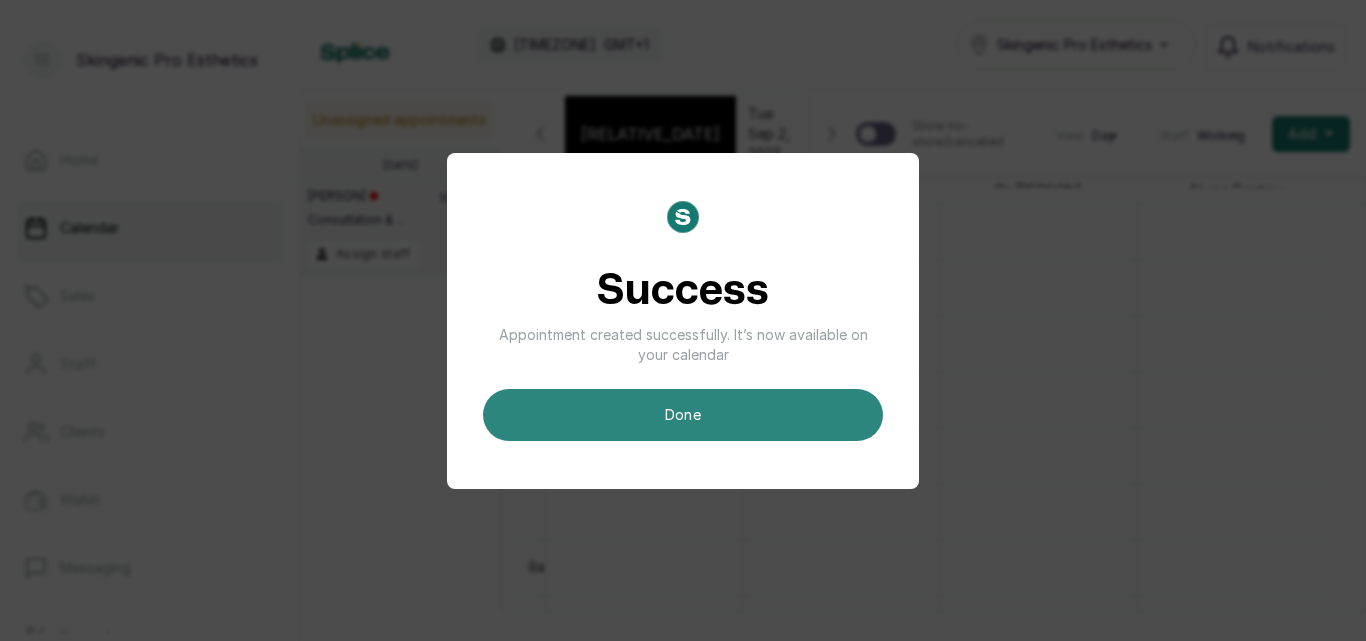 click on "done" at bounding box center (683, 415) 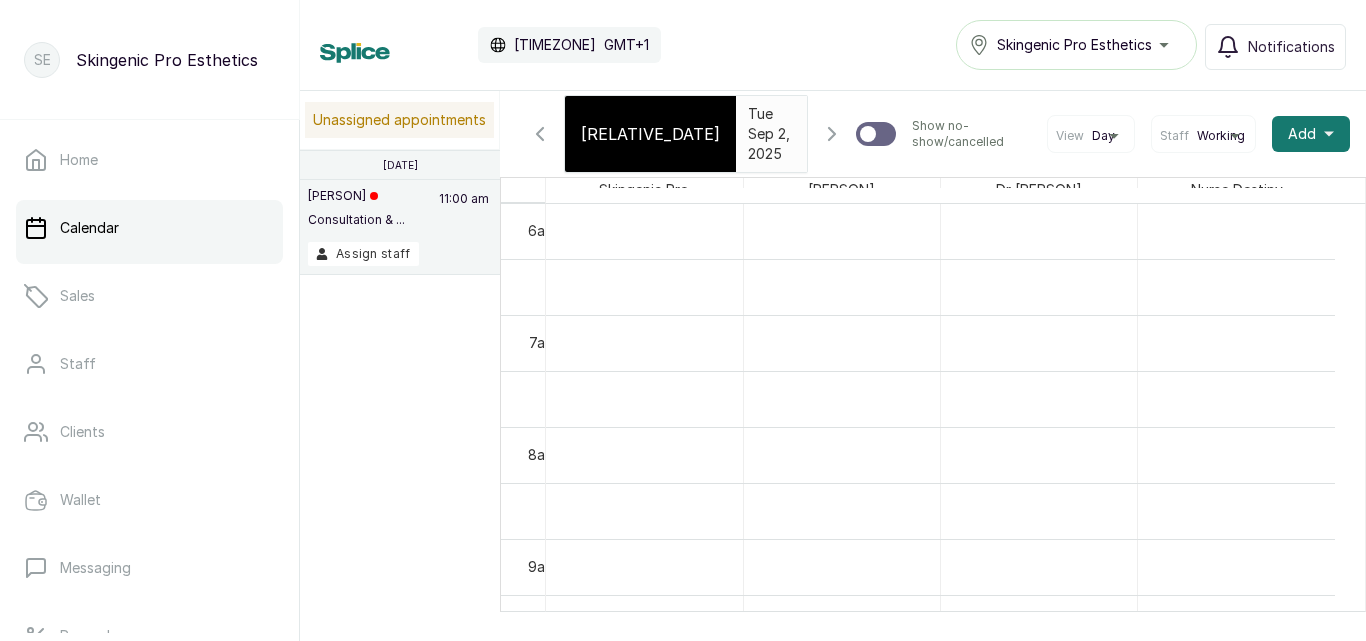 click 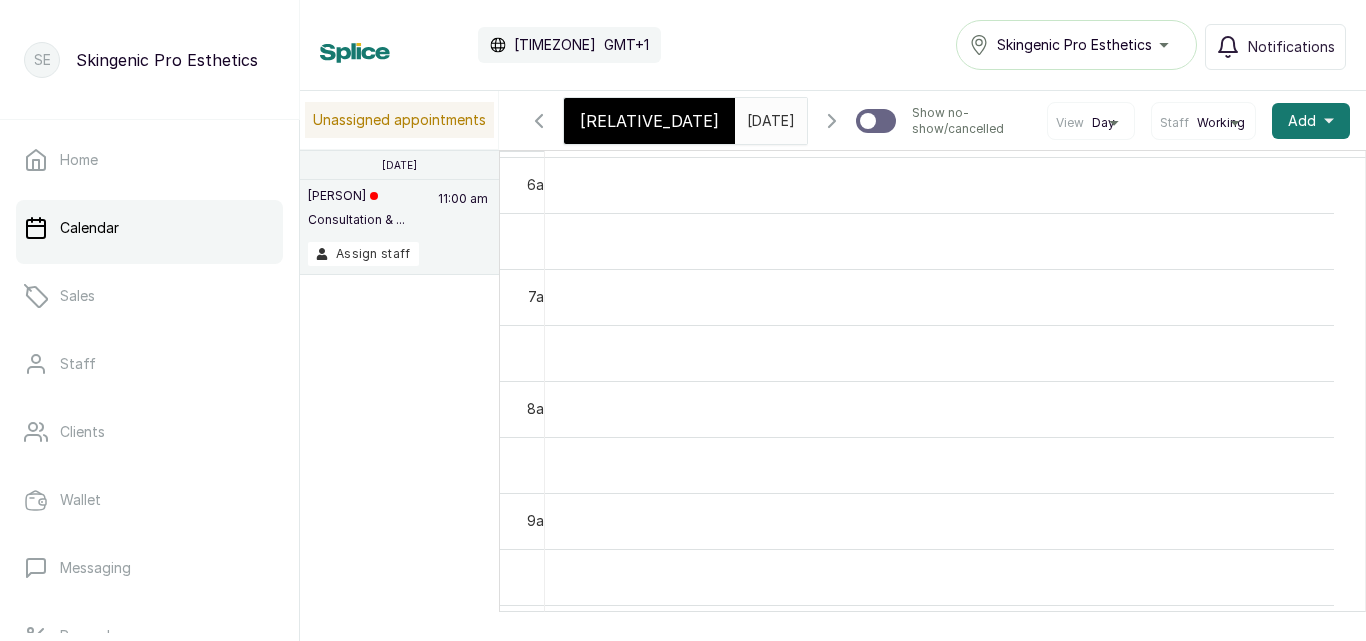 click 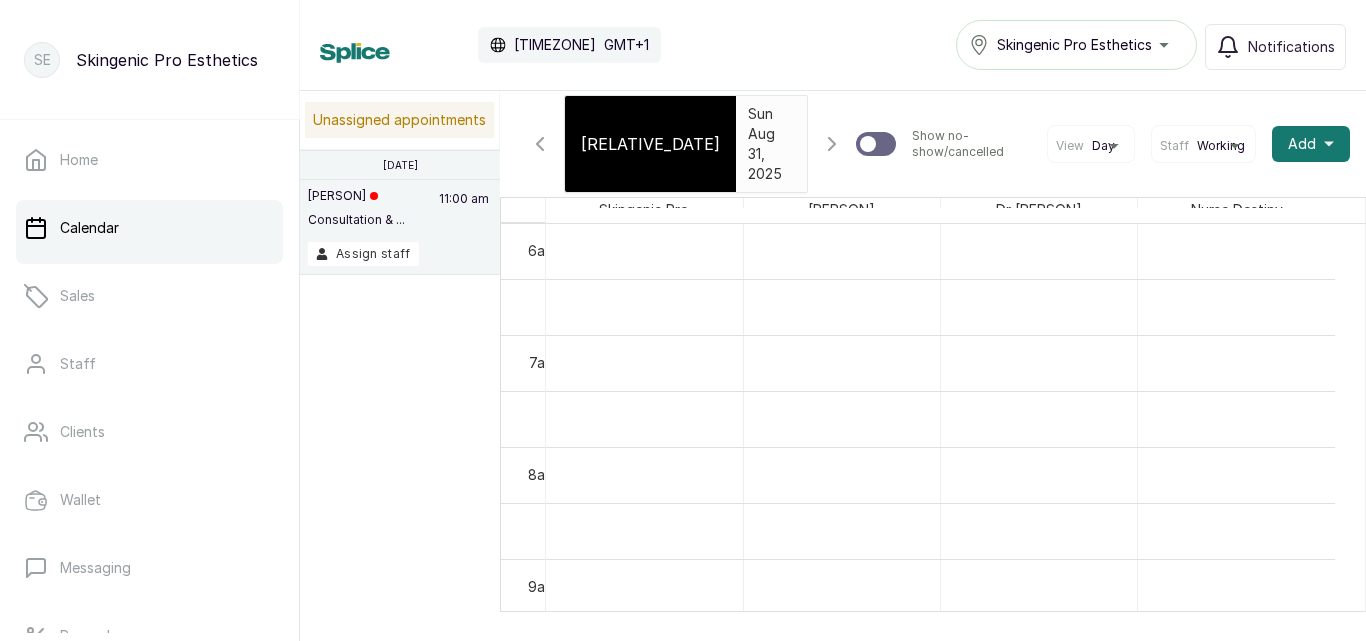click on "Sun Aug 31, 2025" at bounding box center (771, 144) 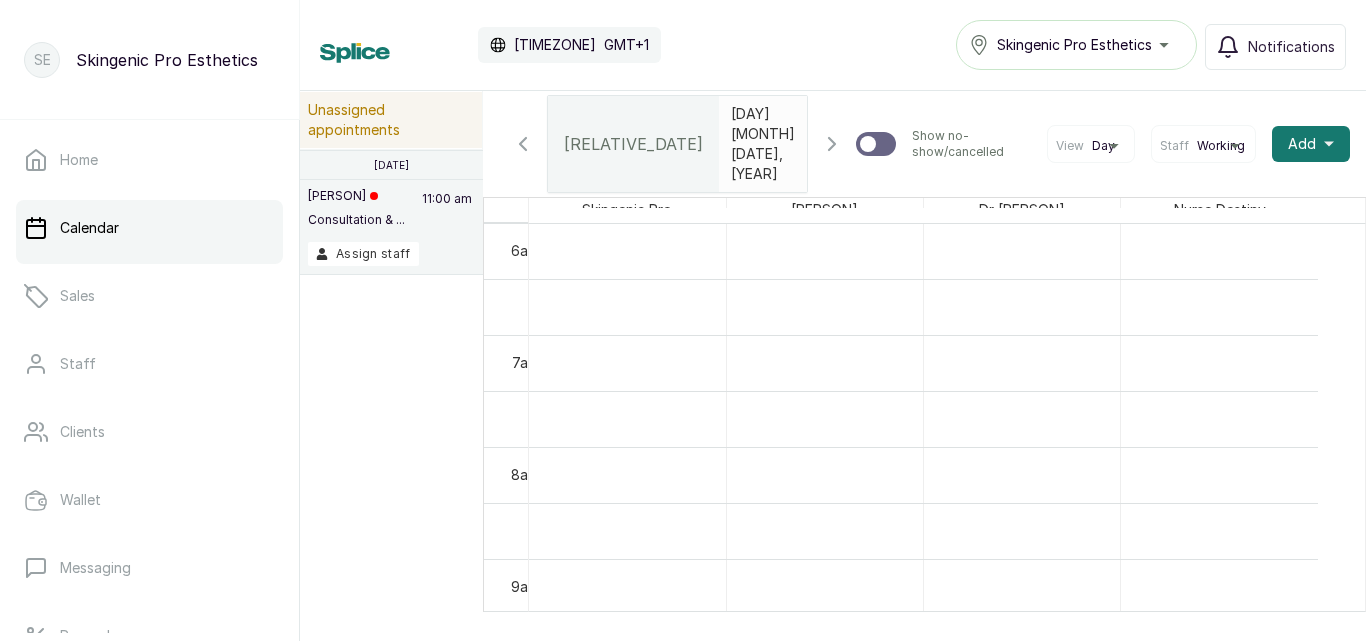 scroll, scrollTop: 679, scrollLeft: 0, axis: vertical 